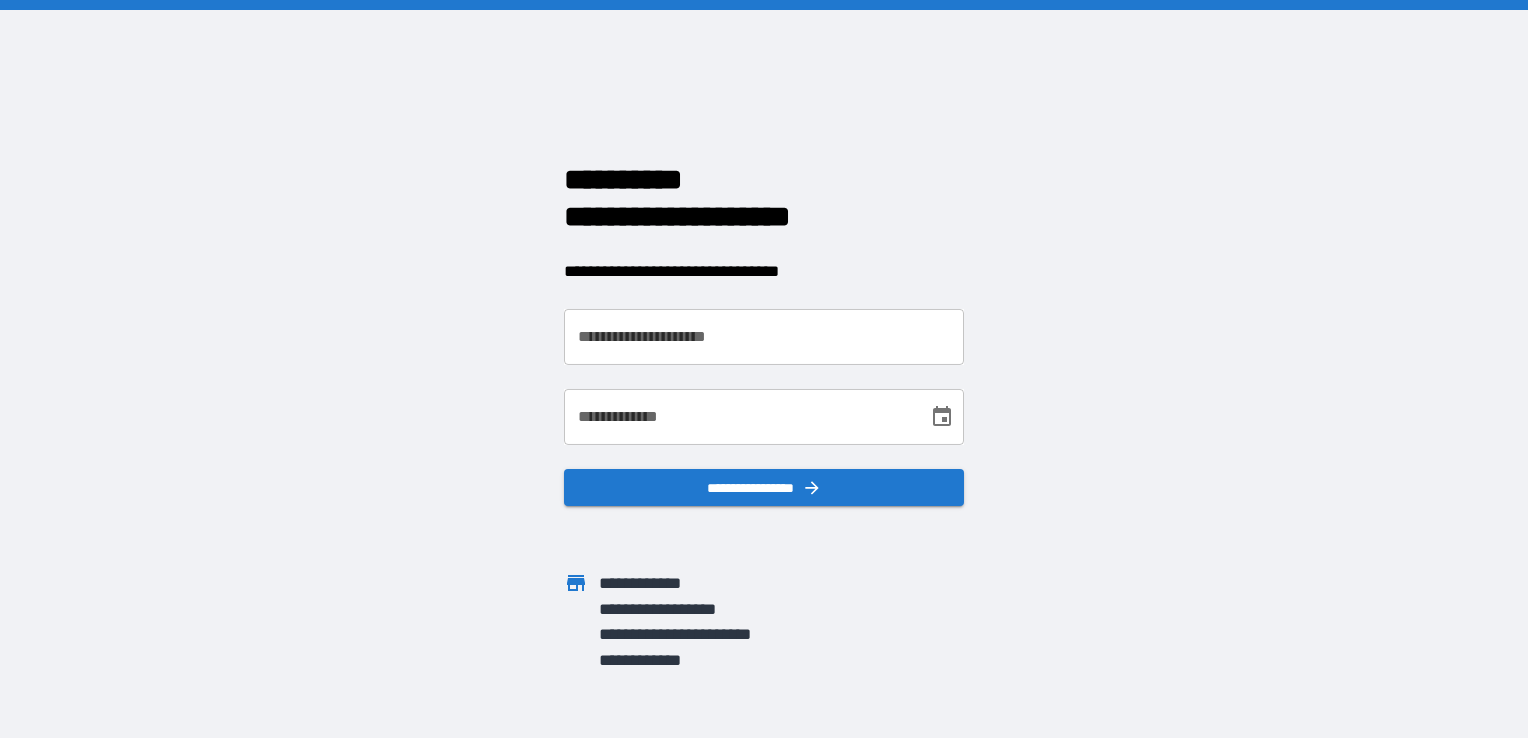 scroll, scrollTop: 0, scrollLeft: 0, axis: both 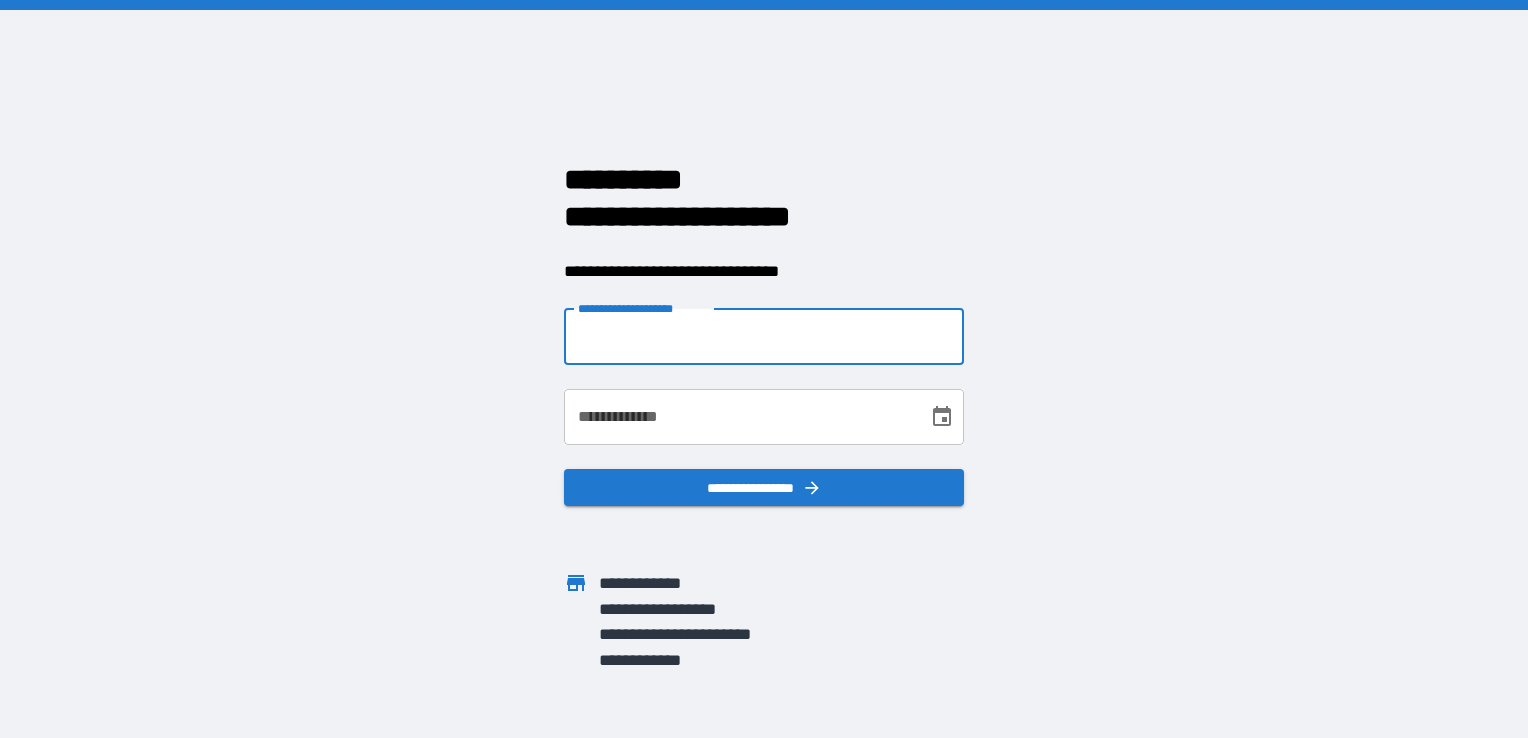 click on "**********" at bounding box center [764, 337] 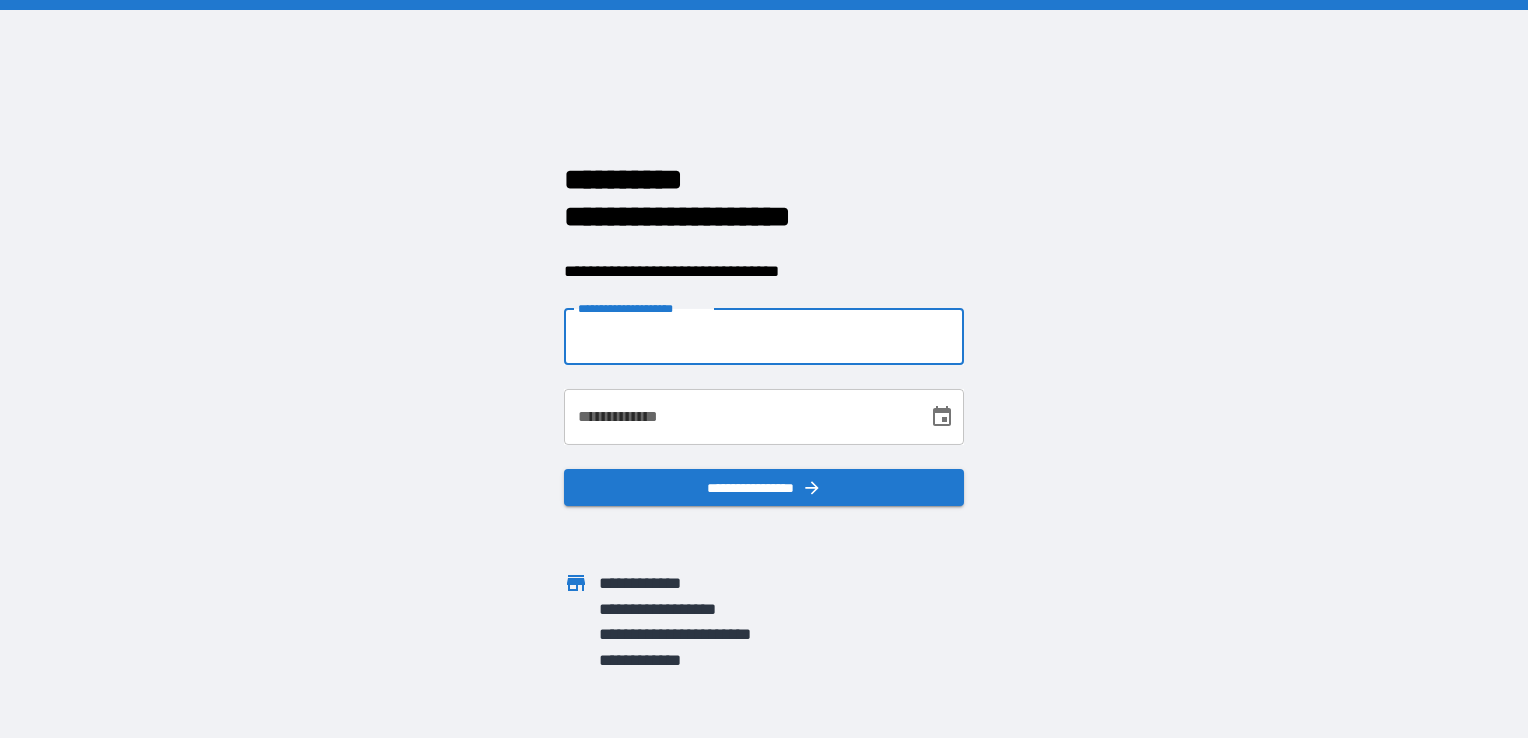 type on "**********" 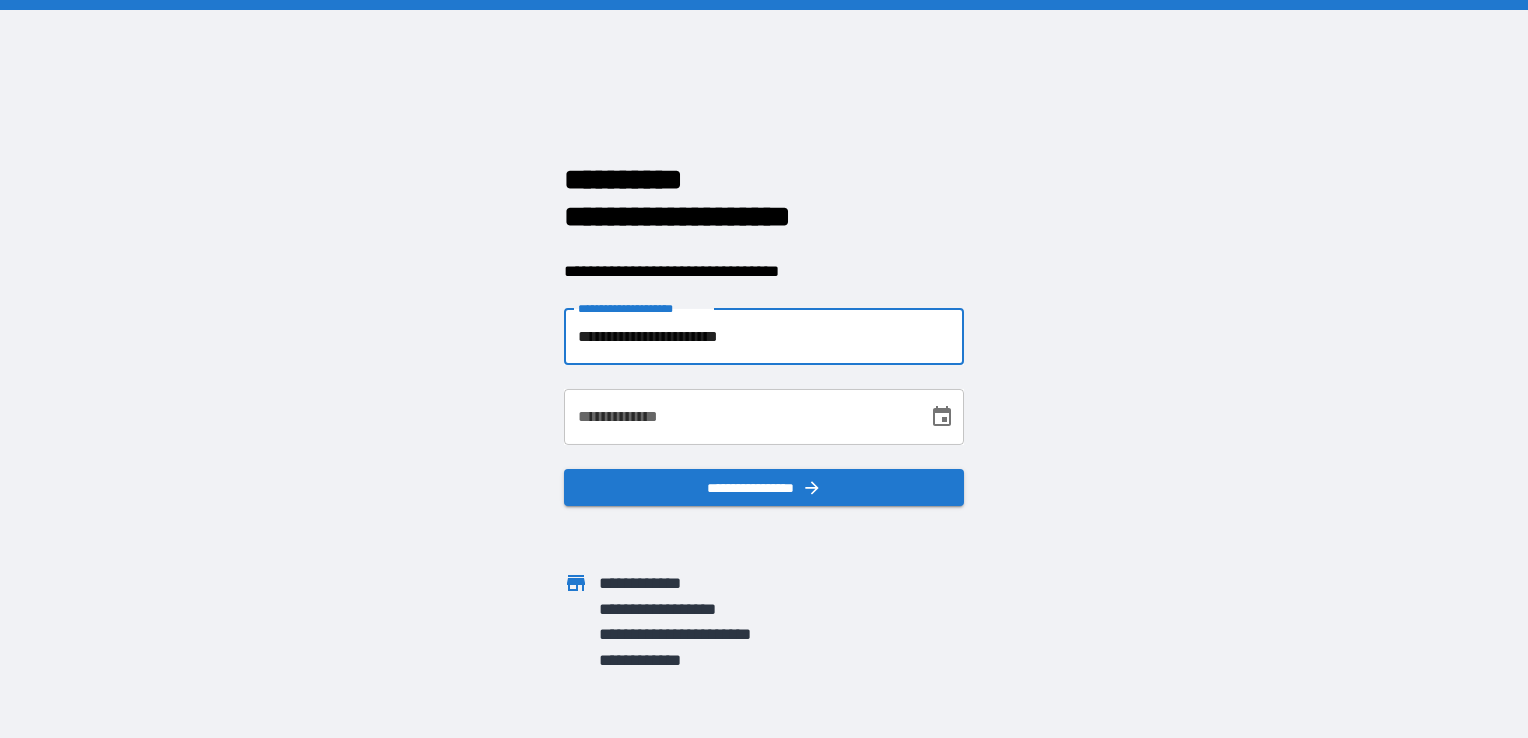 type on "**********" 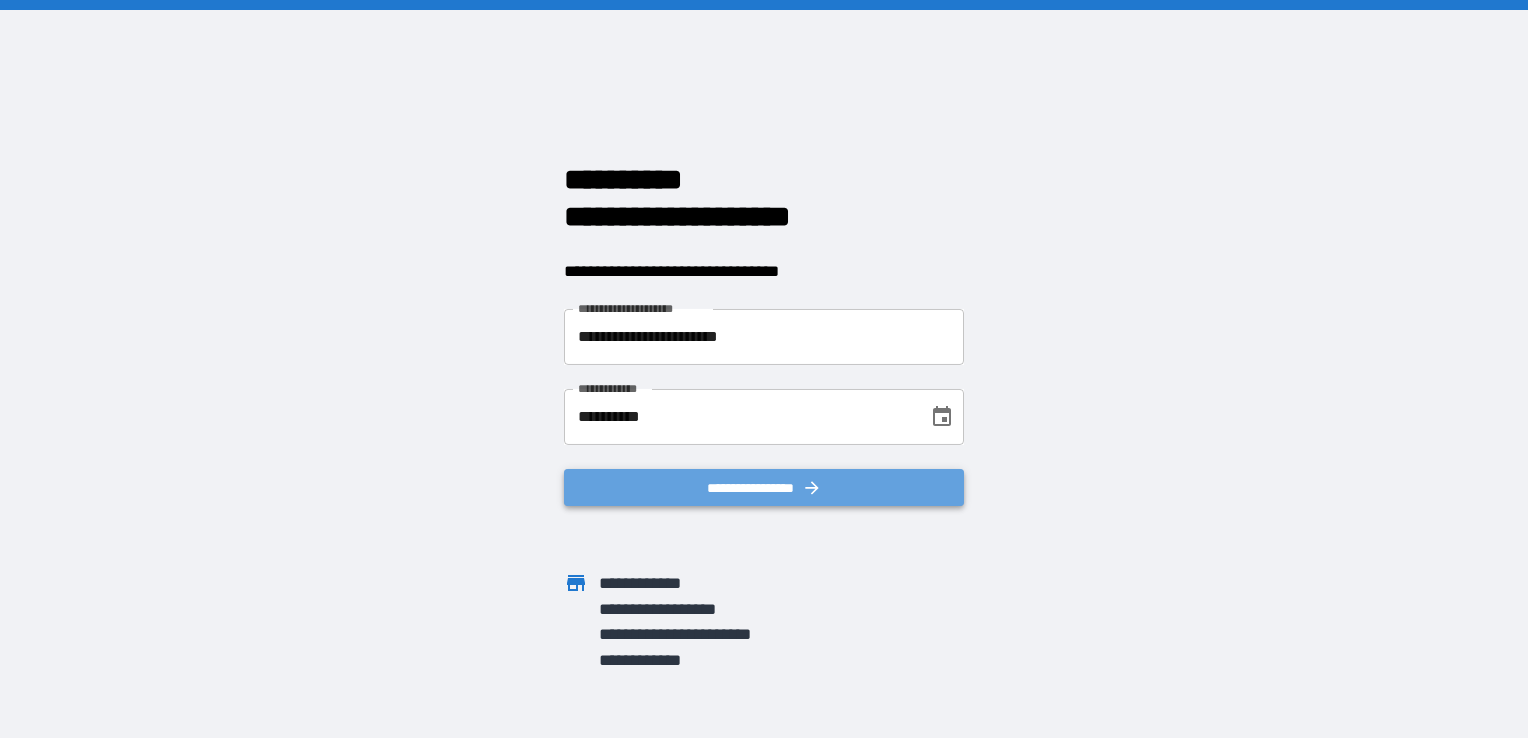 click on "**********" at bounding box center [764, 488] 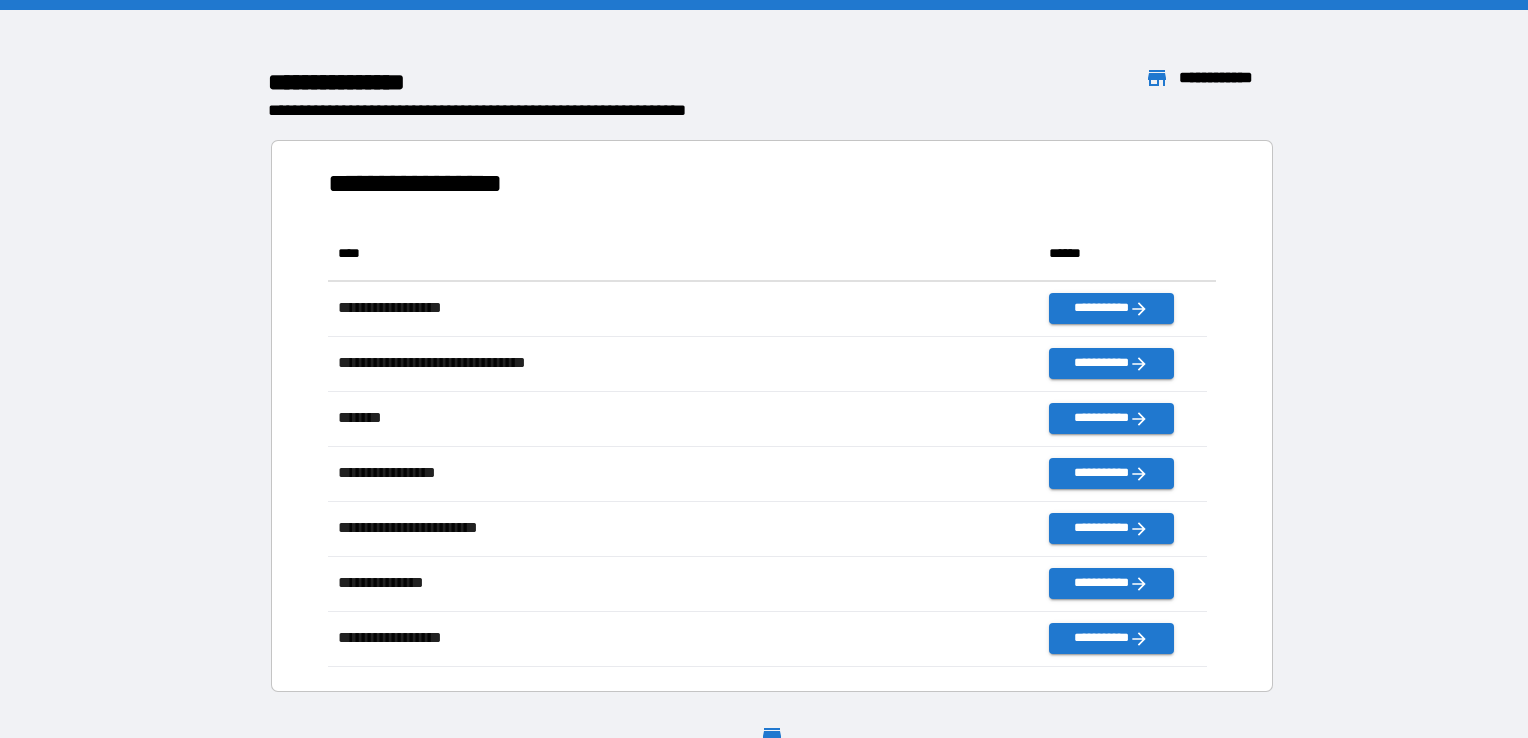 scroll, scrollTop: 426, scrollLeft: 863, axis: both 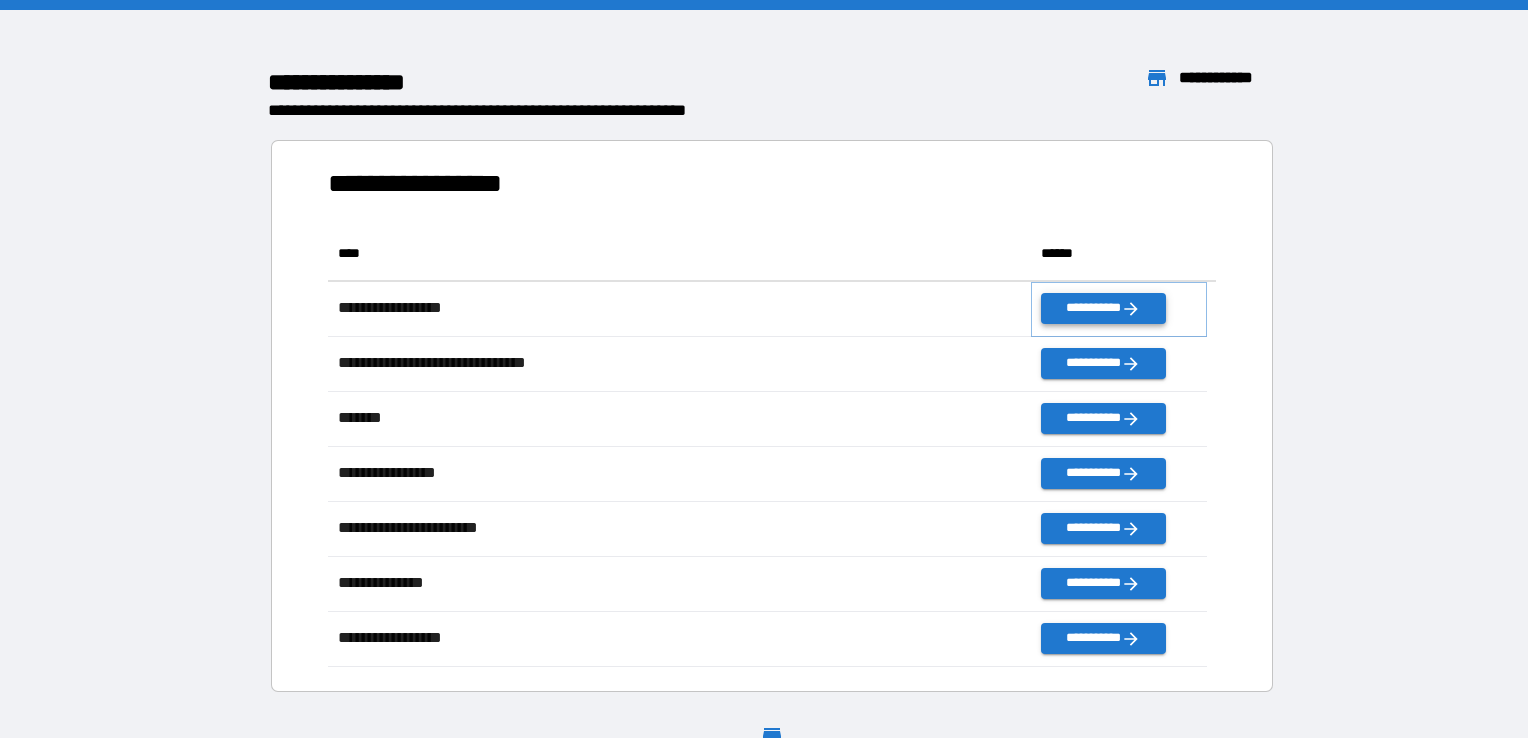 click on "**********" at bounding box center (1103, 308) 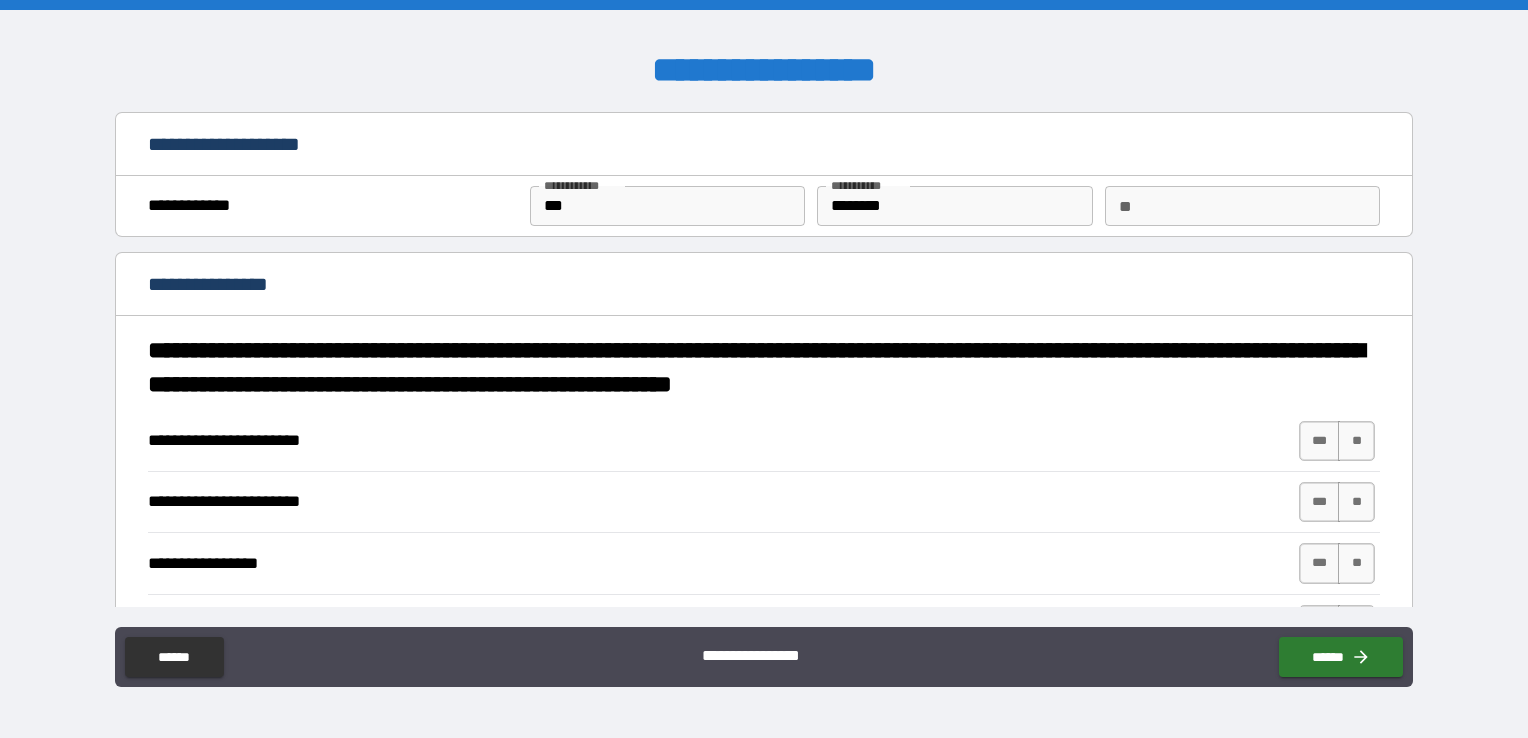 type on "*" 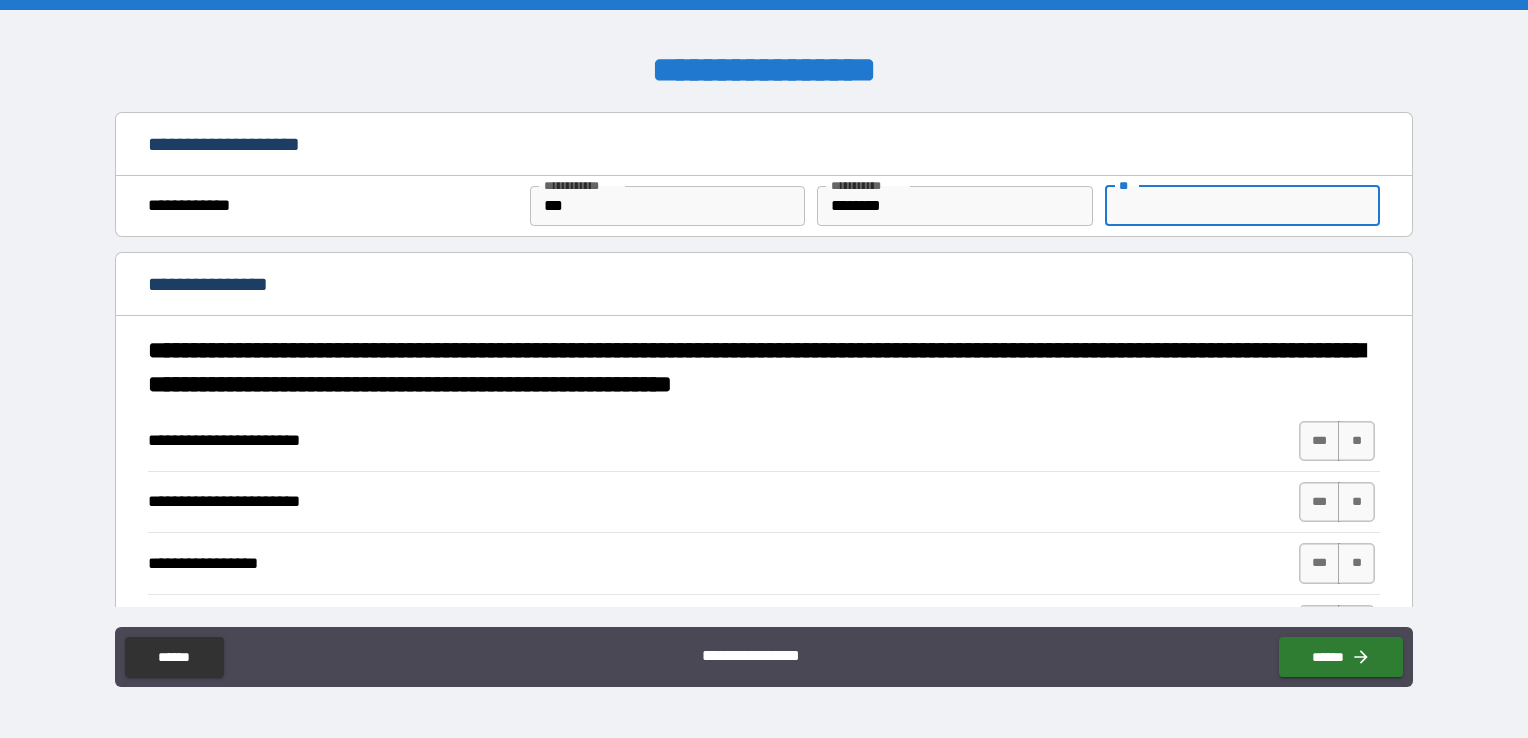 click on "**" at bounding box center [1242, 206] 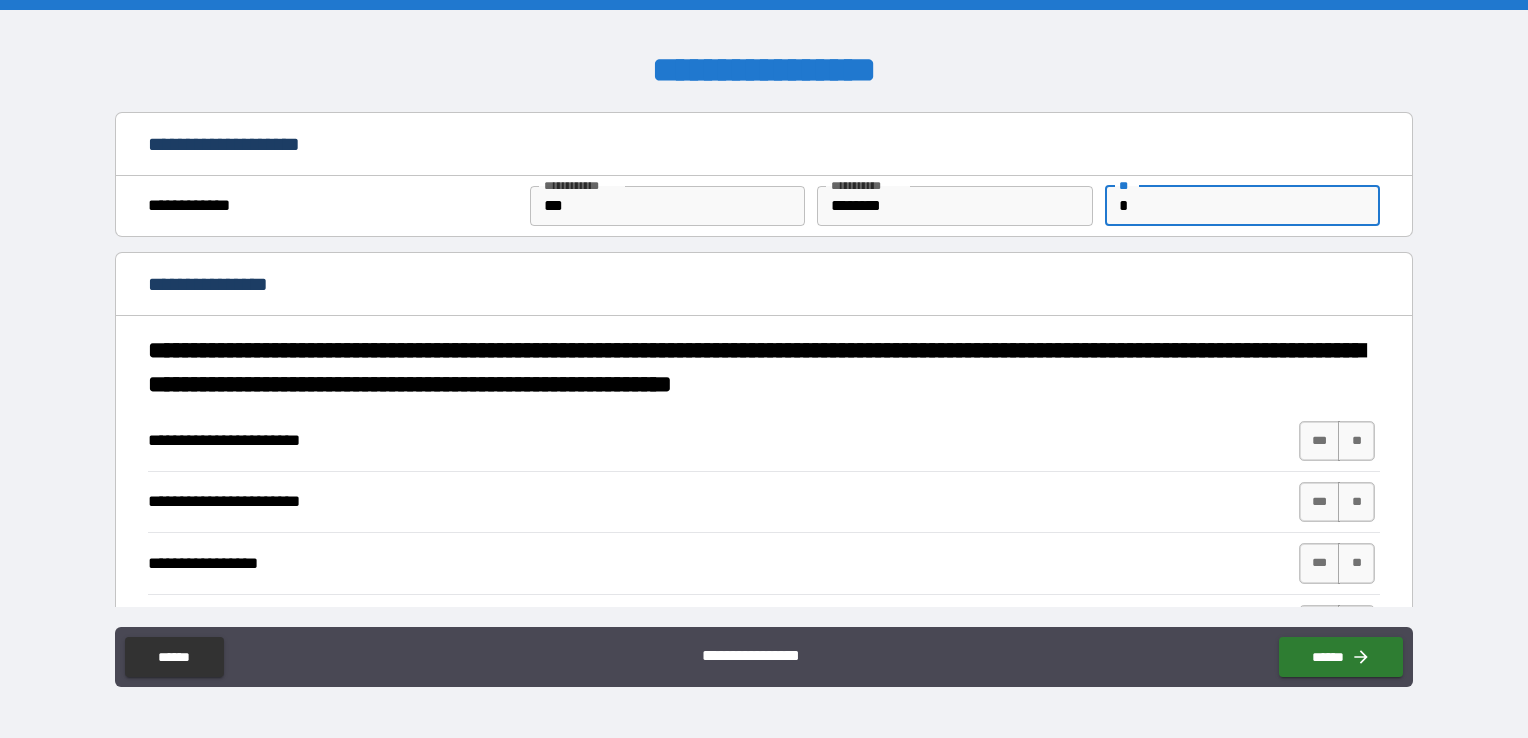 type on "*" 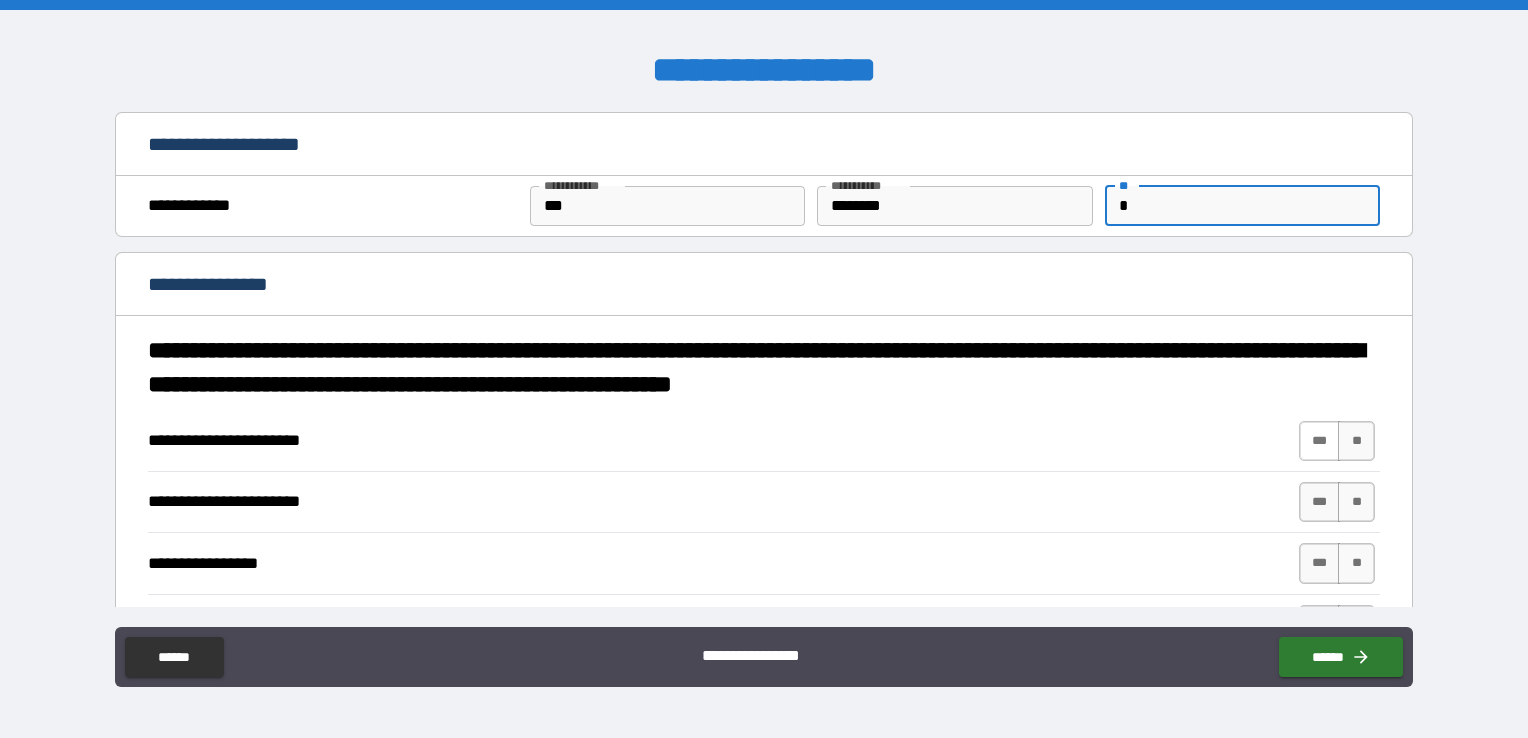 type on "*" 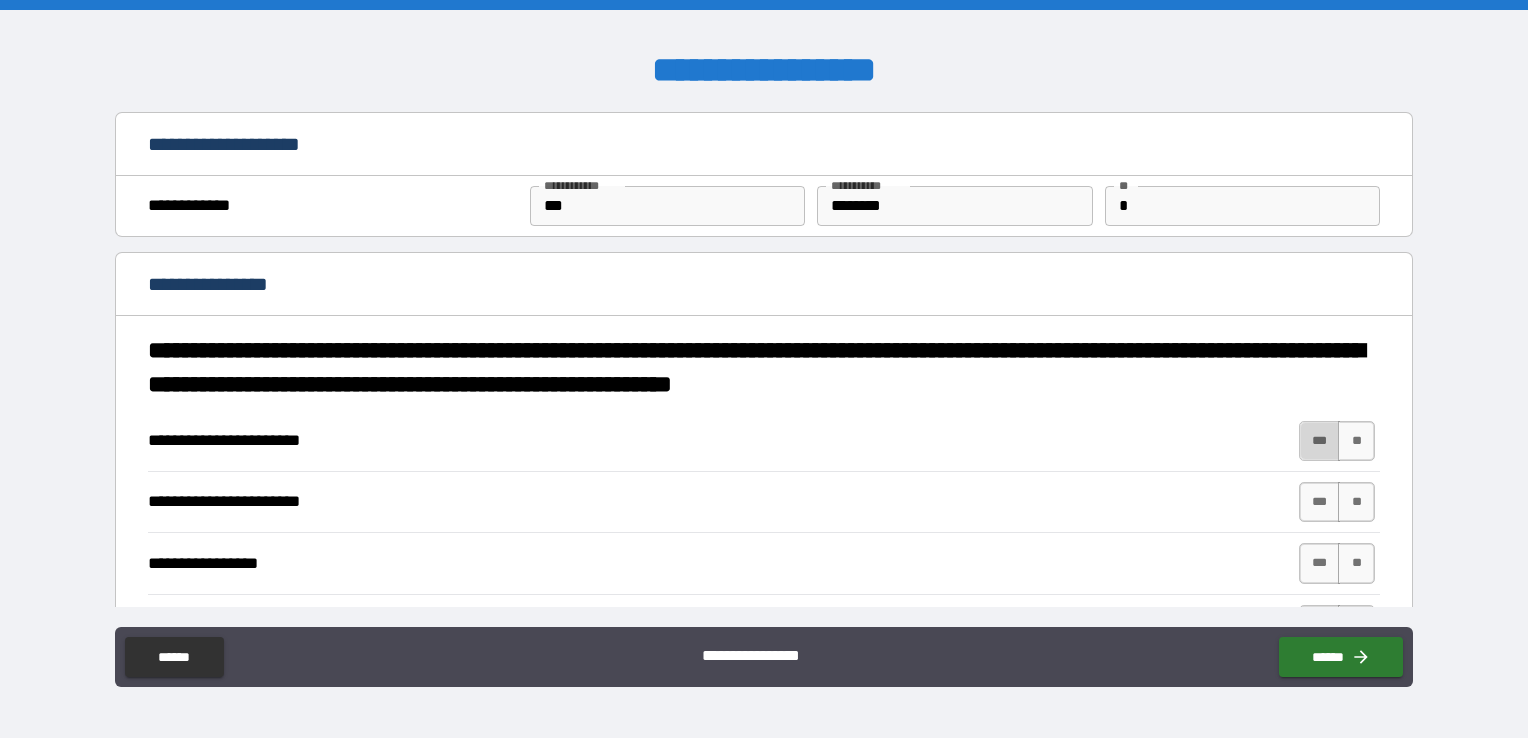 click on "***" at bounding box center (1320, 441) 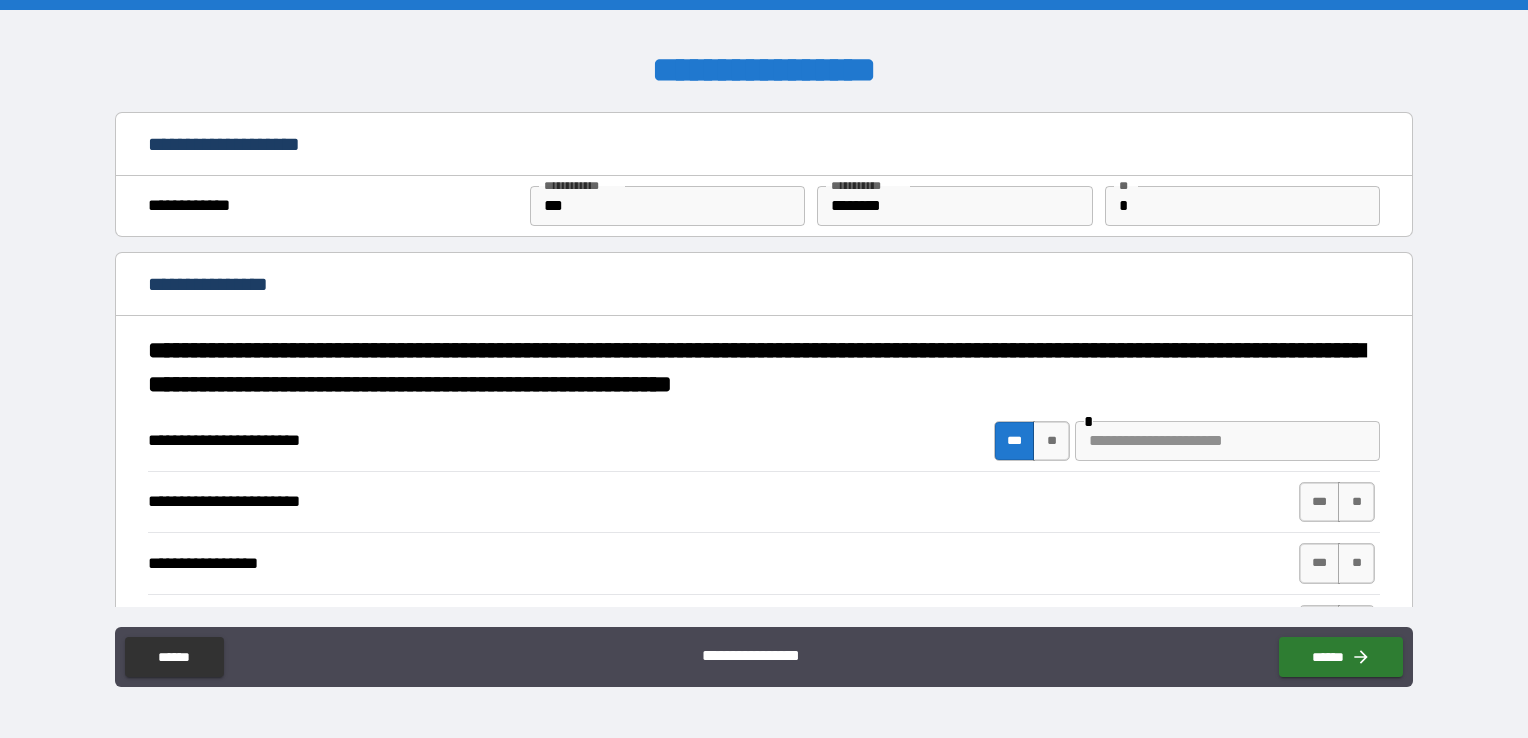 type on "*" 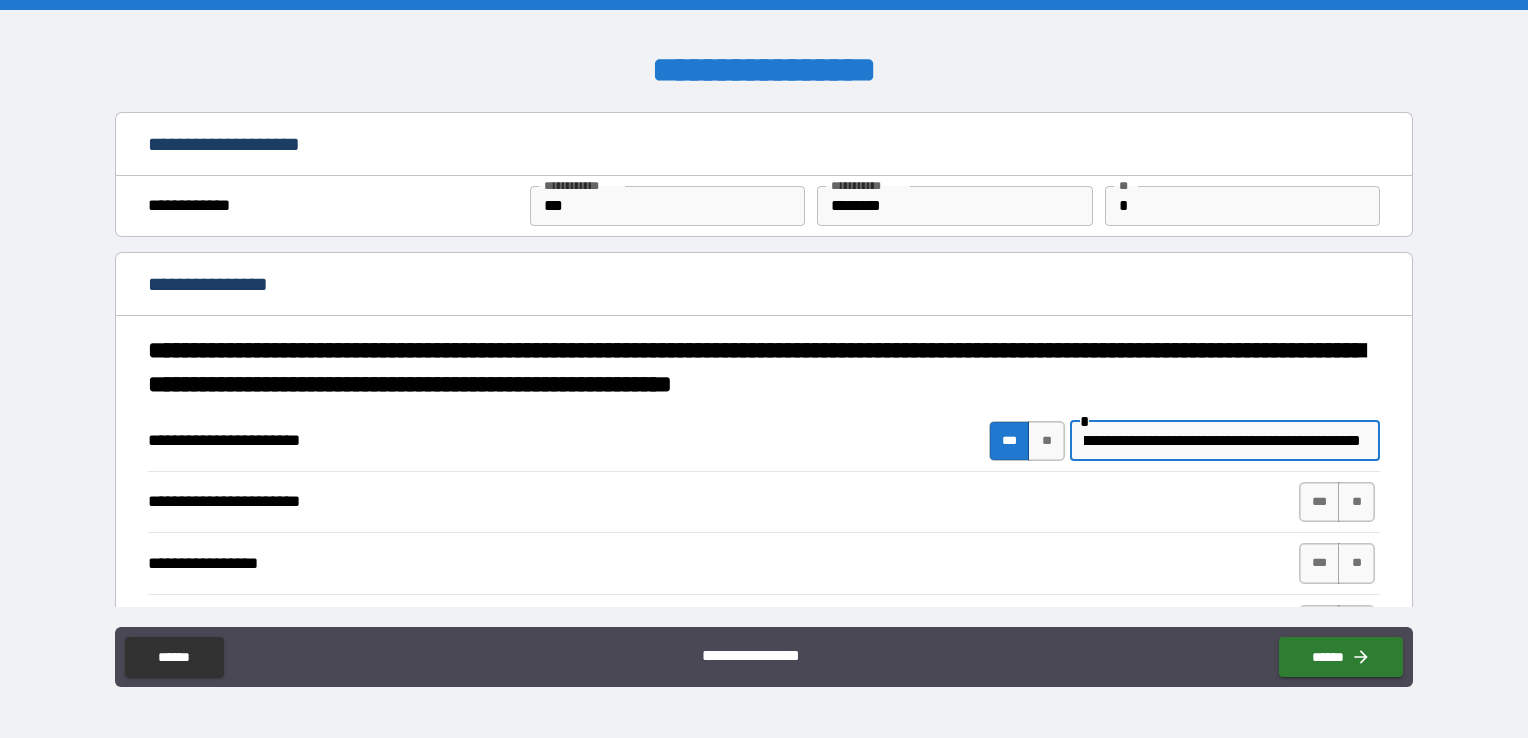 scroll, scrollTop: 0, scrollLeft: 178, axis: horizontal 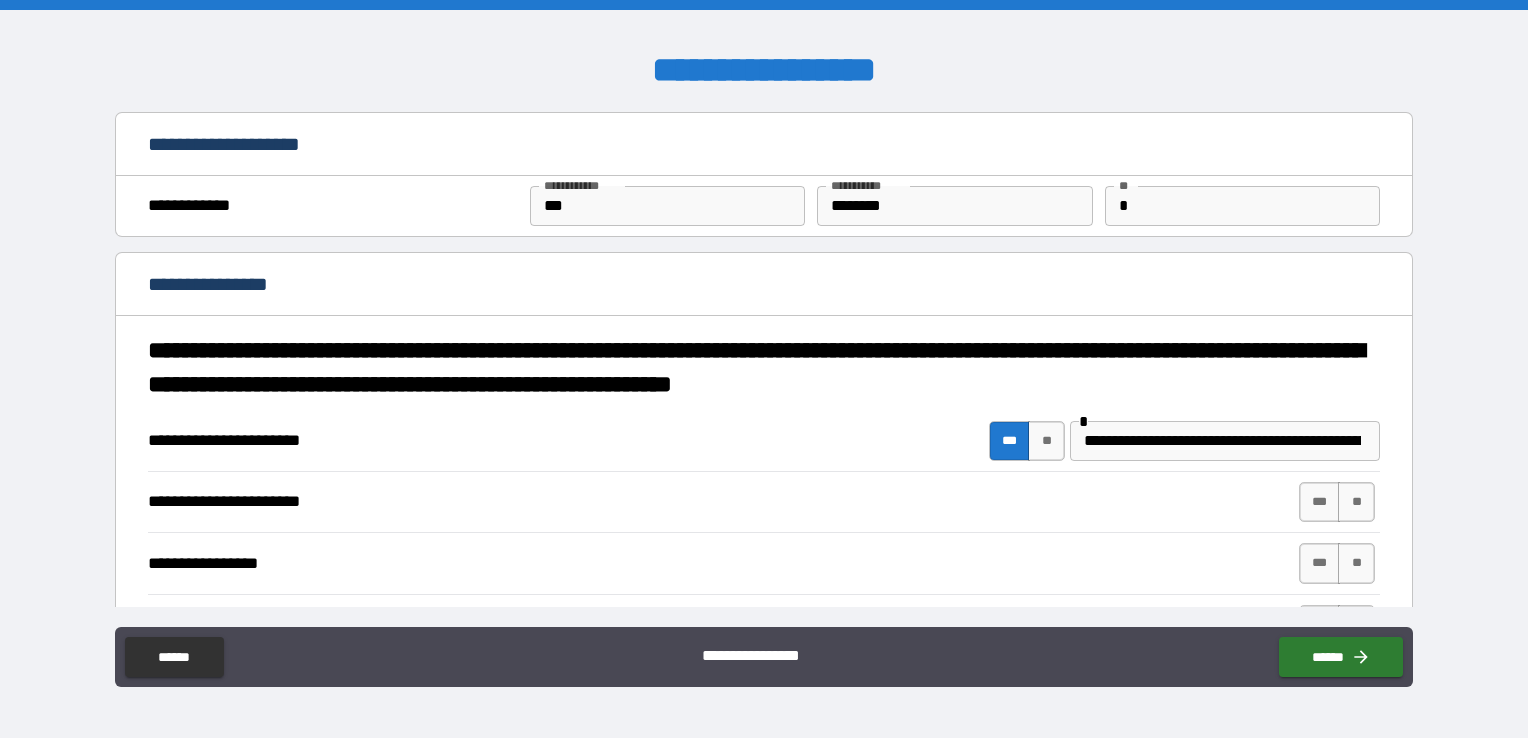 type on "*" 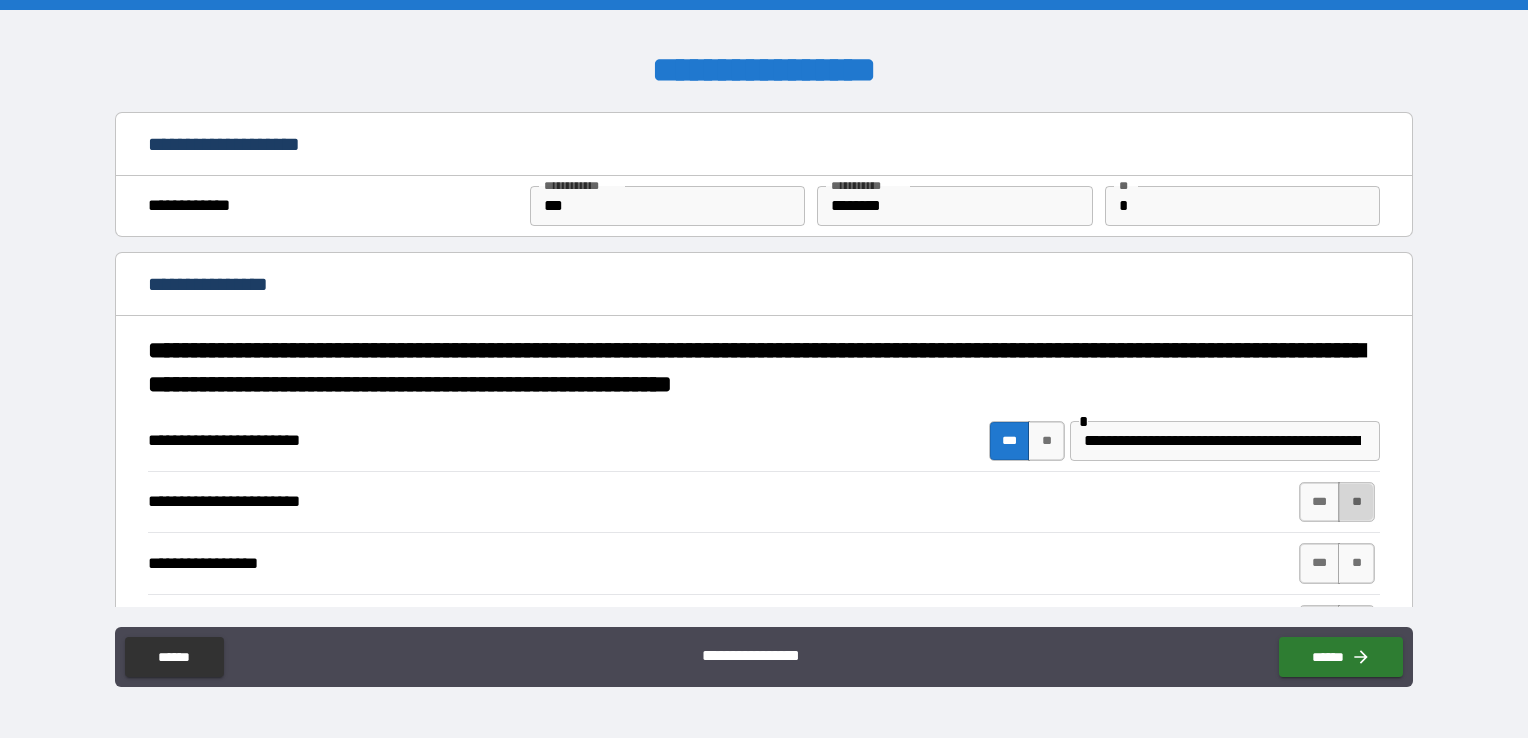 click on "**" at bounding box center (1356, 502) 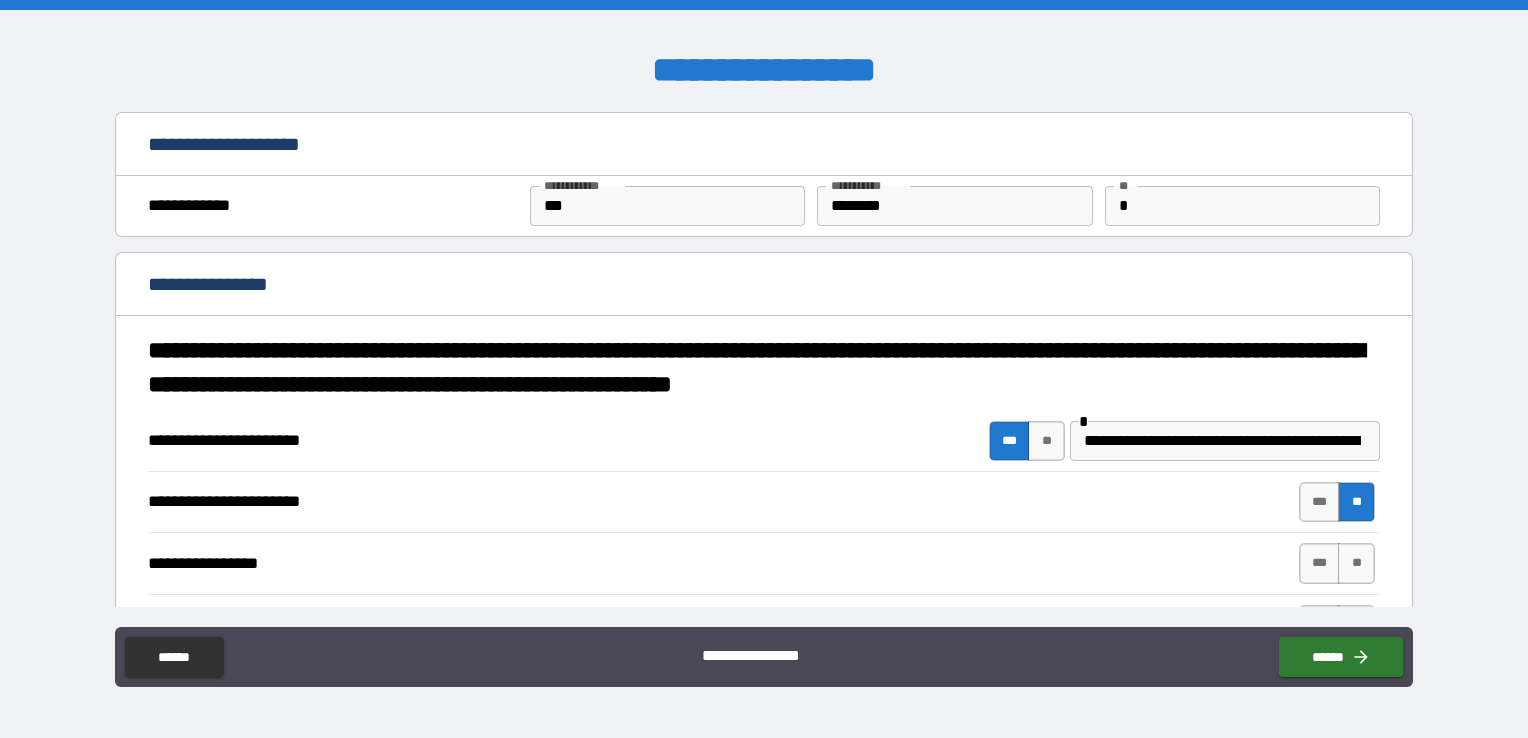 type on "*" 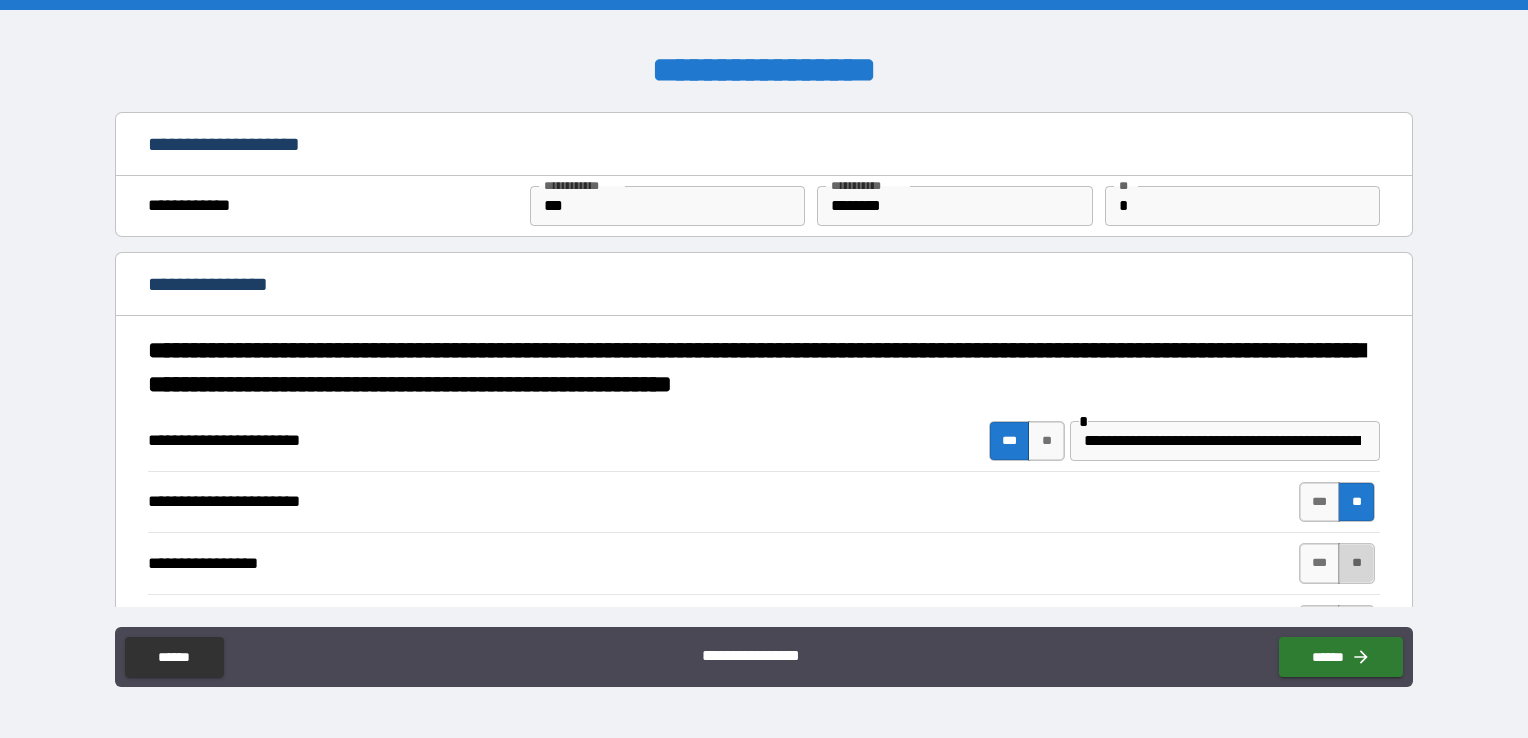 click on "**" at bounding box center [1356, 563] 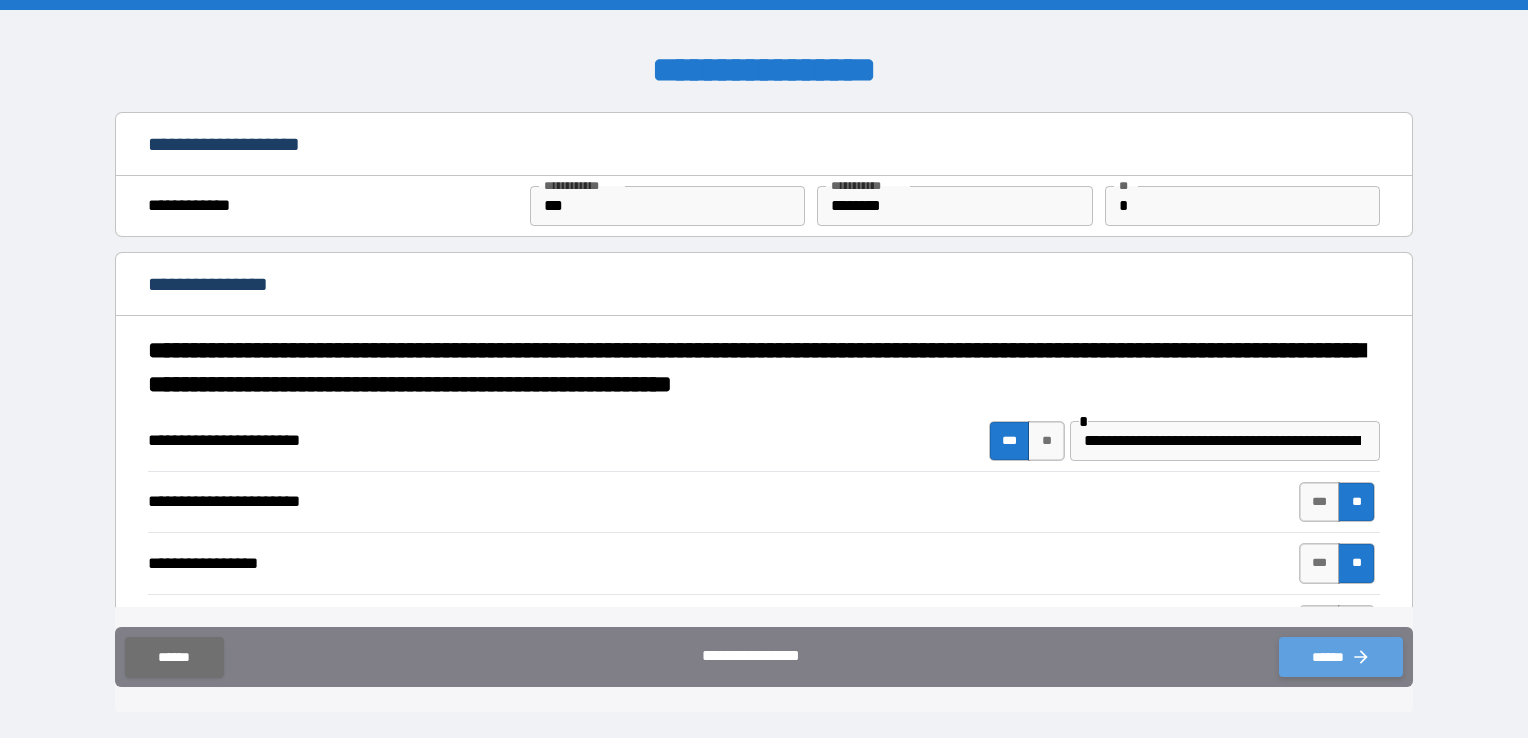 click on "******" at bounding box center (1341, 657) 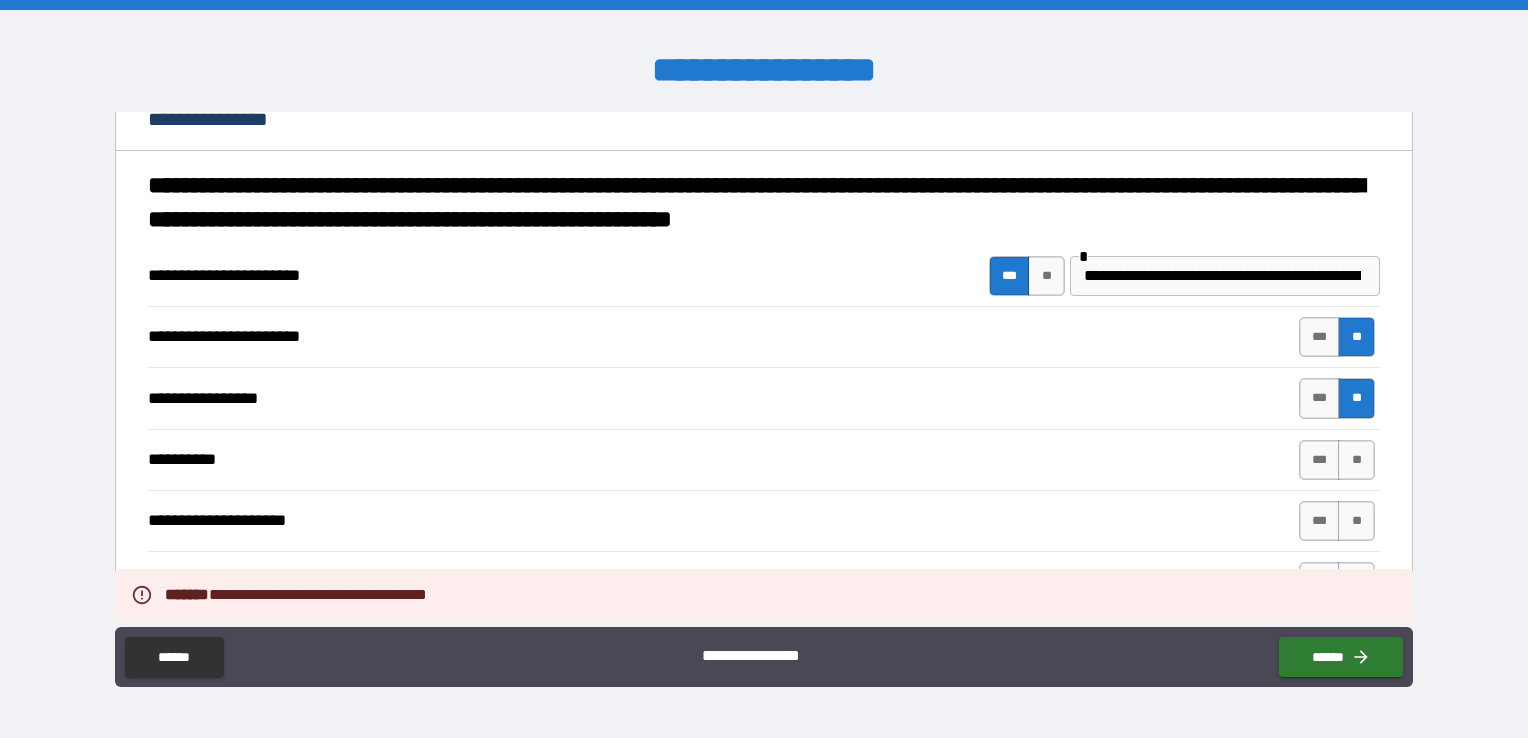 scroll, scrollTop: 200, scrollLeft: 0, axis: vertical 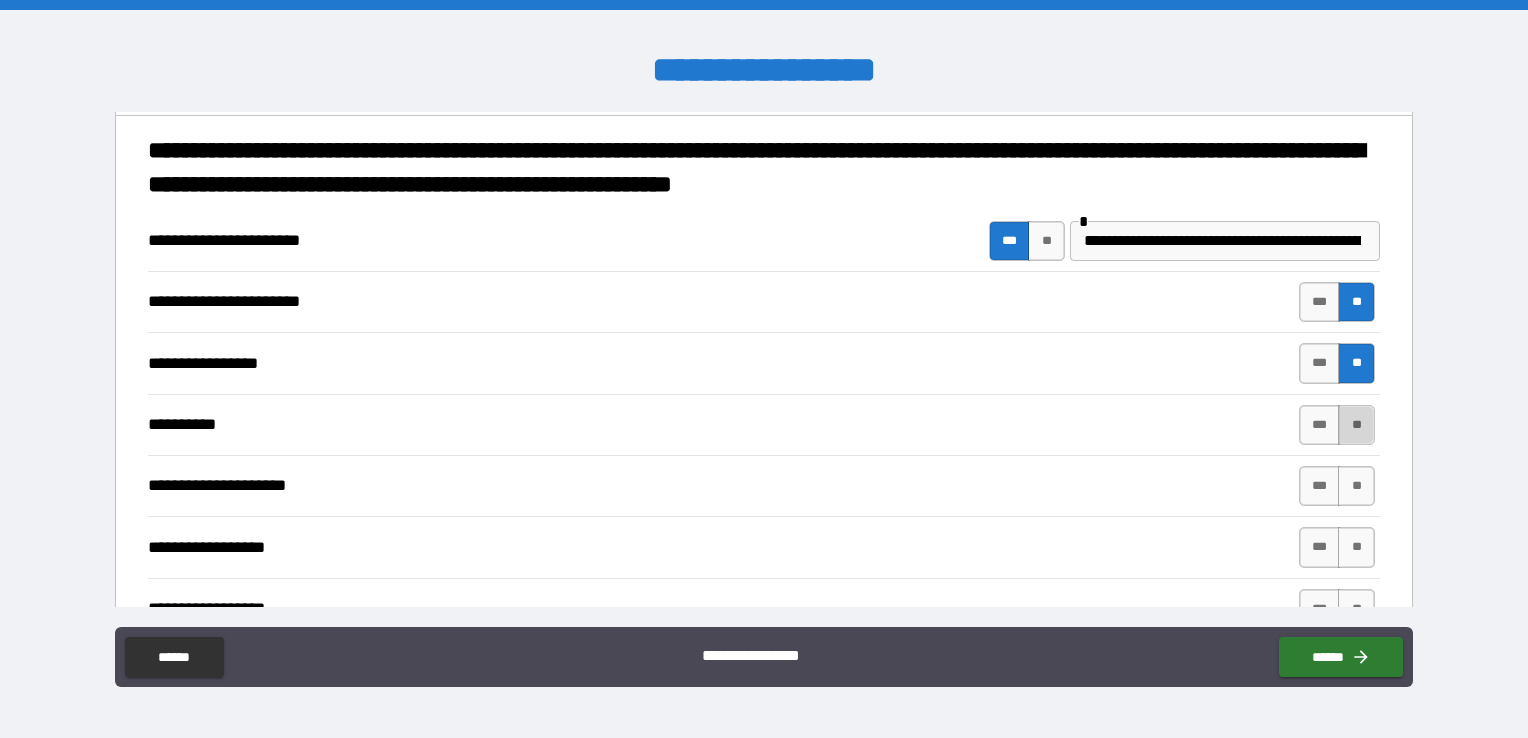 click on "**" at bounding box center [1356, 425] 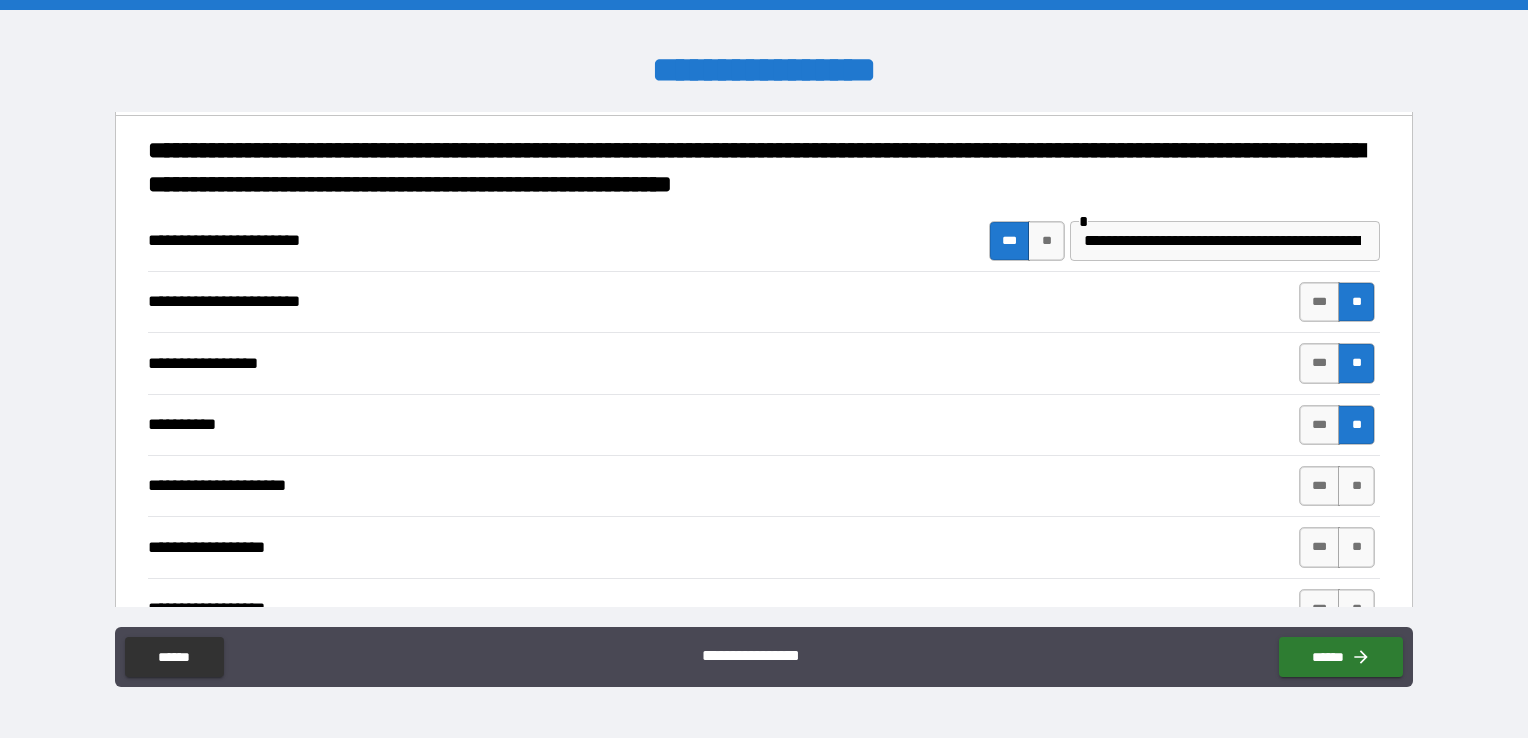 type on "*" 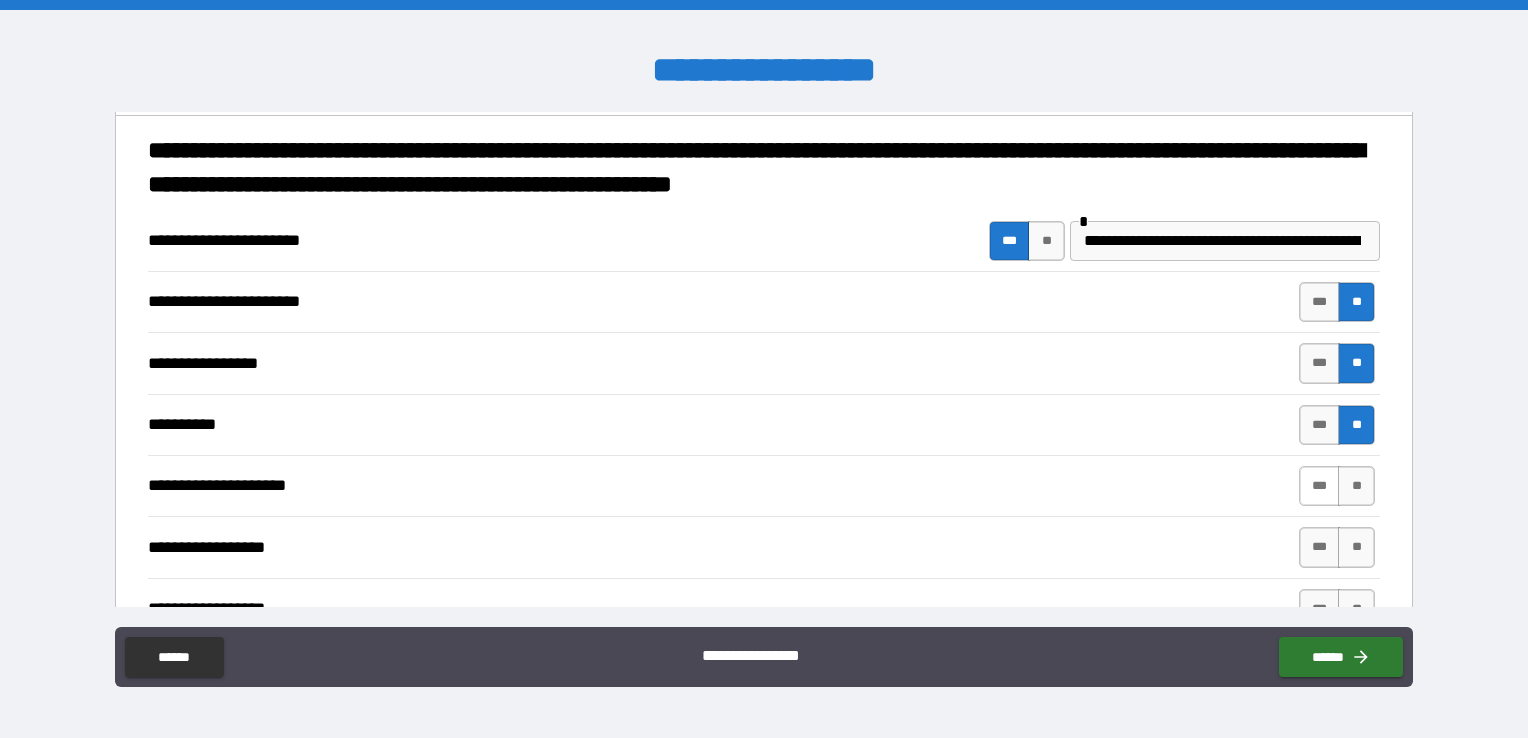 click on "***" at bounding box center [1320, 486] 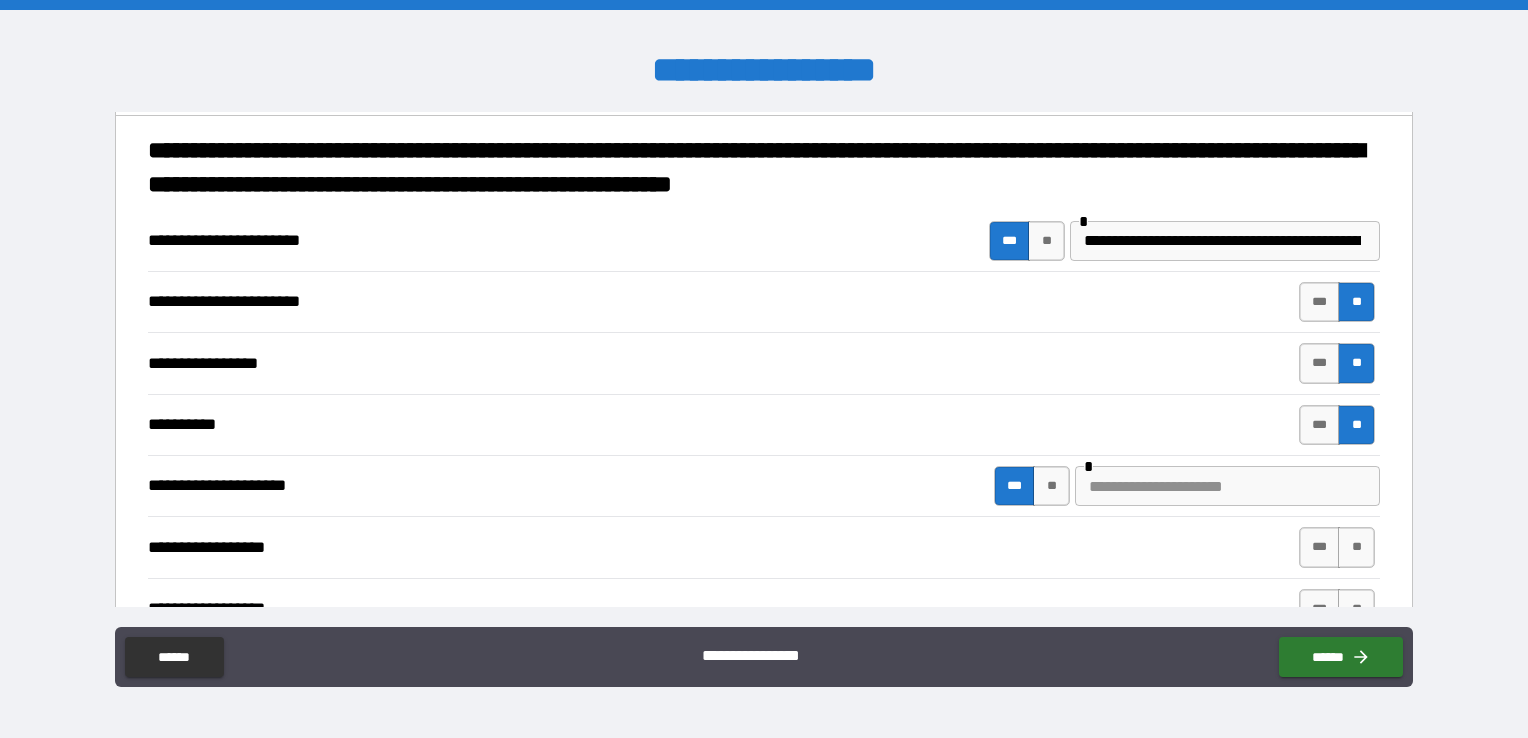 type on "*" 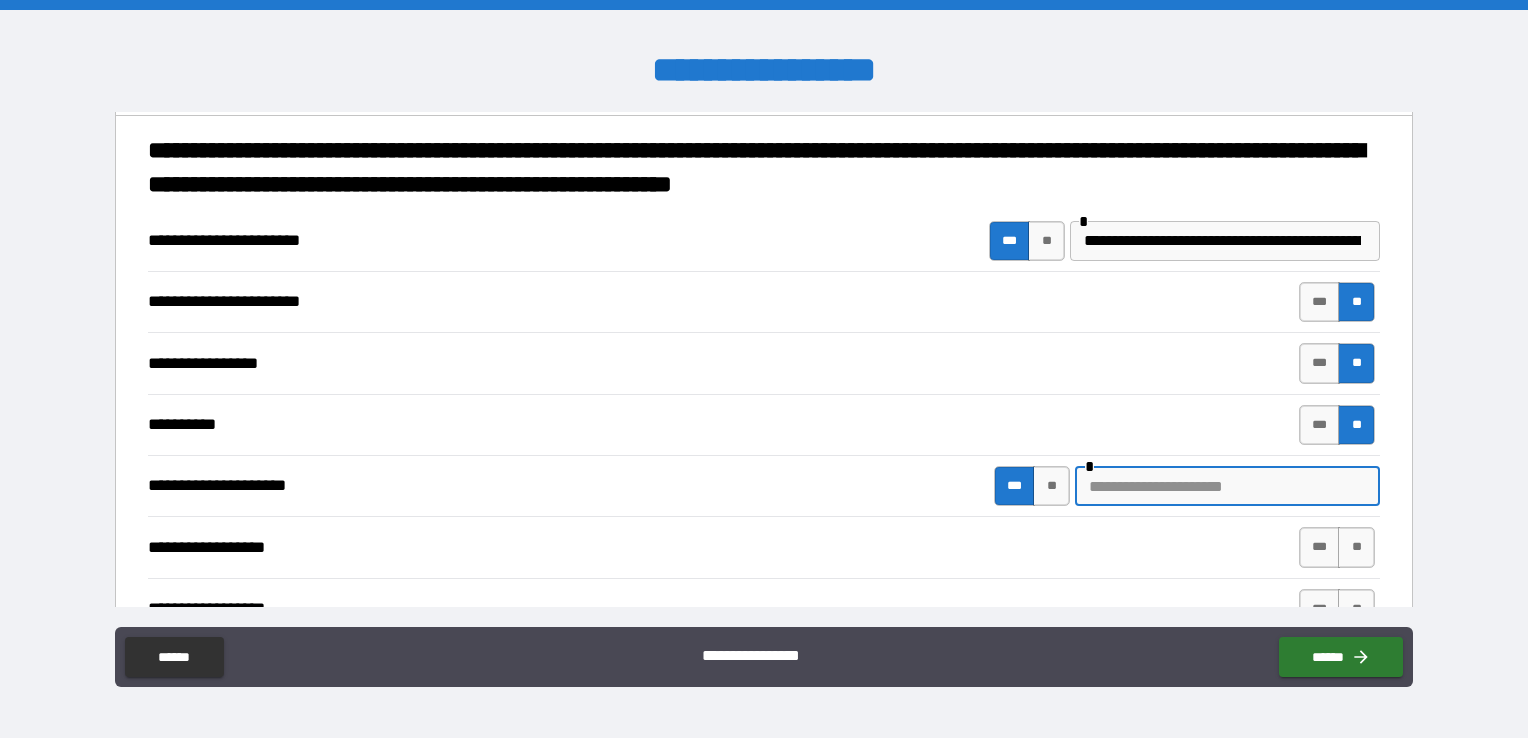 click at bounding box center [1227, 486] 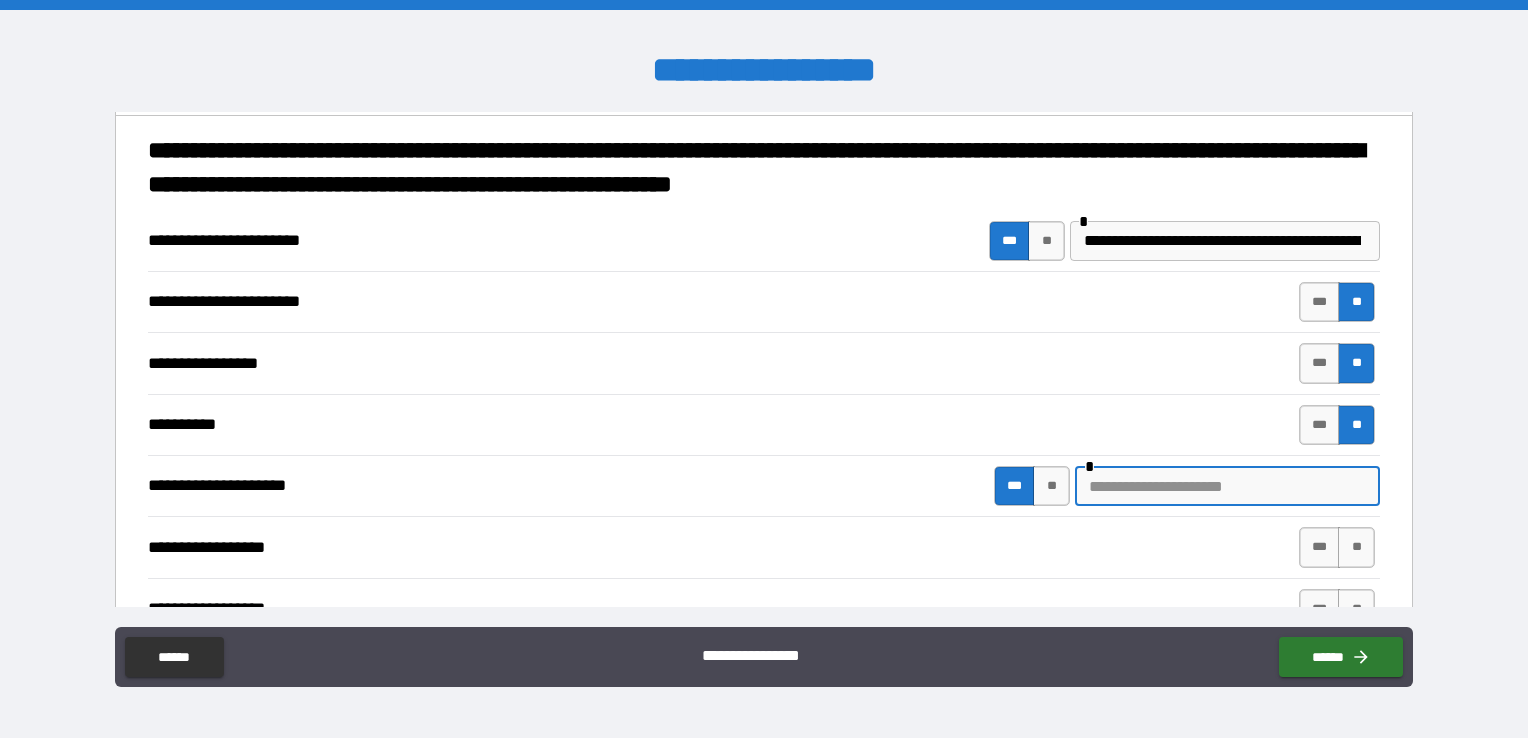 click at bounding box center [1227, 486] 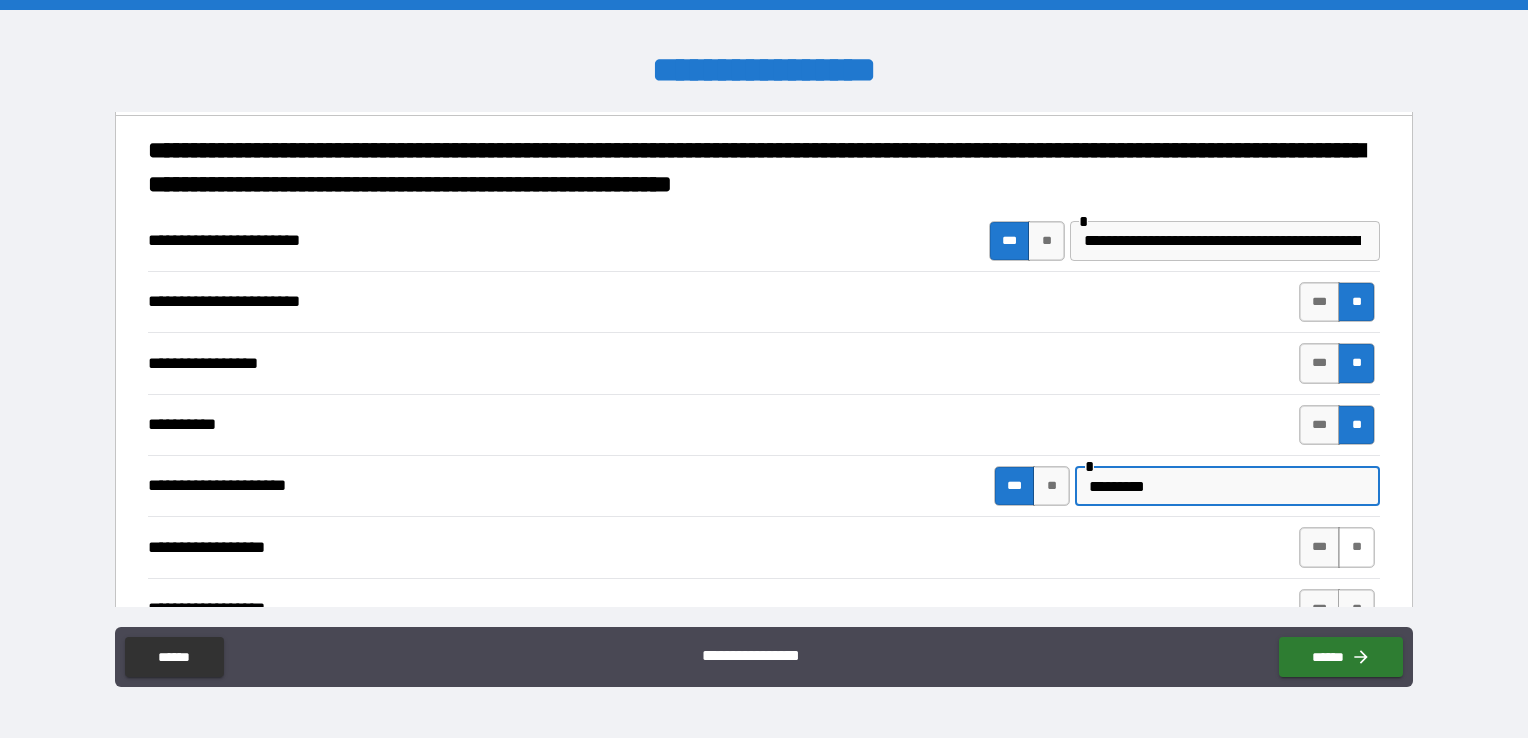type on "*********" 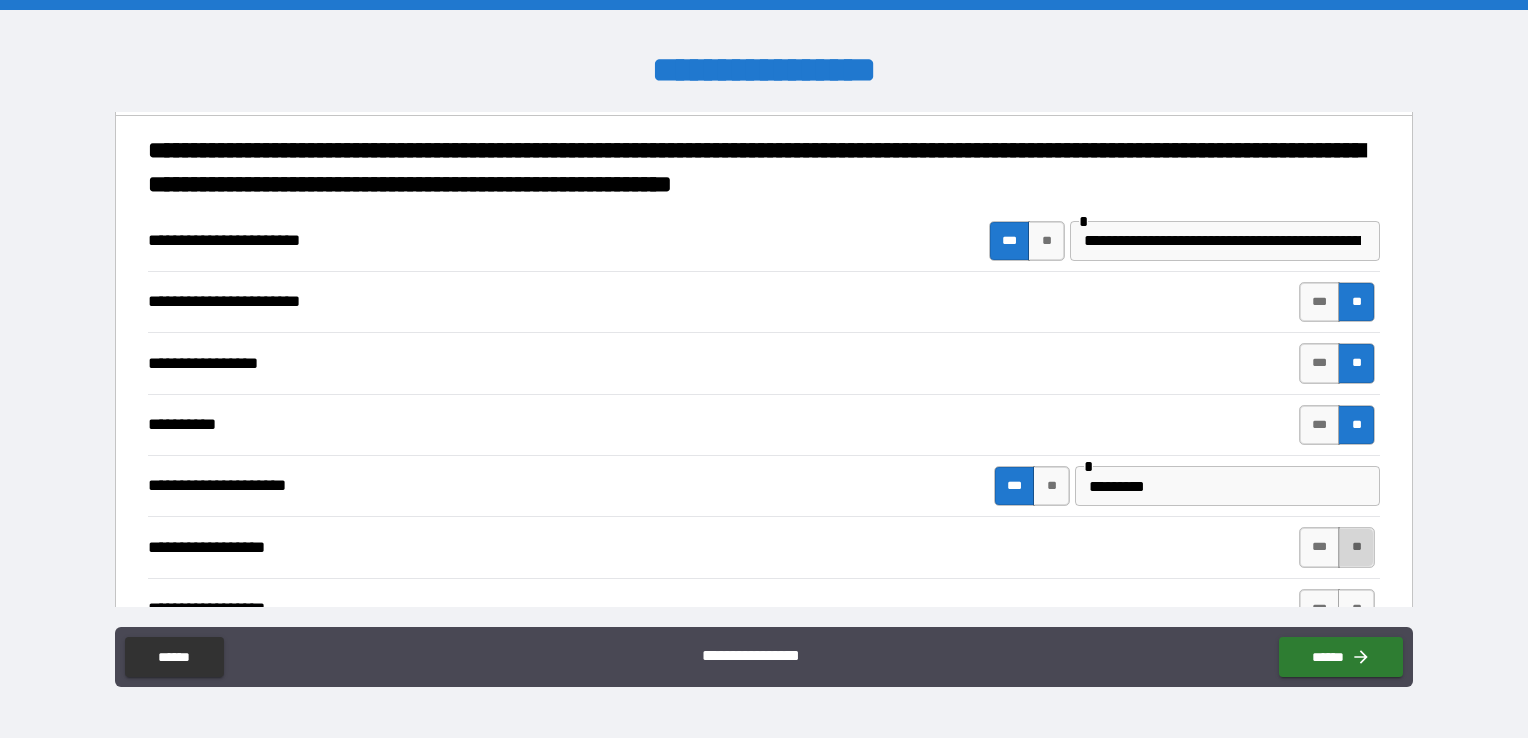 click on "**" at bounding box center (1356, 547) 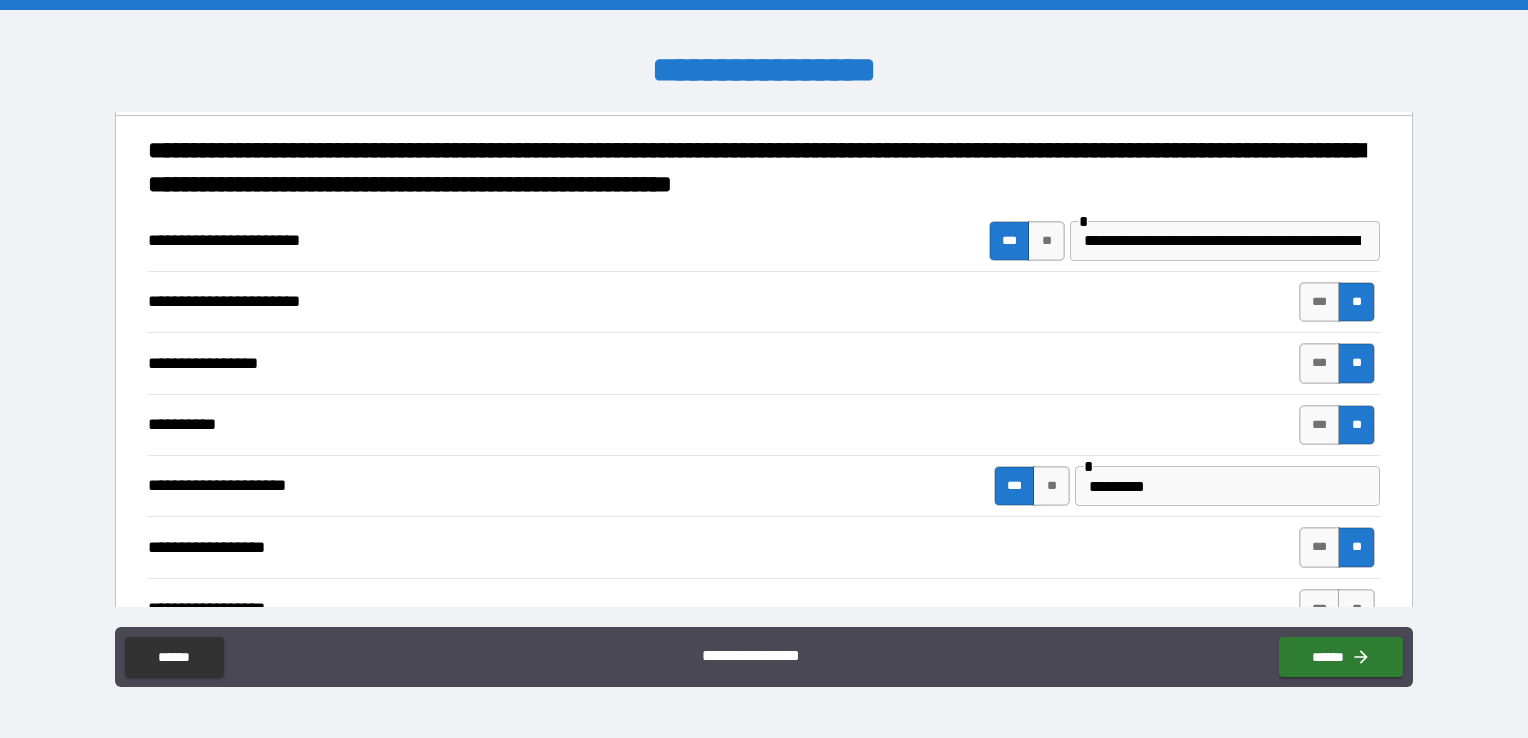 type on "*" 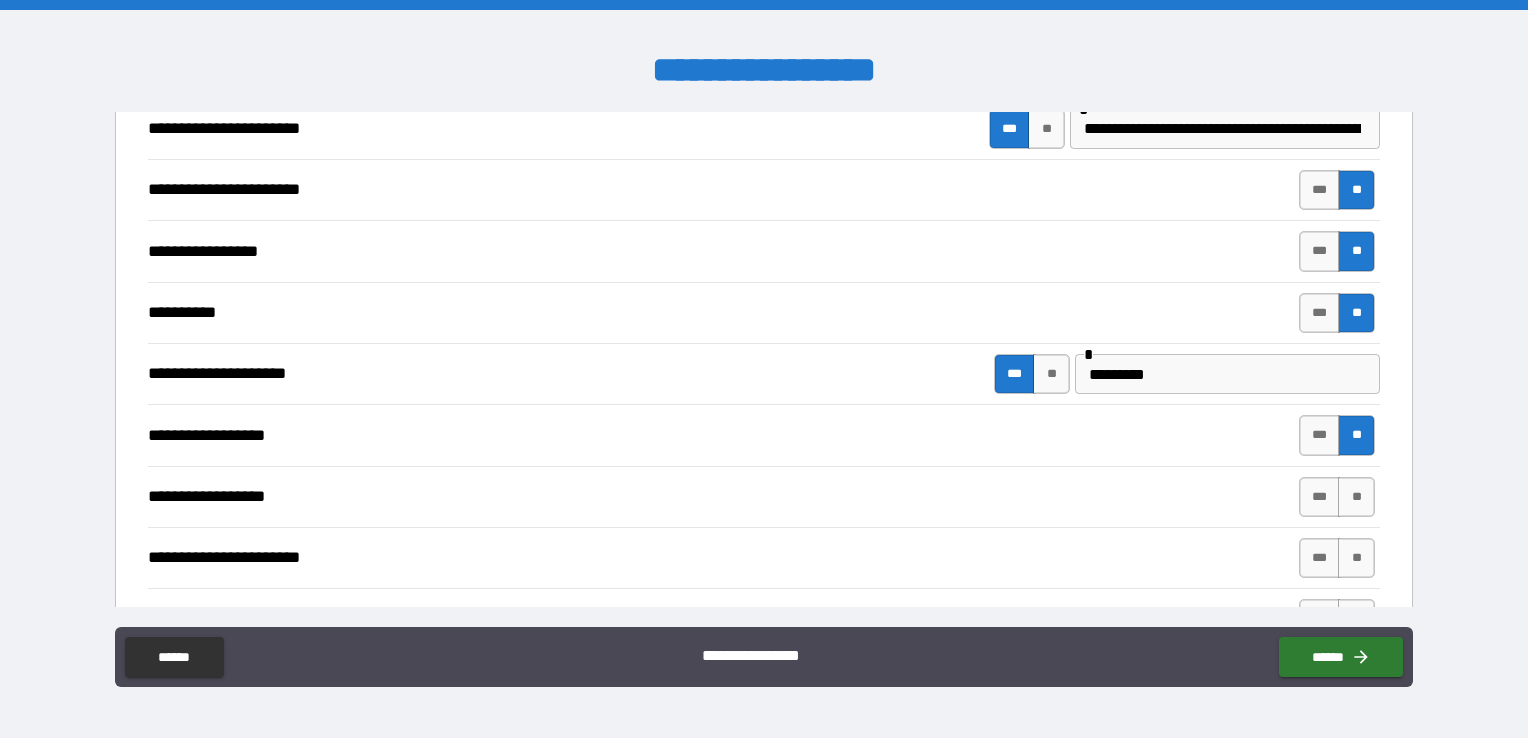 scroll, scrollTop: 400, scrollLeft: 0, axis: vertical 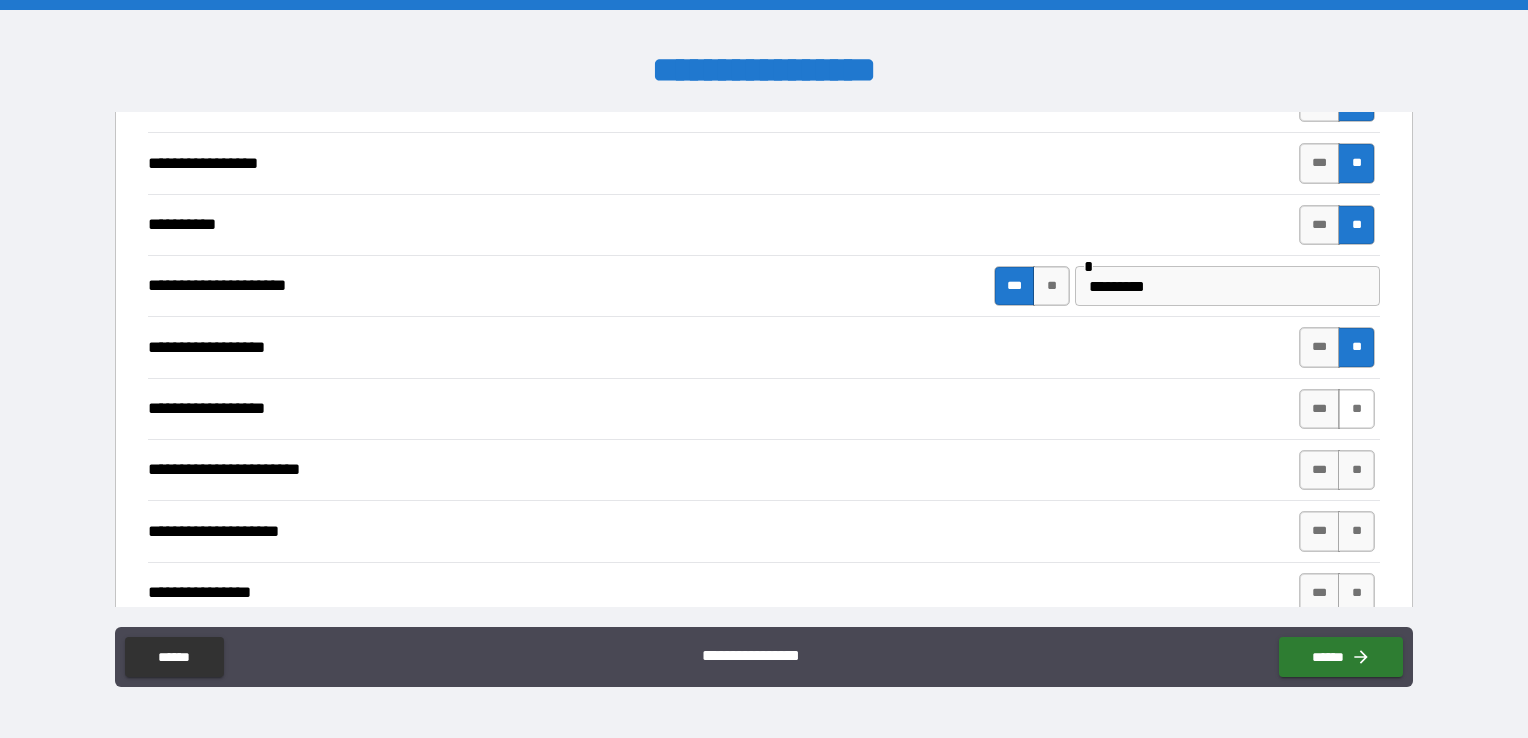 click on "**" at bounding box center (1356, 409) 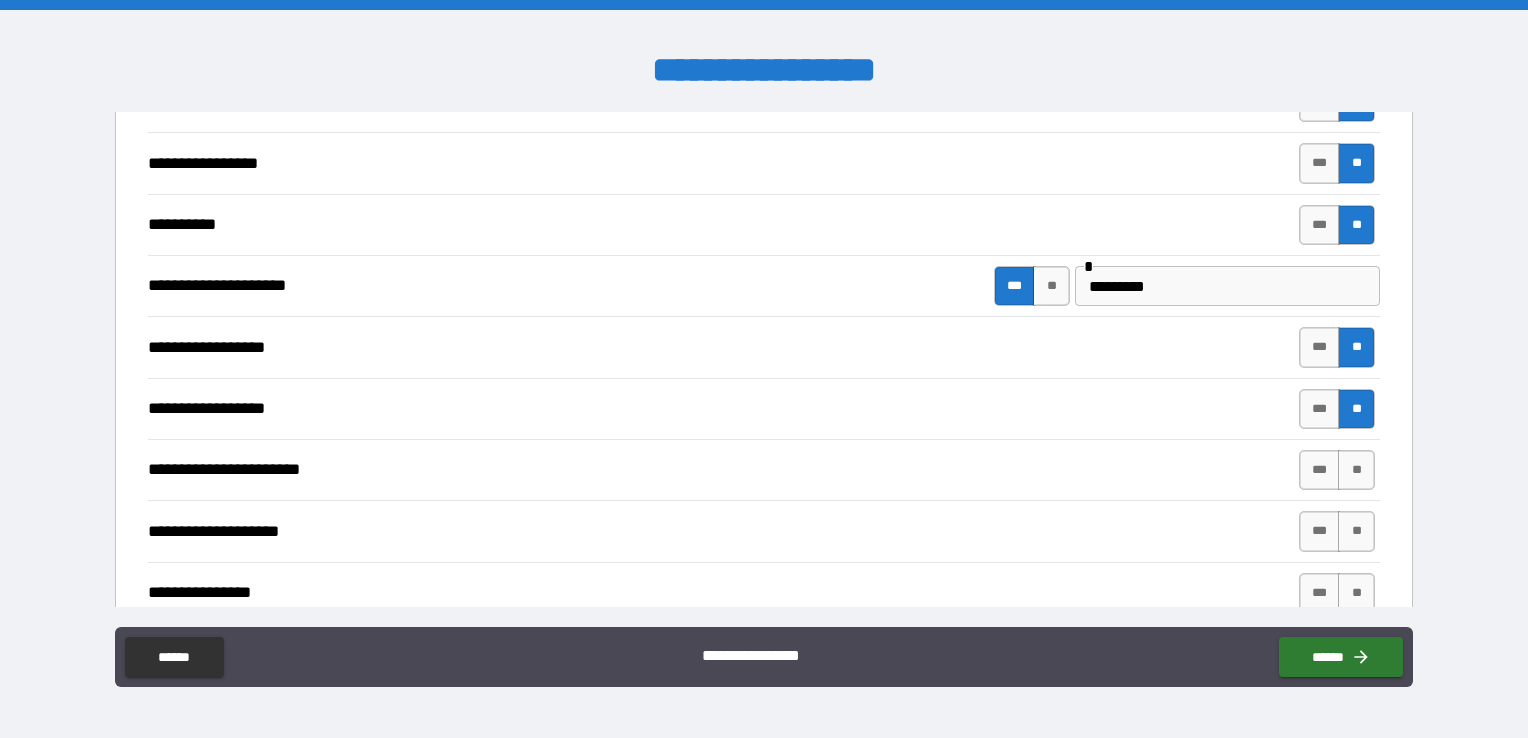 type on "*" 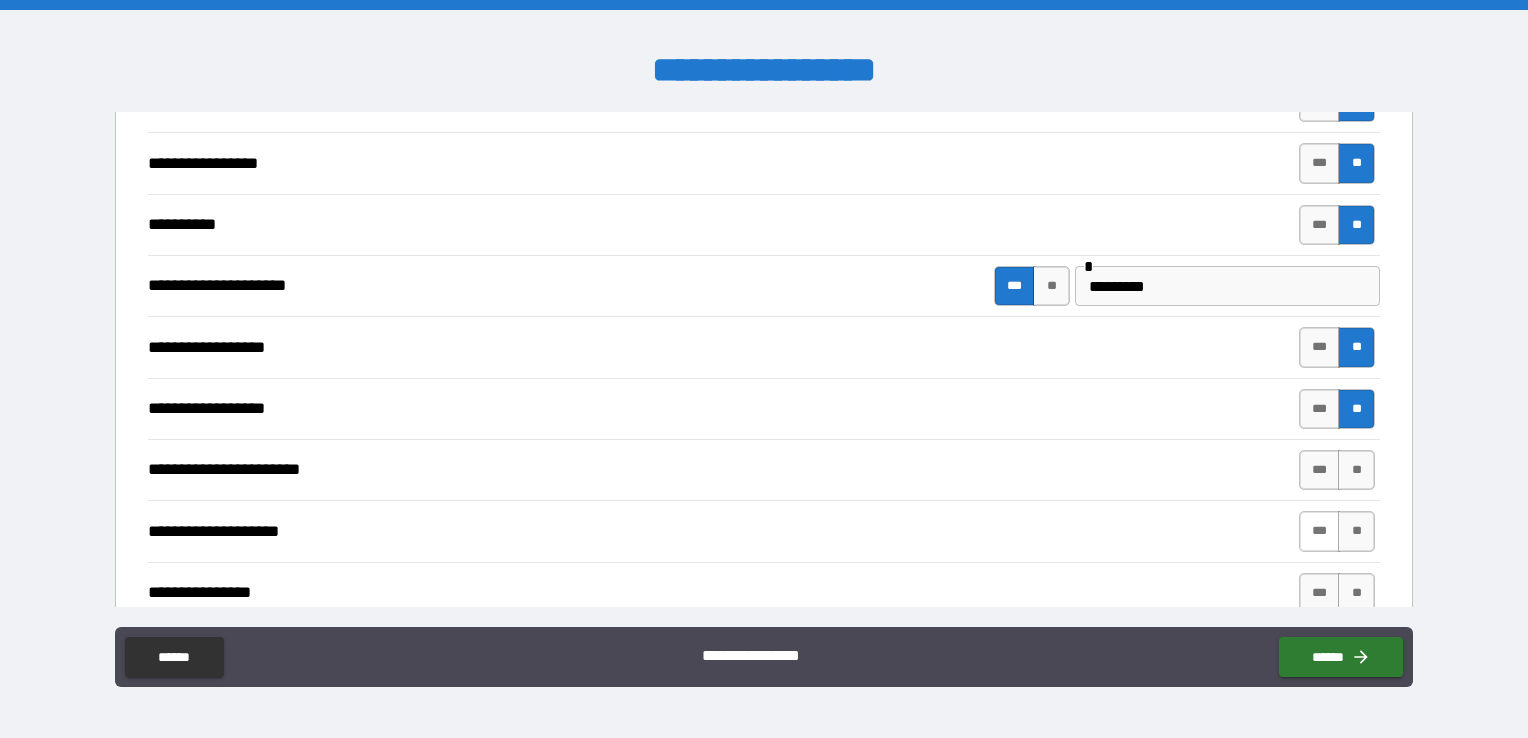 click on "***" at bounding box center (1320, 531) 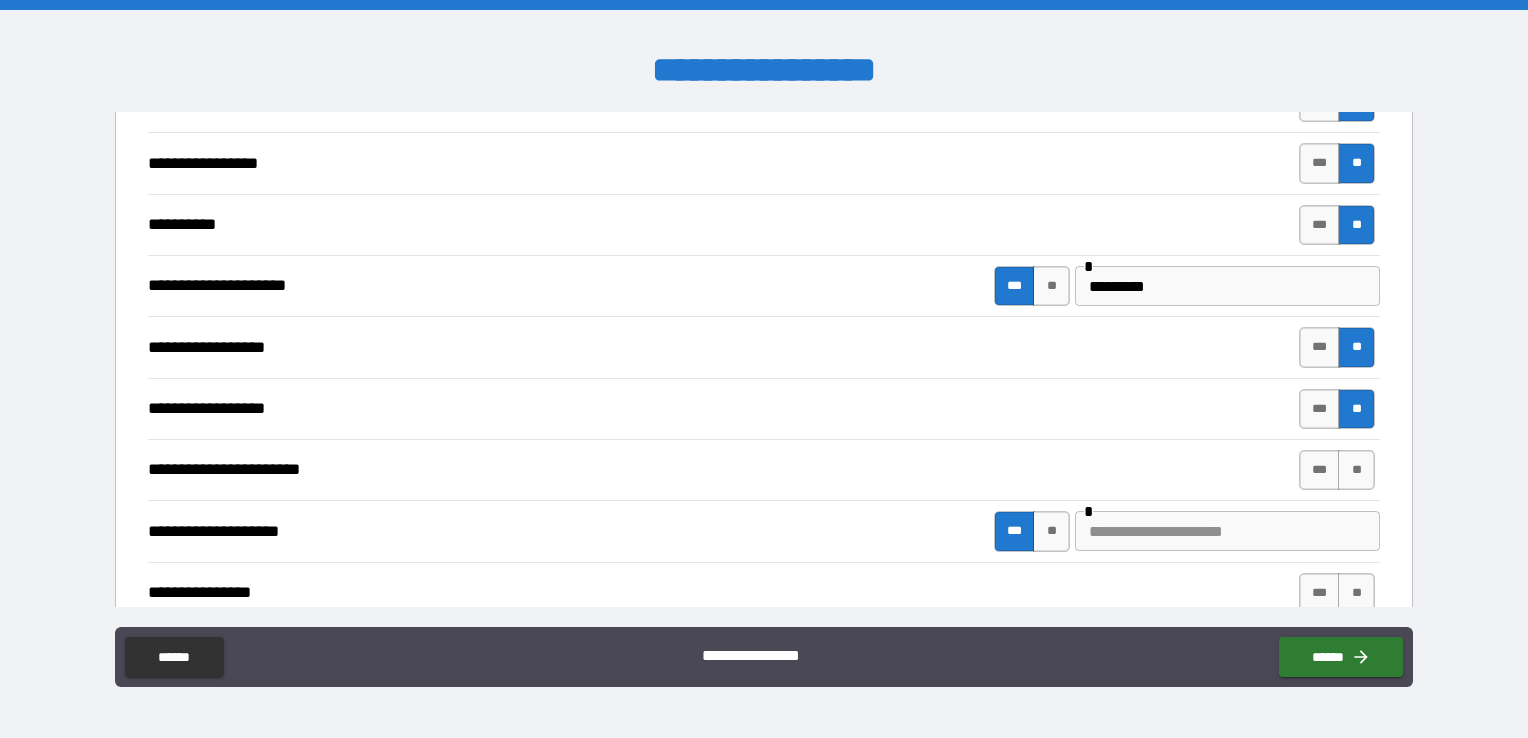 type on "*" 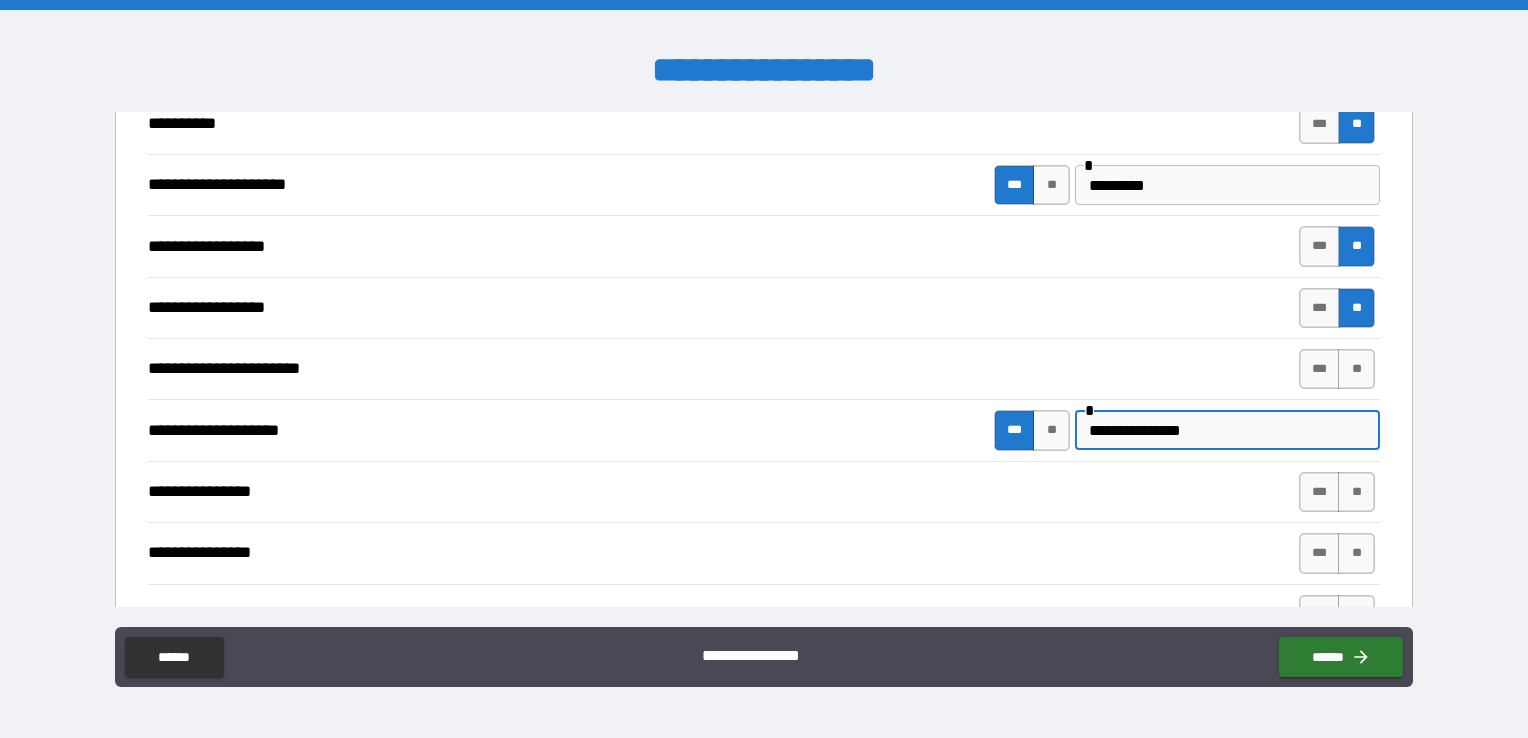scroll, scrollTop: 600, scrollLeft: 0, axis: vertical 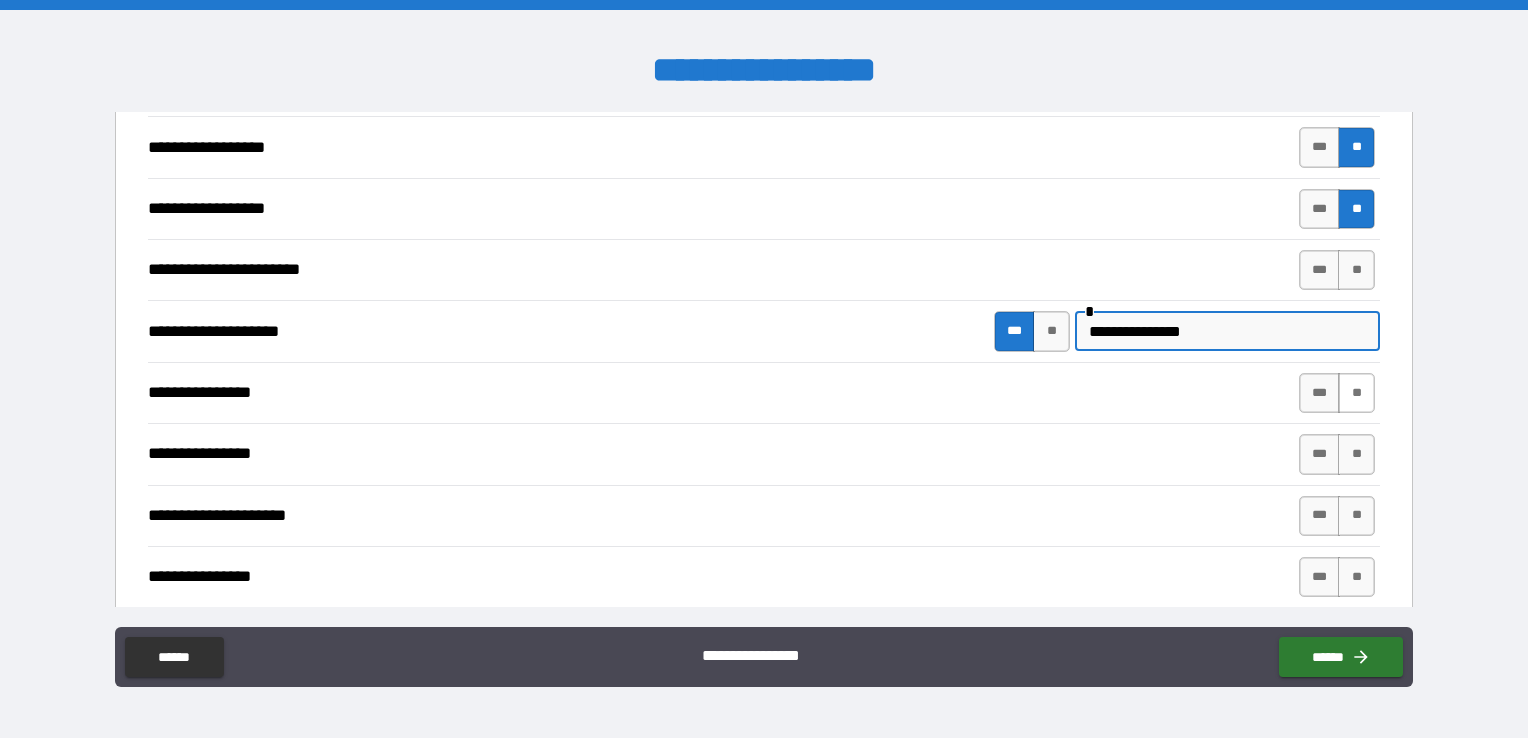 type on "**********" 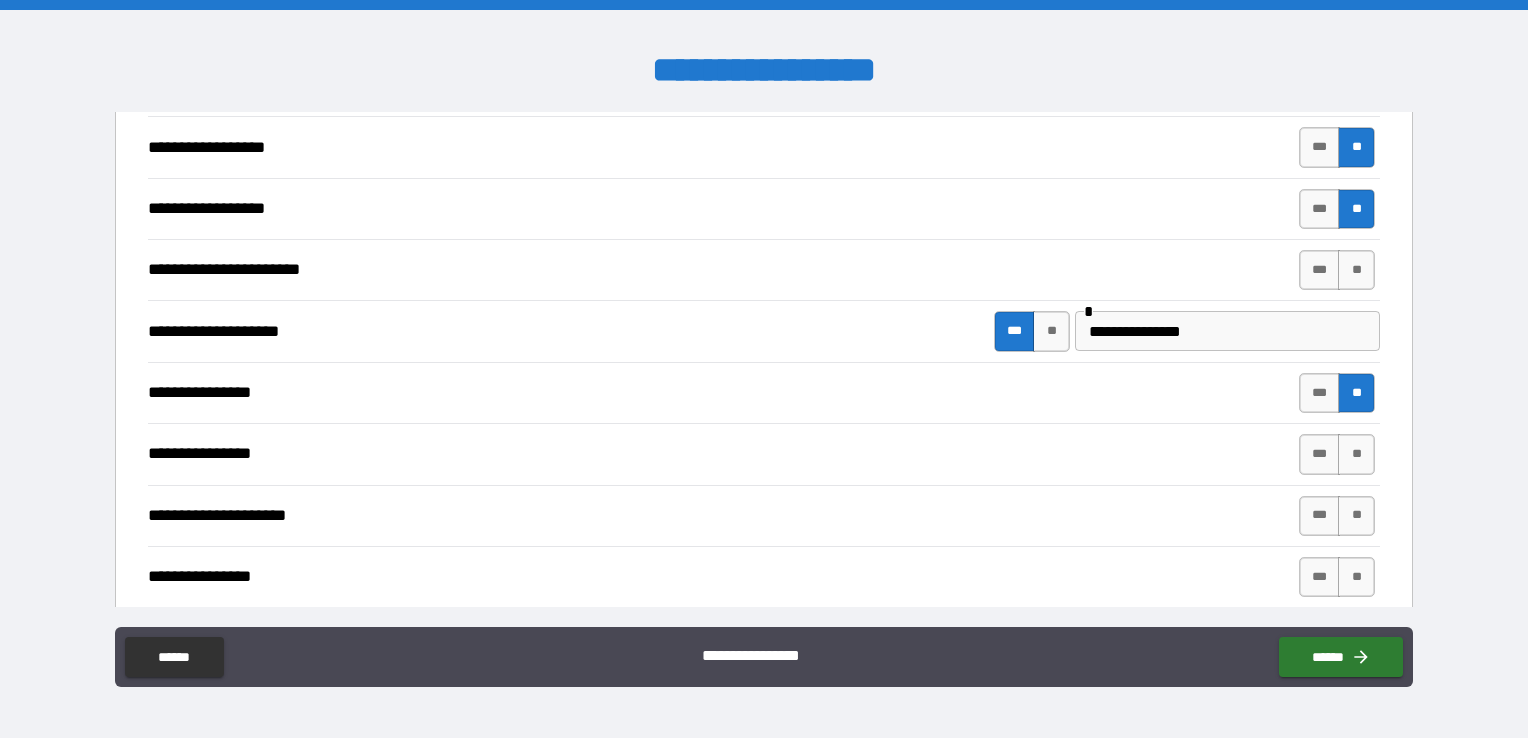 type on "*" 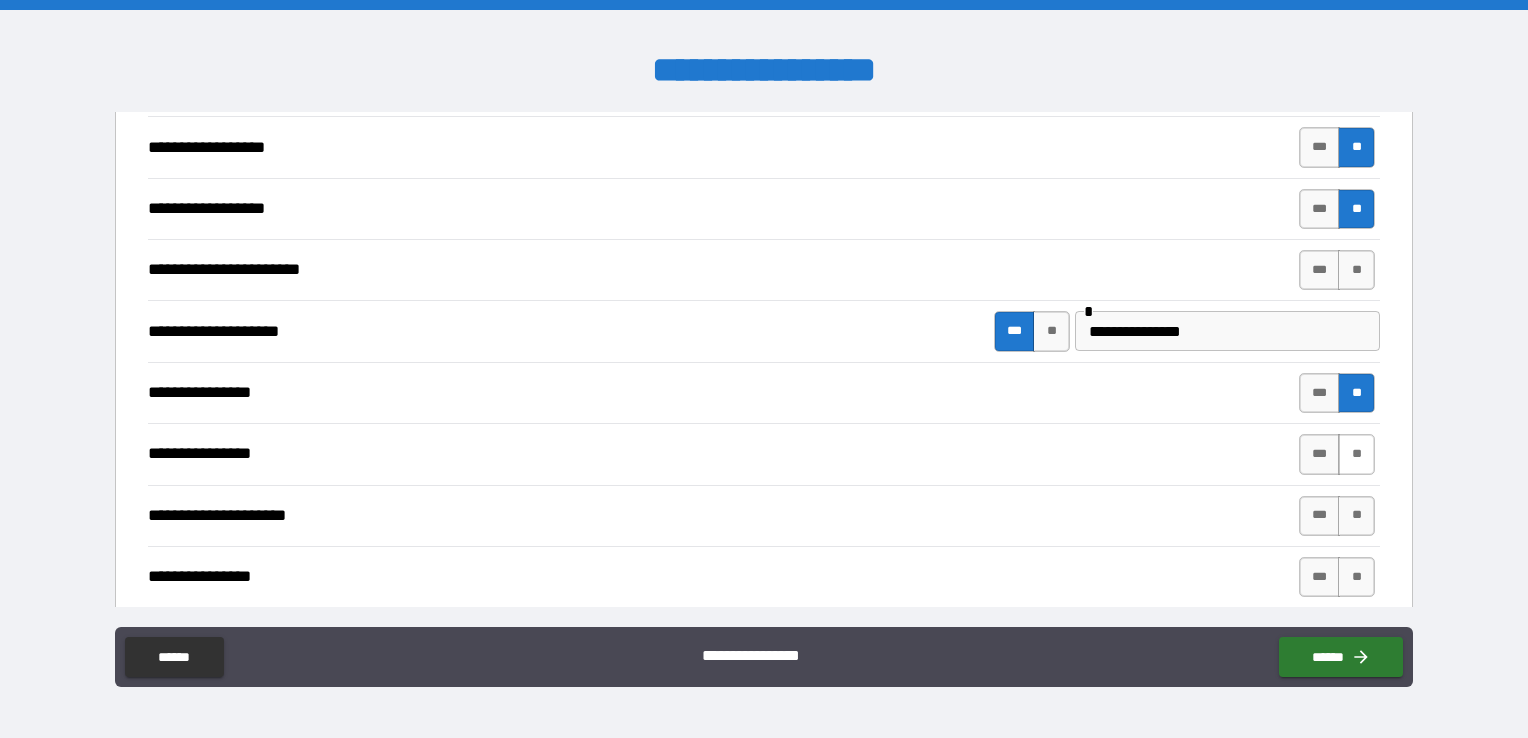 click on "**" at bounding box center [1356, 454] 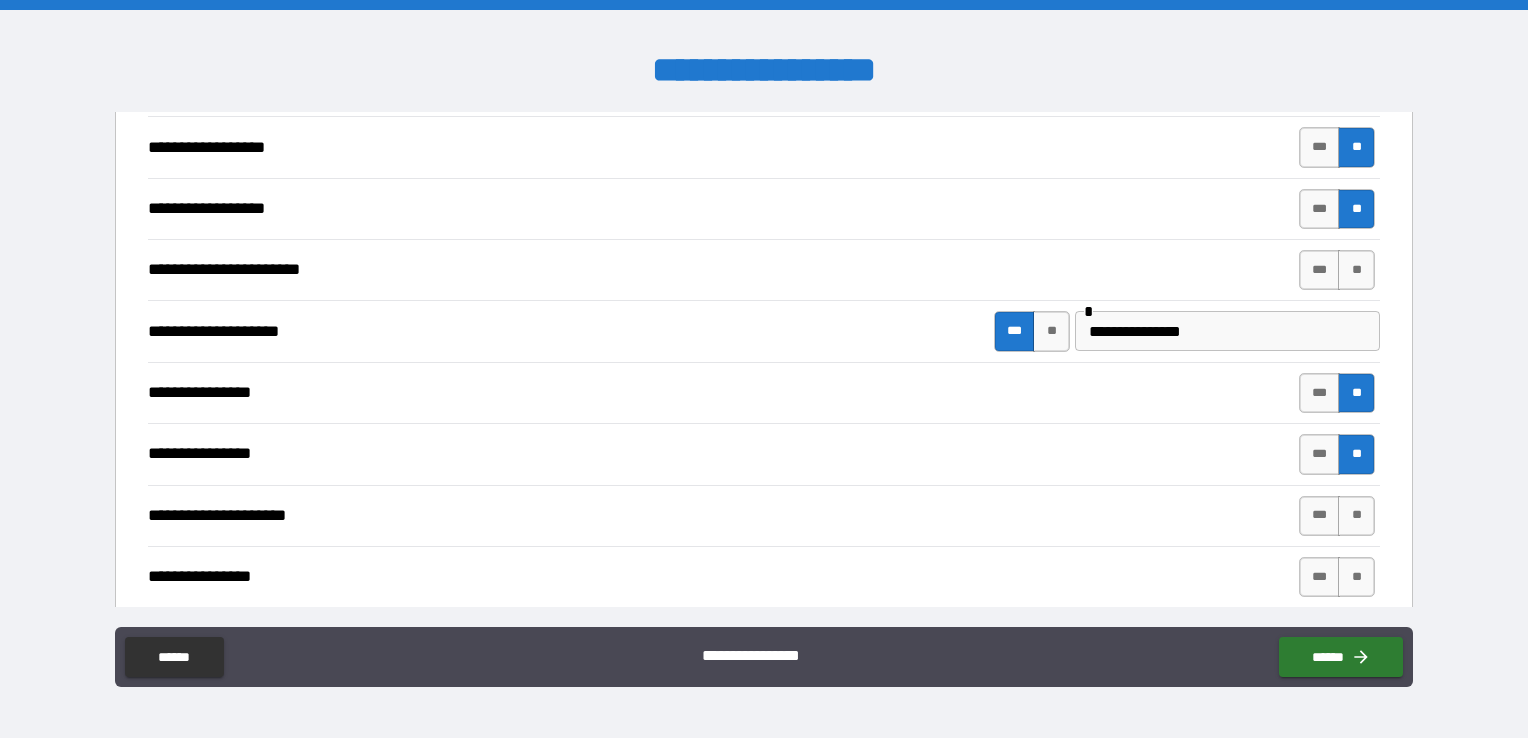 type on "*" 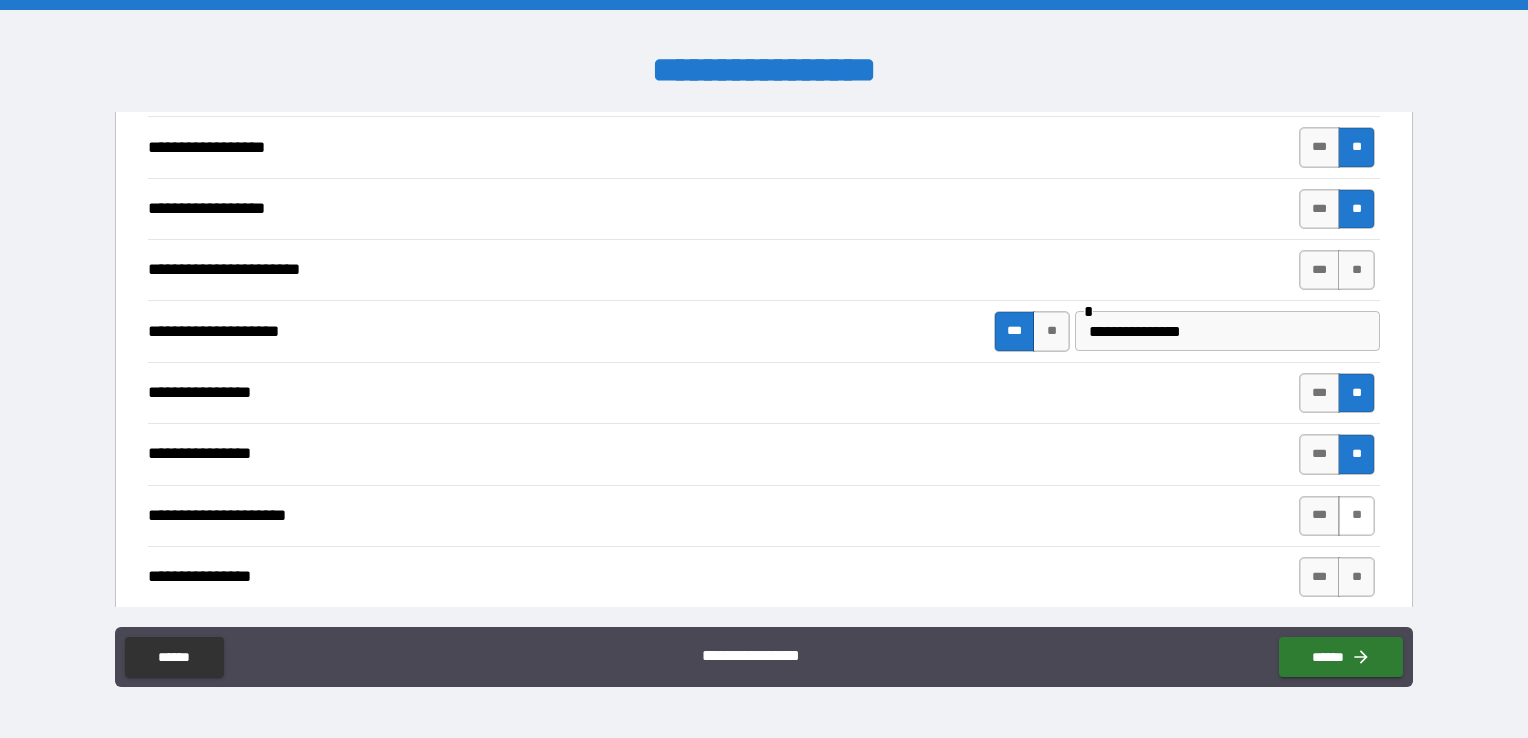 click on "**" at bounding box center (1356, 516) 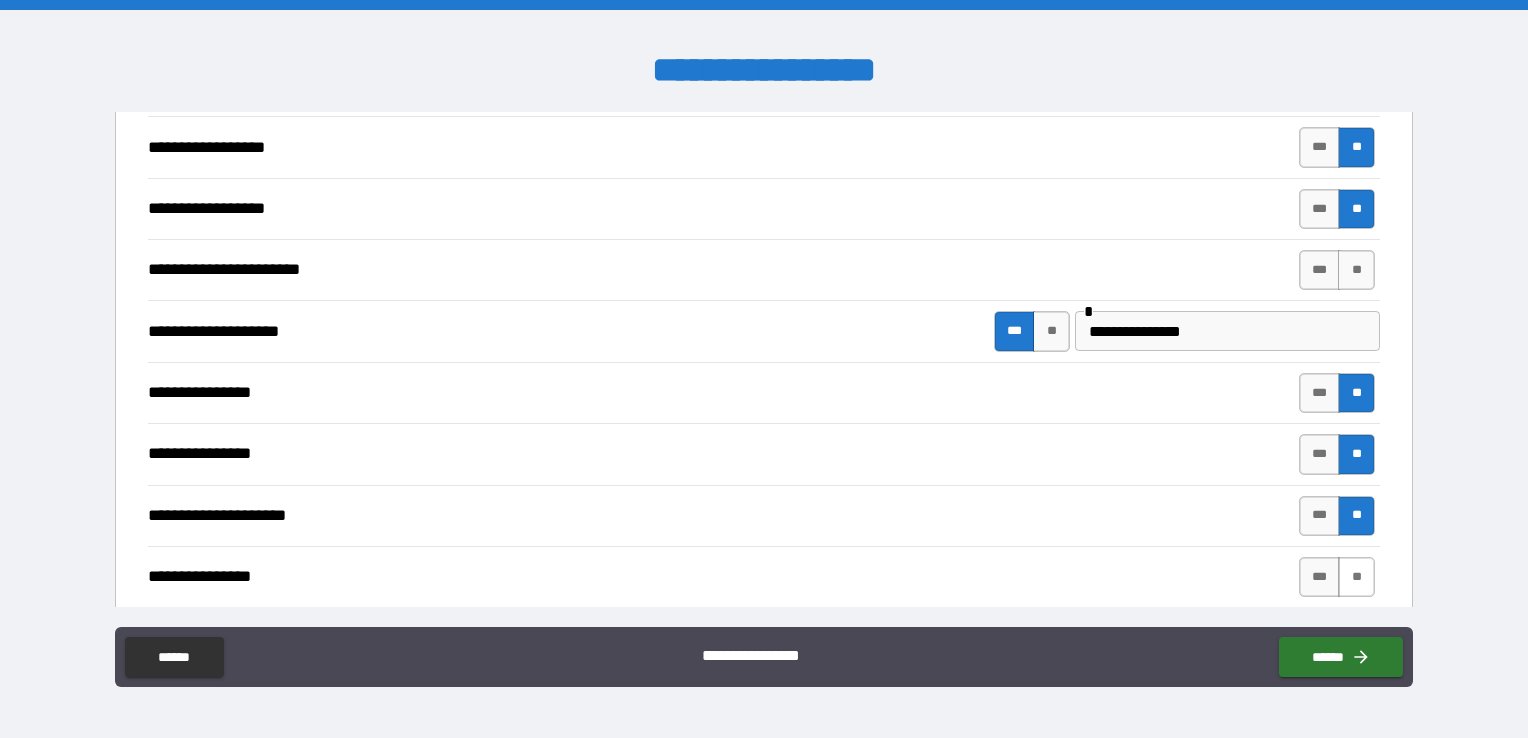 type on "*" 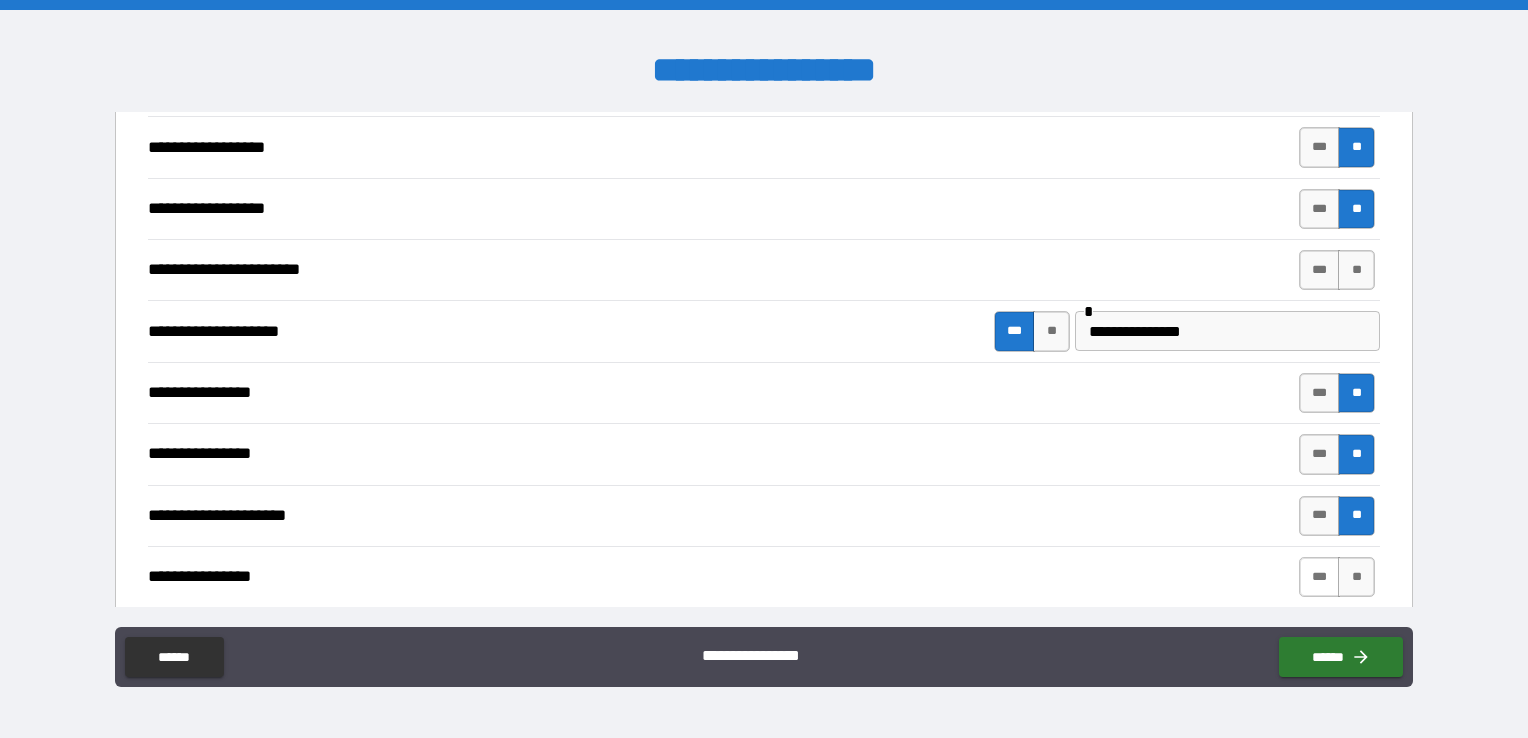 click on "***" at bounding box center (1320, 577) 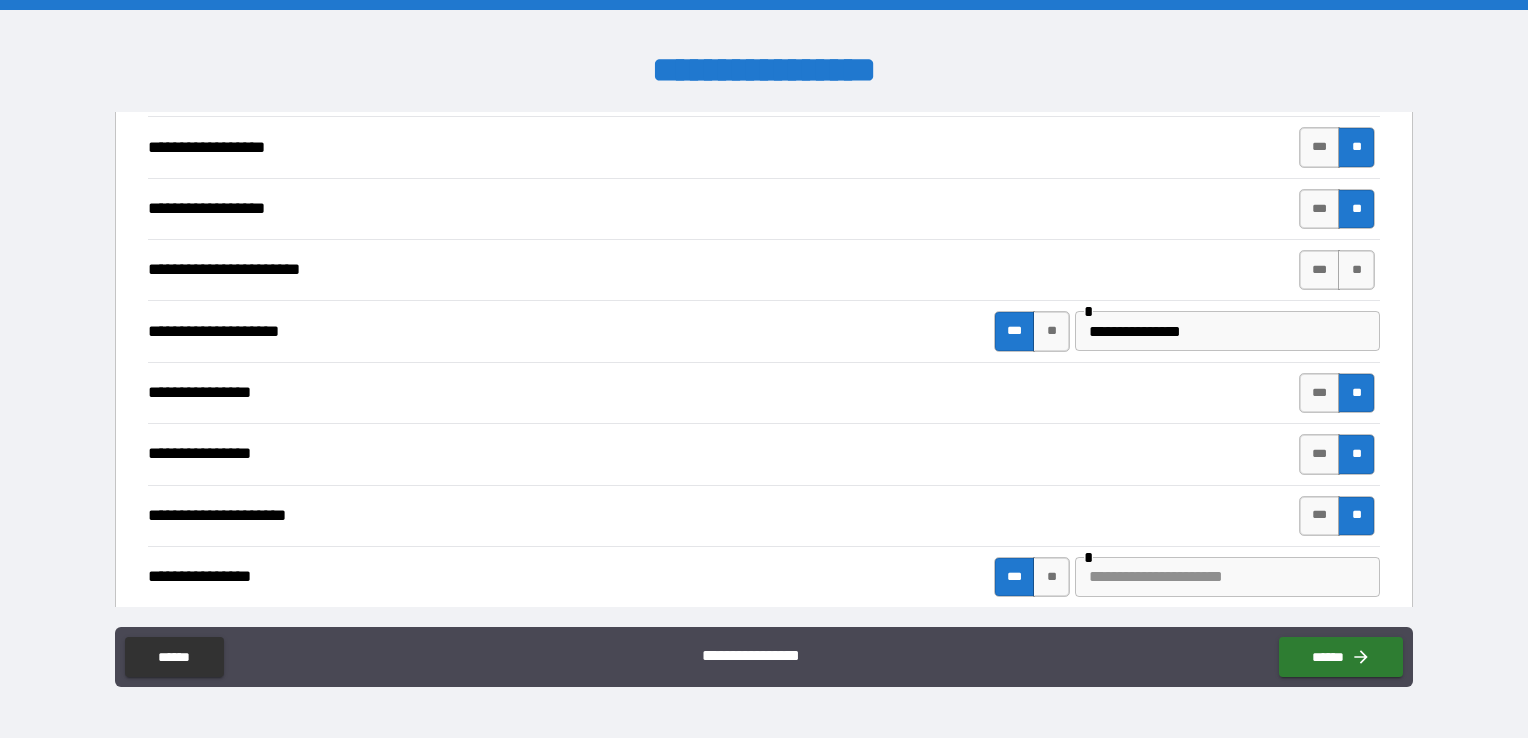 type on "*" 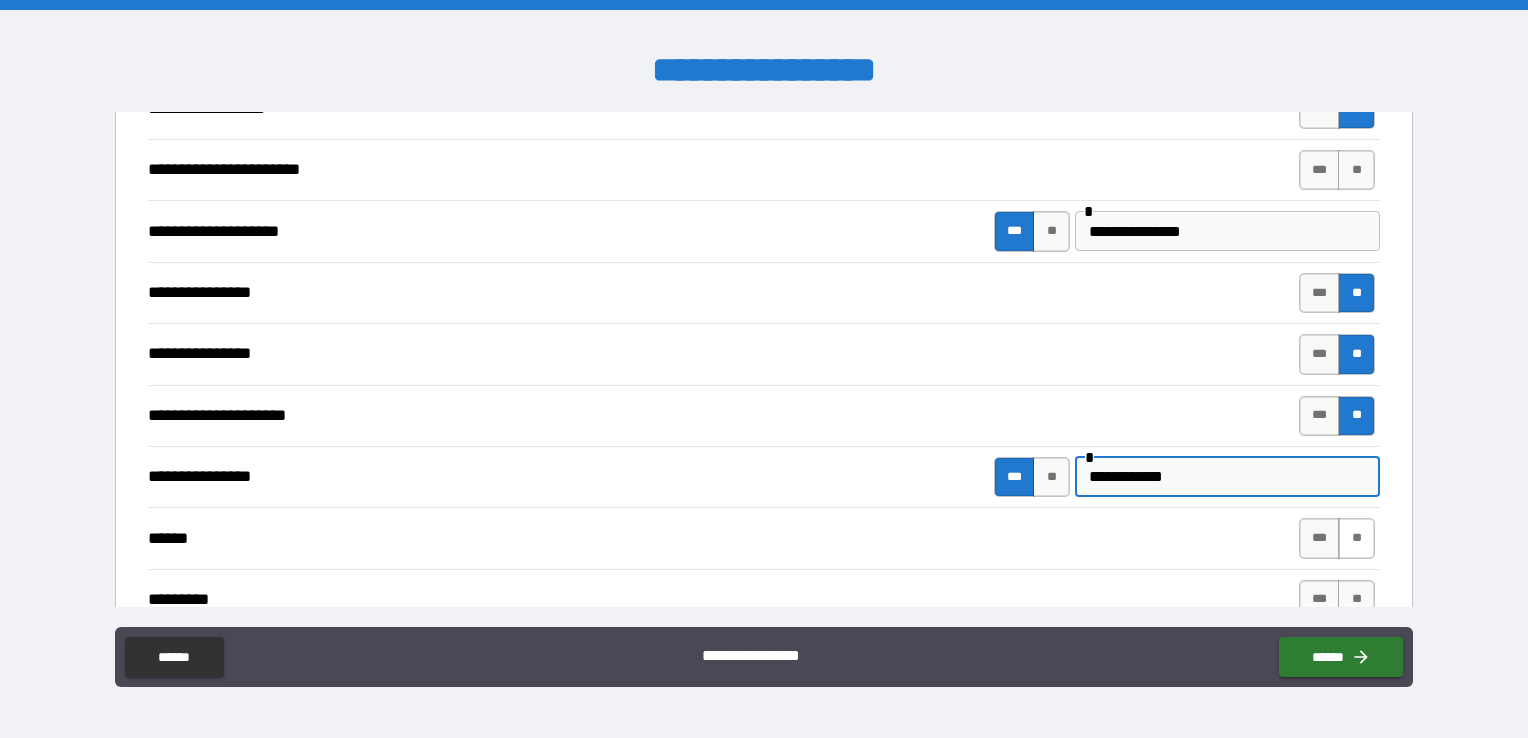 scroll, scrollTop: 800, scrollLeft: 0, axis: vertical 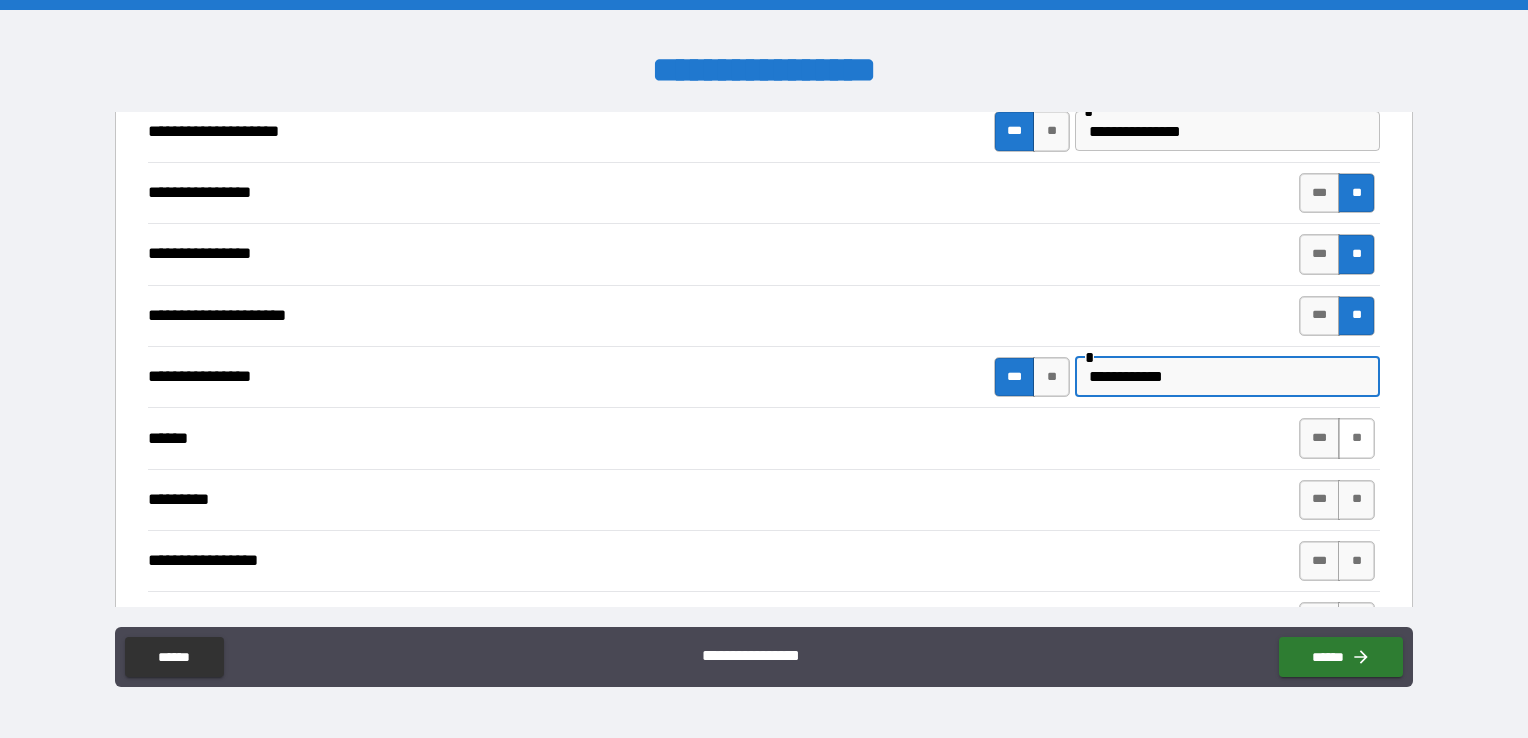 type on "**********" 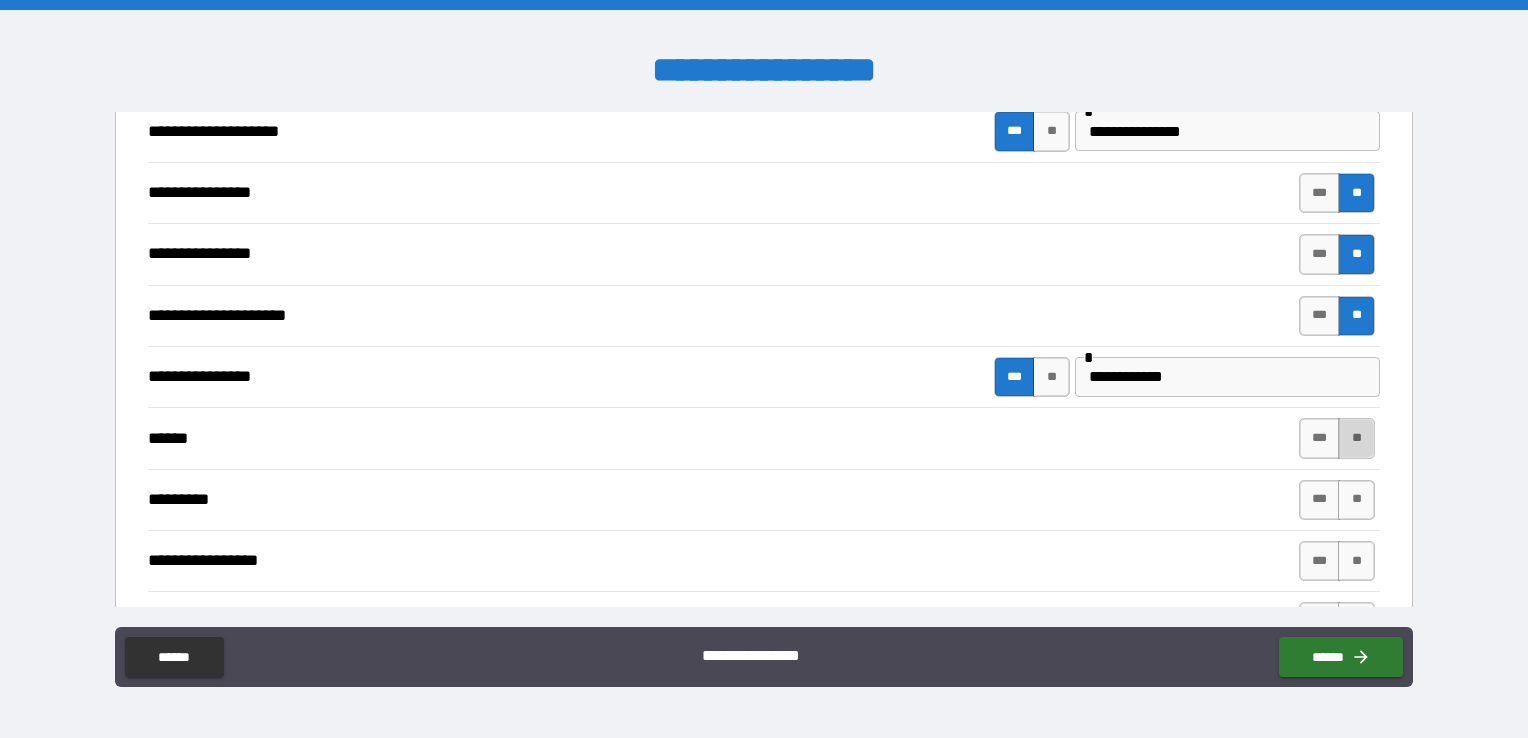 click on "**" at bounding box center (1356, 438) 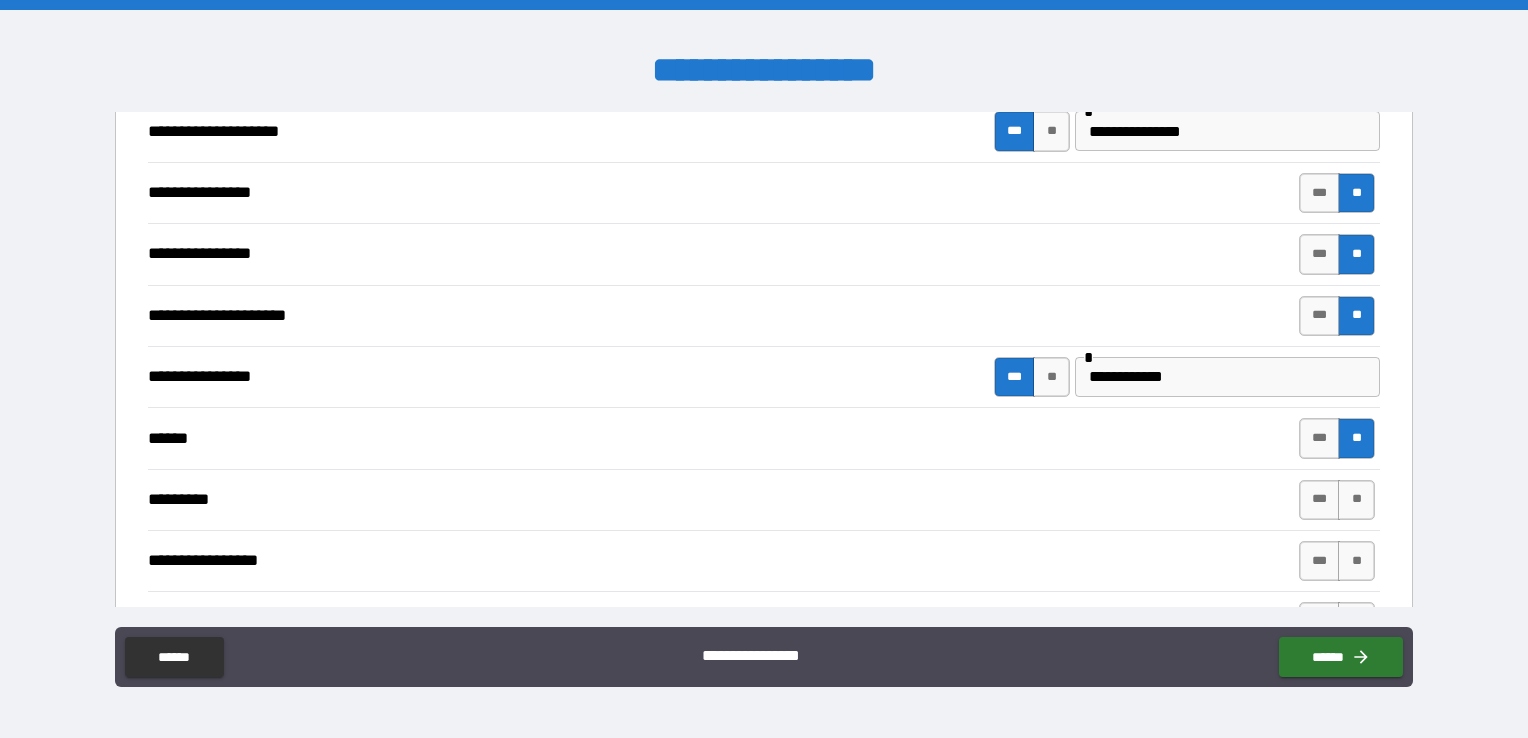 type on "*" 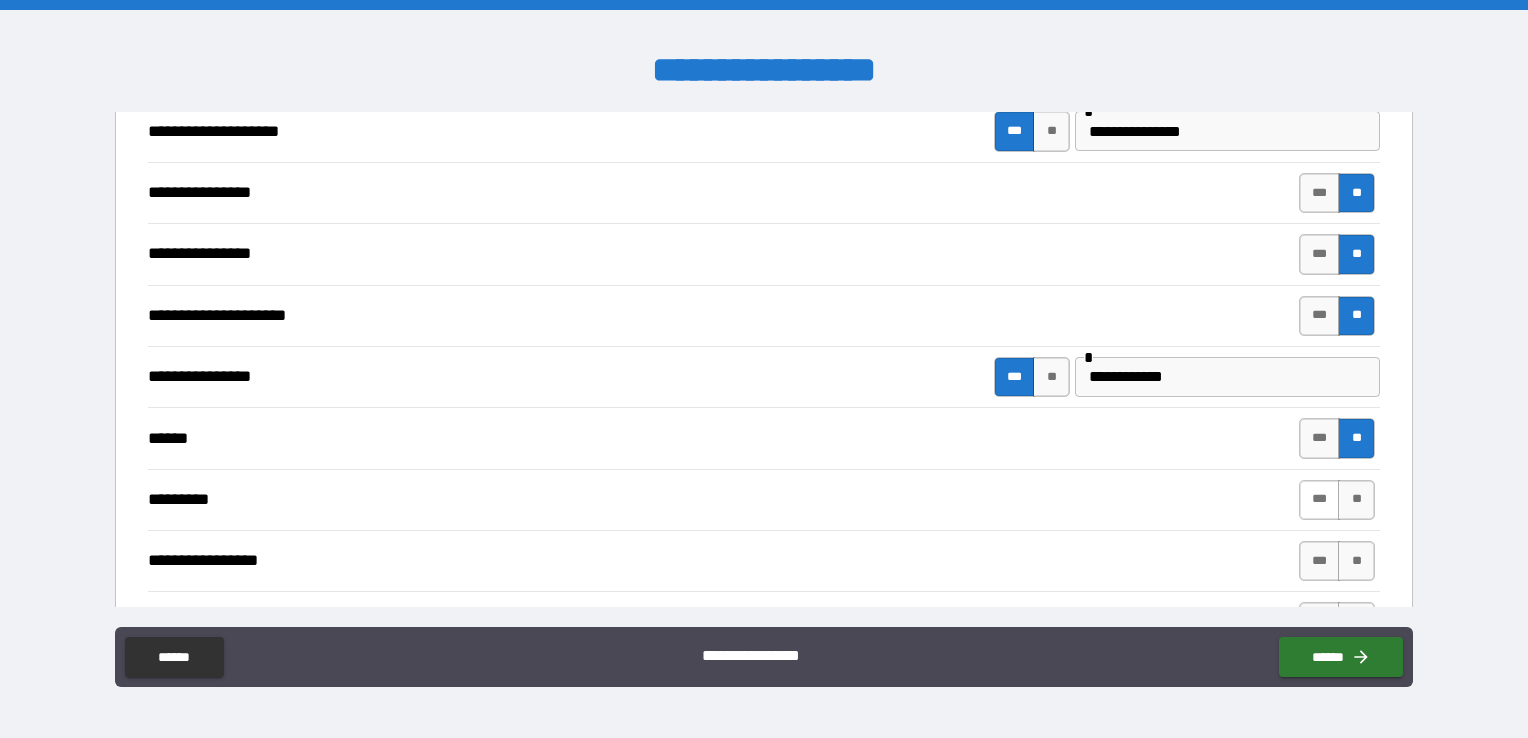 click on "***" at bounding box center [1320, 500] 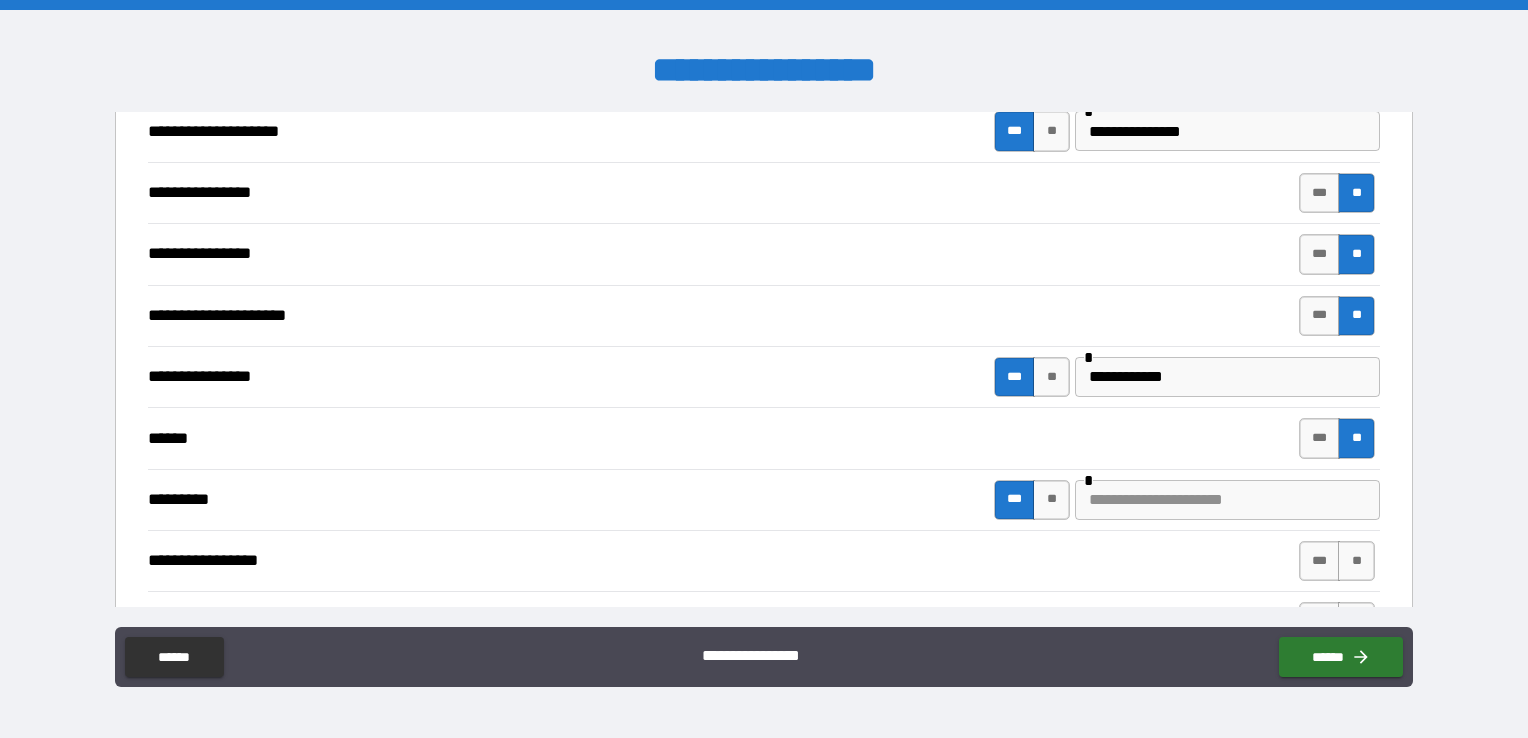 type on "*" 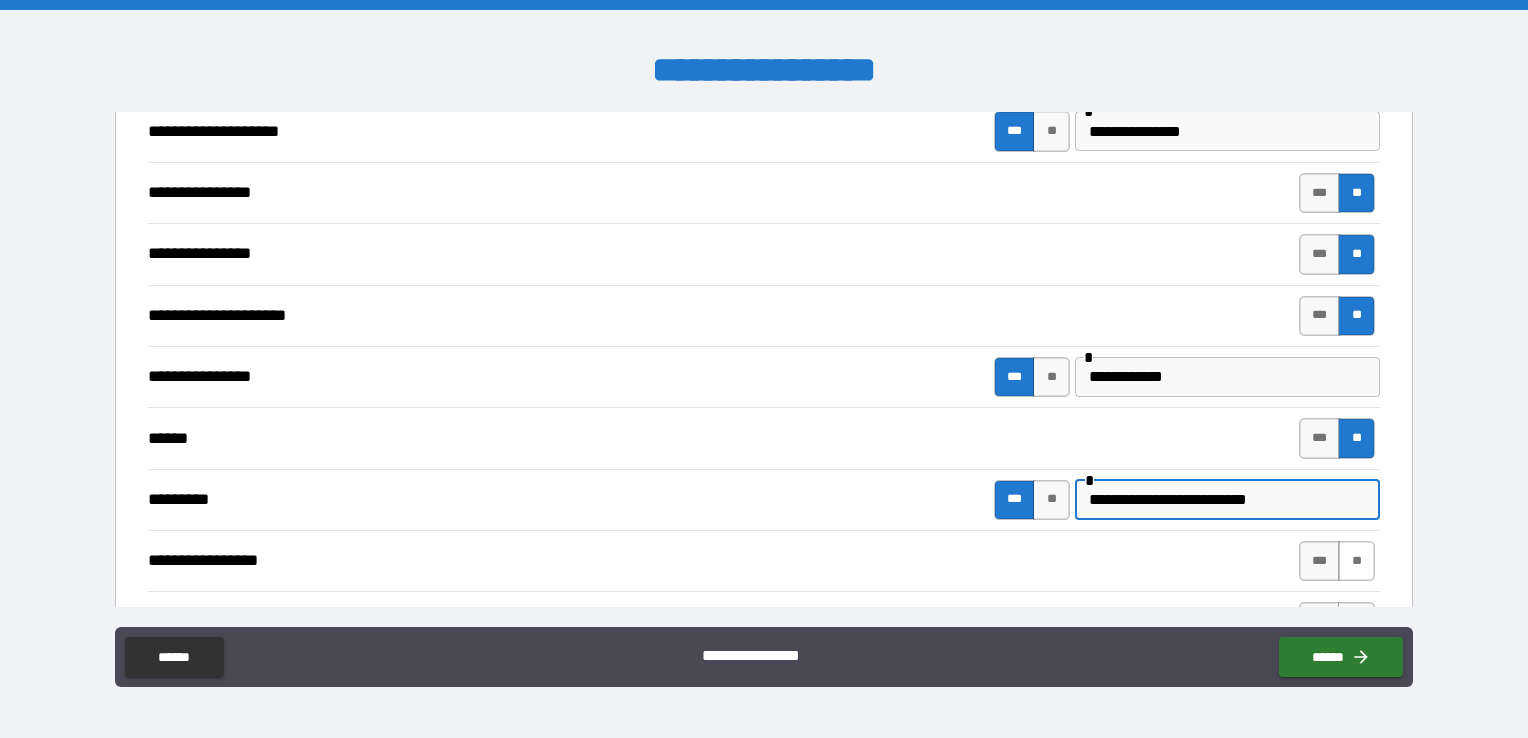 type on "**********" 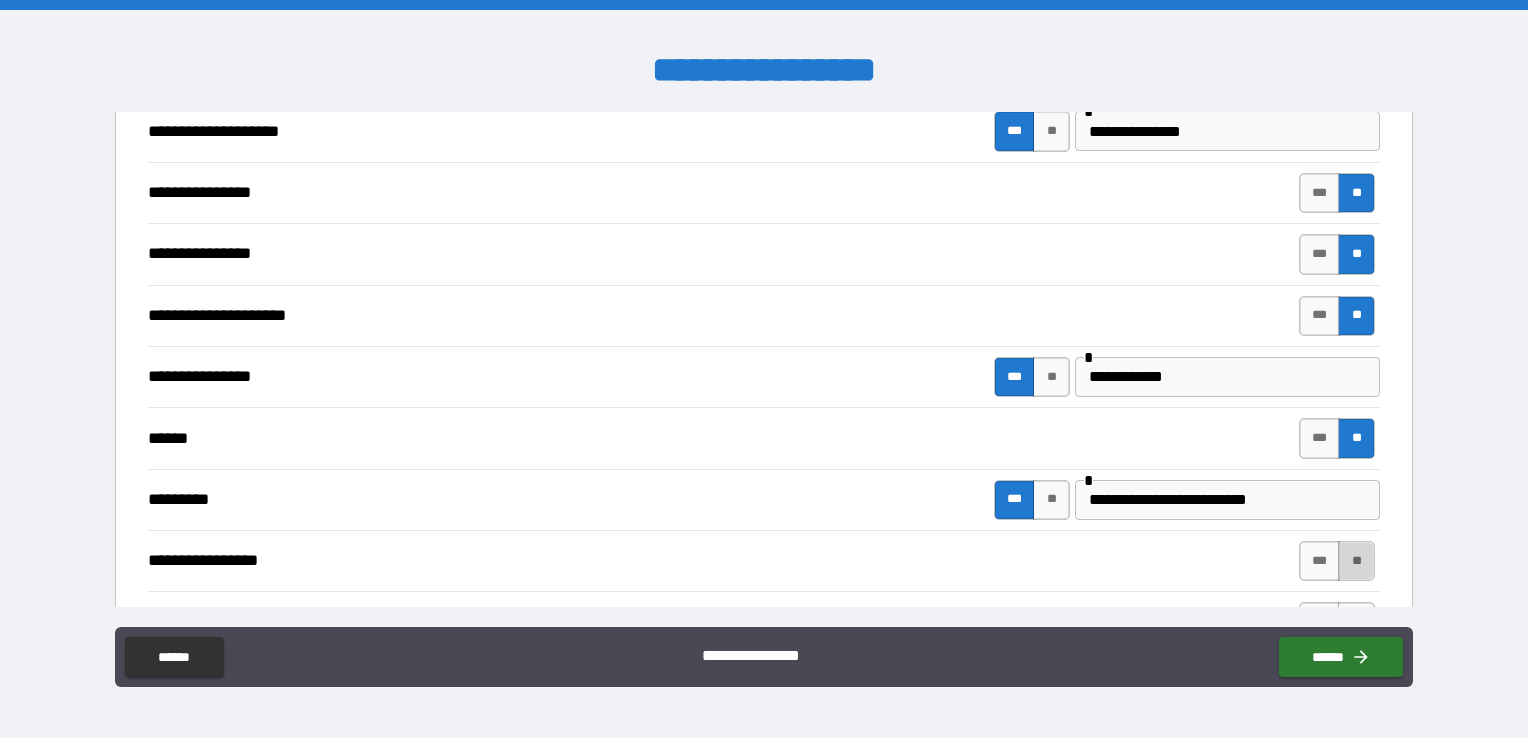 click on "**" at bounding box center [1356, 561] 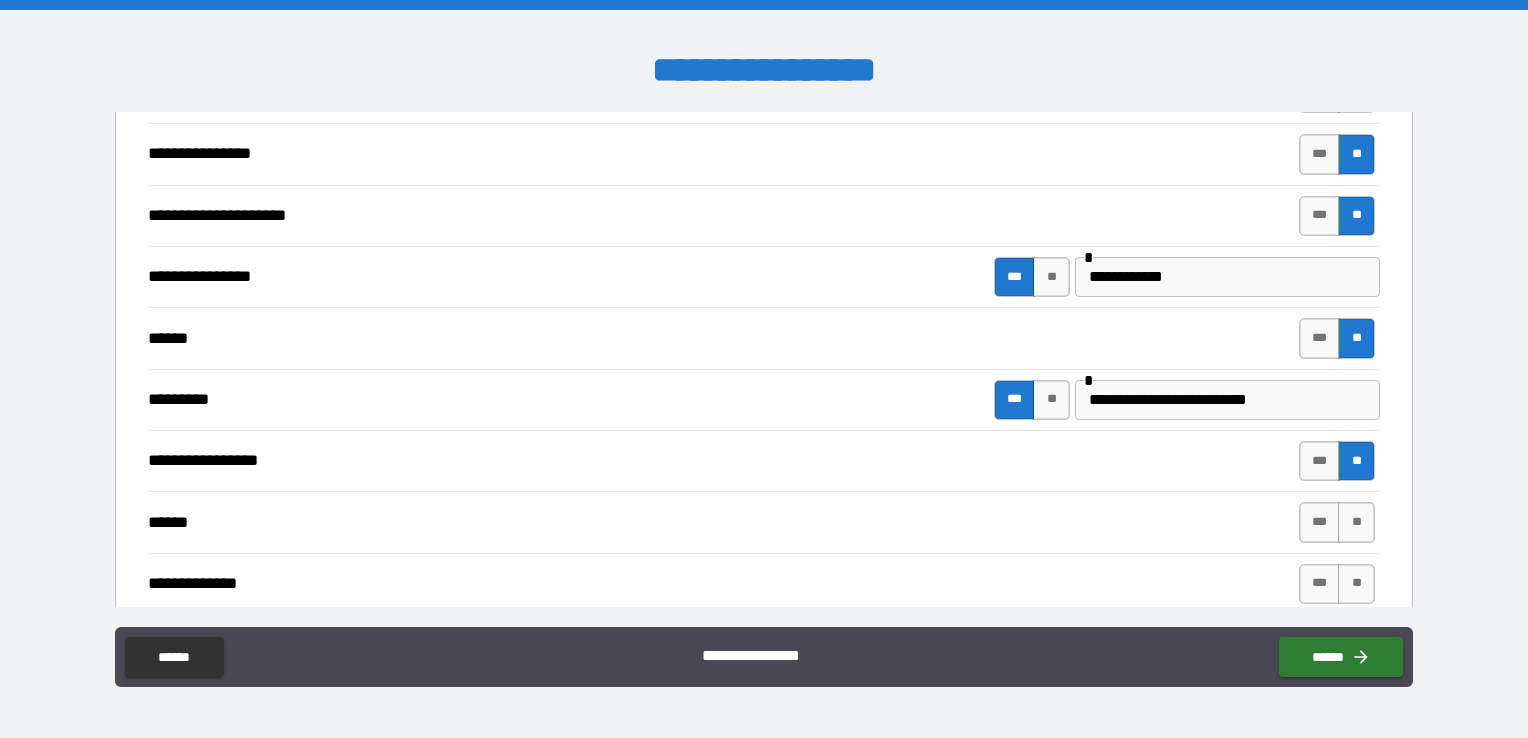 scroll, scrollTop: 1000, scrollLeft: 0, axis: vertical 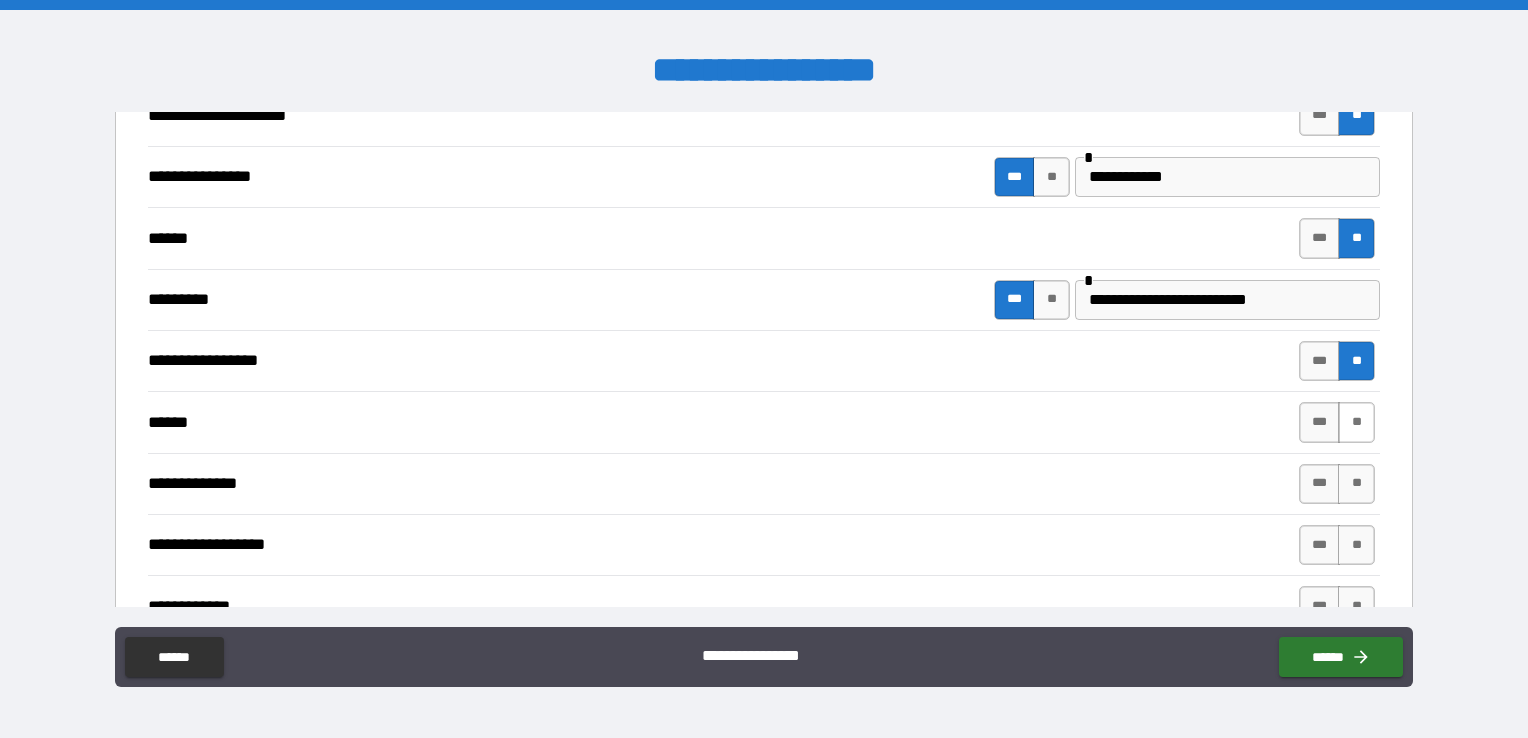 click on "**" at bounding box center [1356, 422] 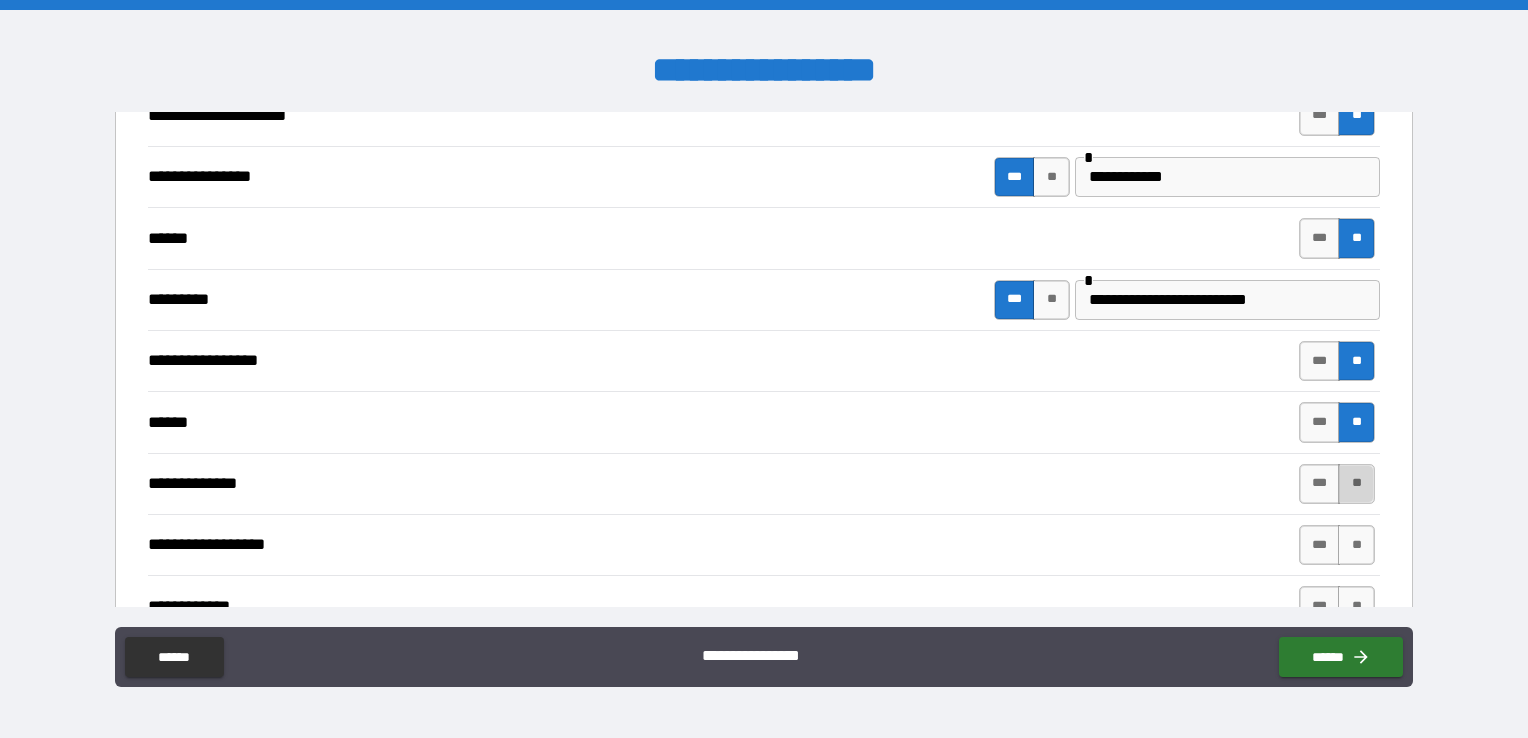 click on "**" at bounding box center [1356, 484] 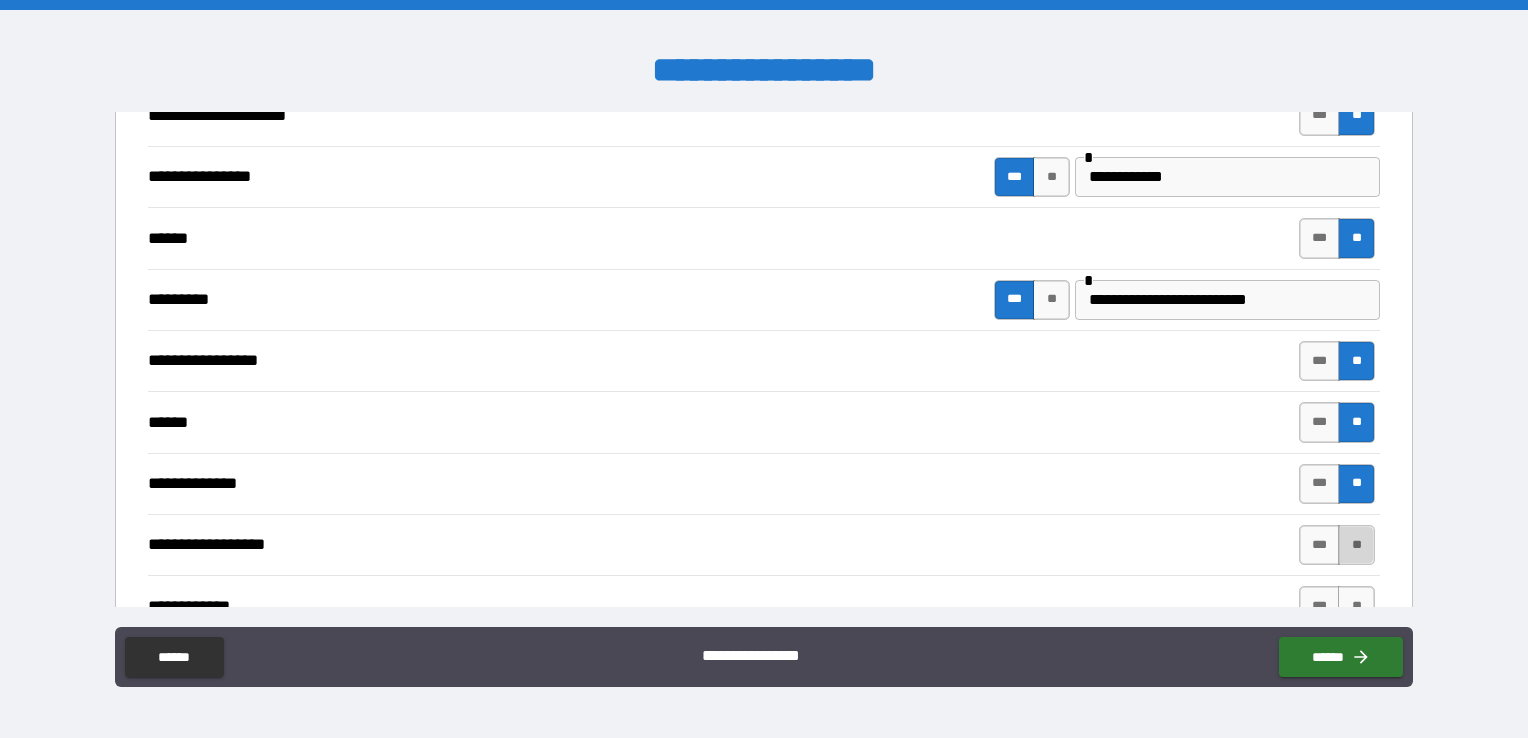 click on "**" at bounding box center [1356, 545] 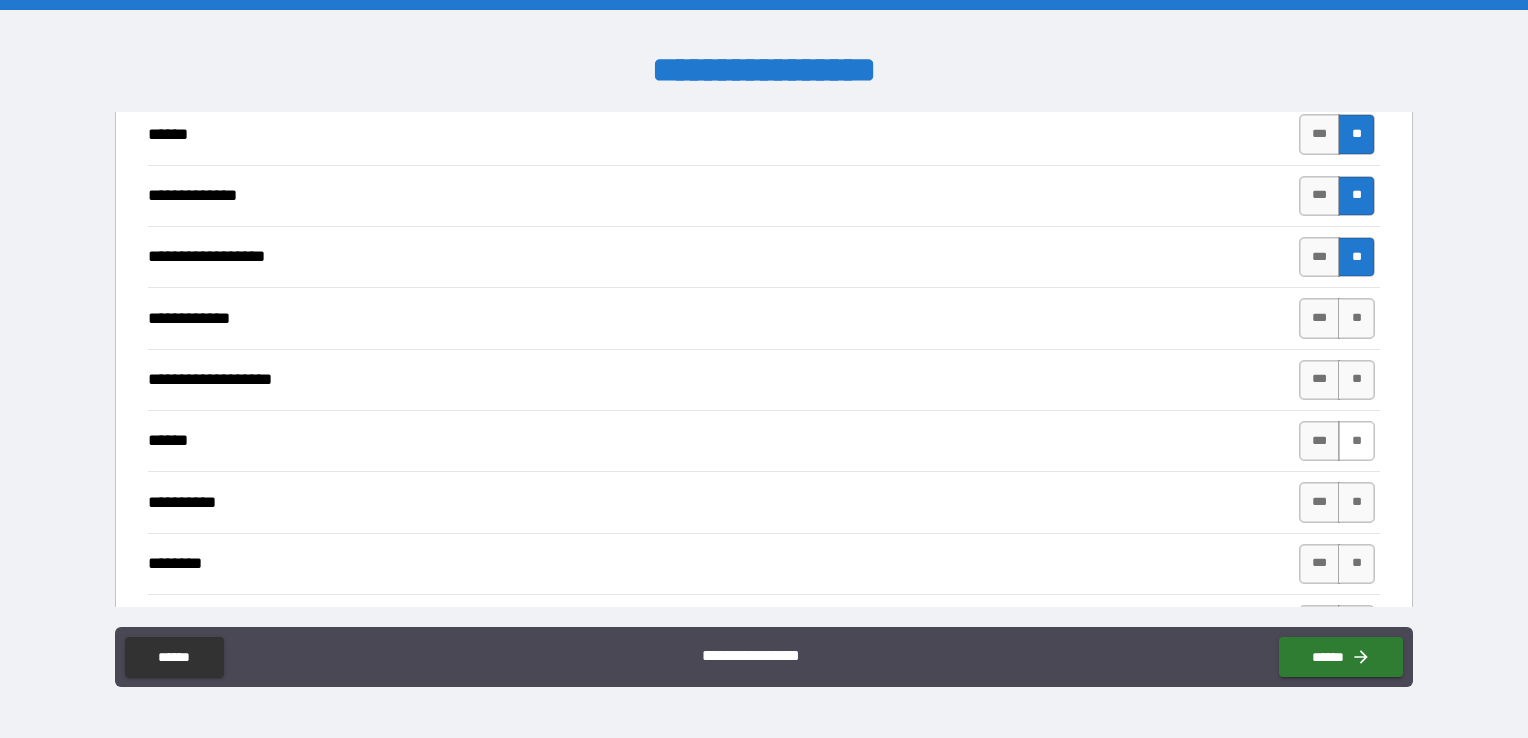 scroll, scrollTop: 1300, scrollLeft: 0, axis: vertical 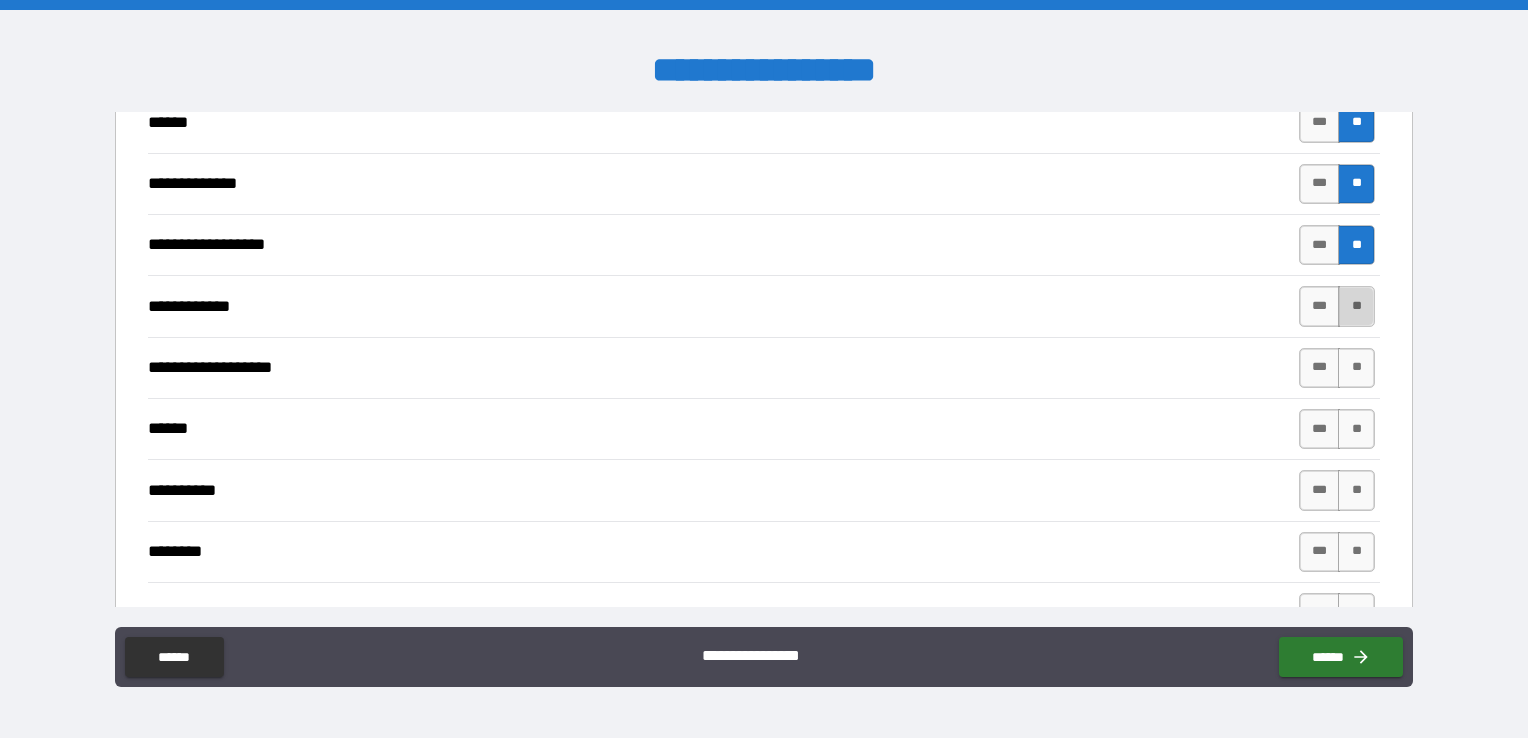 click on "**" at bounding box center (1356, 306) 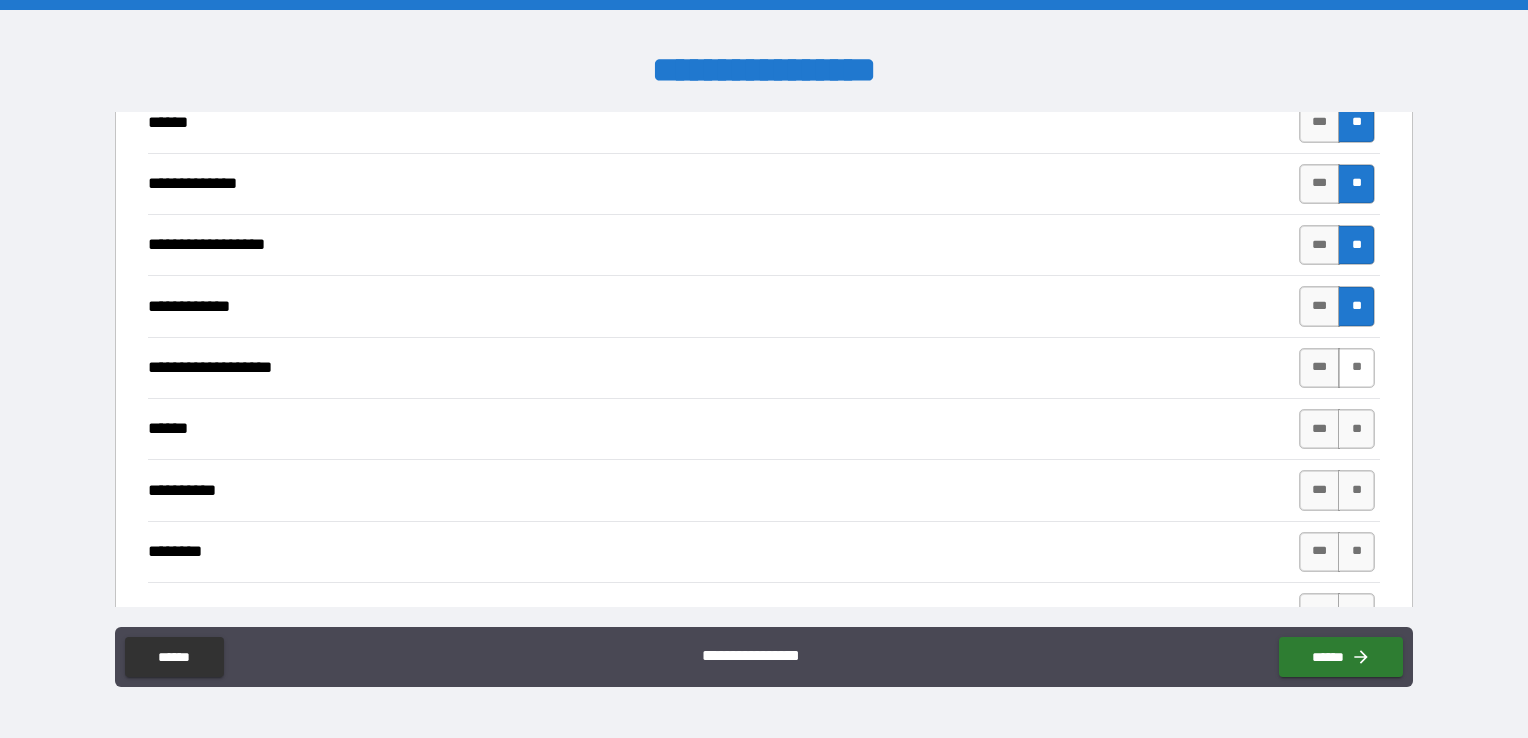 click on "**" at bounding box center [1356, 368] 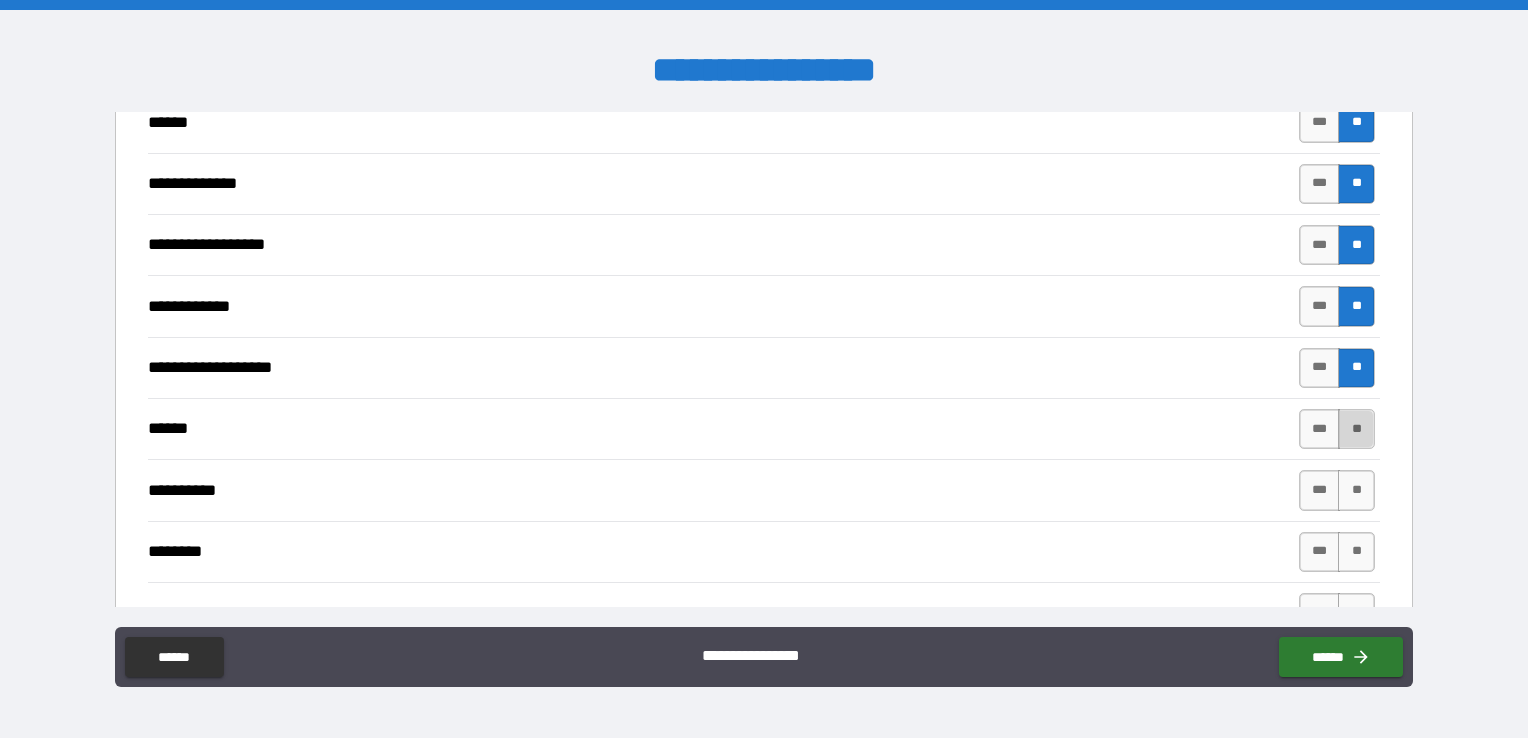 click on "**" at bounding box center [1356, 429] 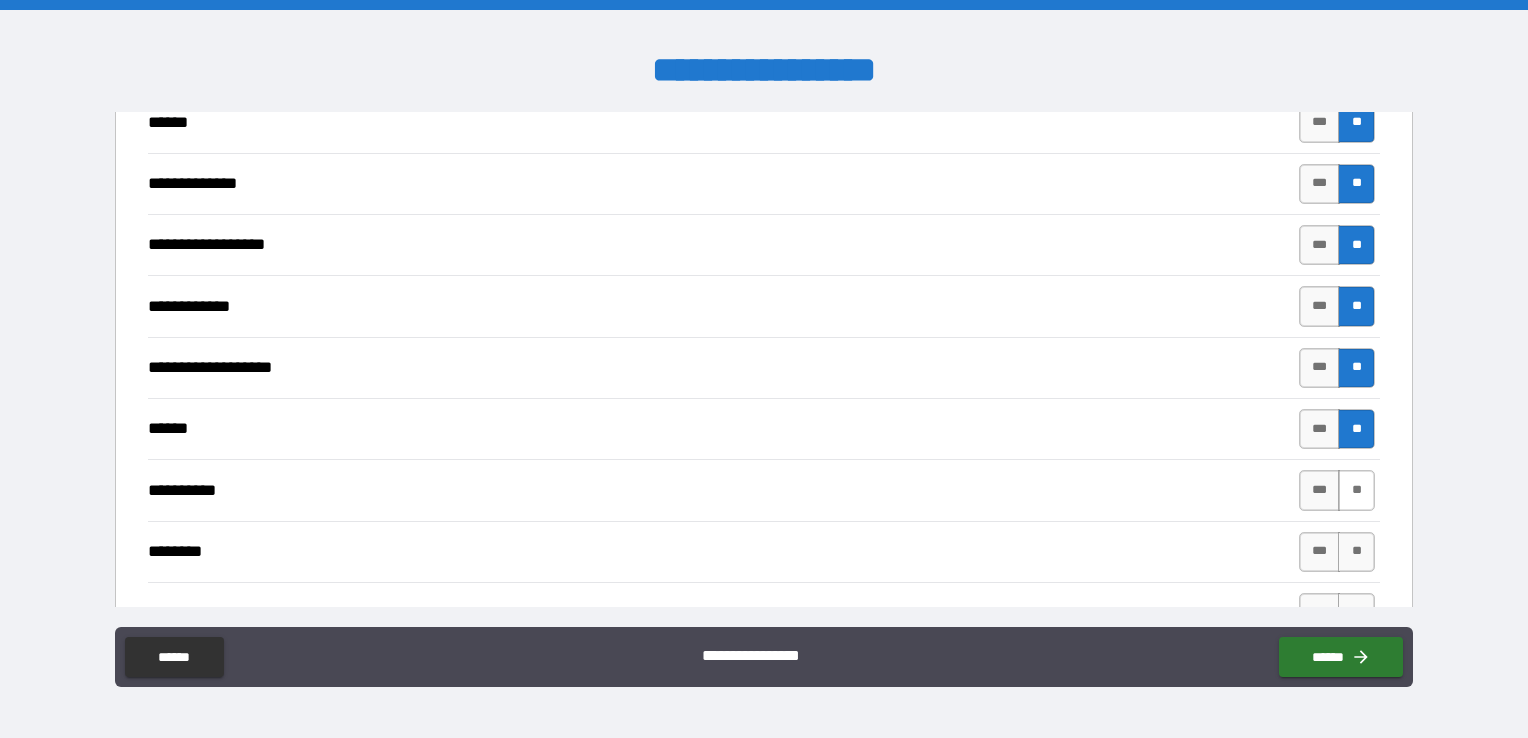 click on "**" at bounding box center (1356, 490) 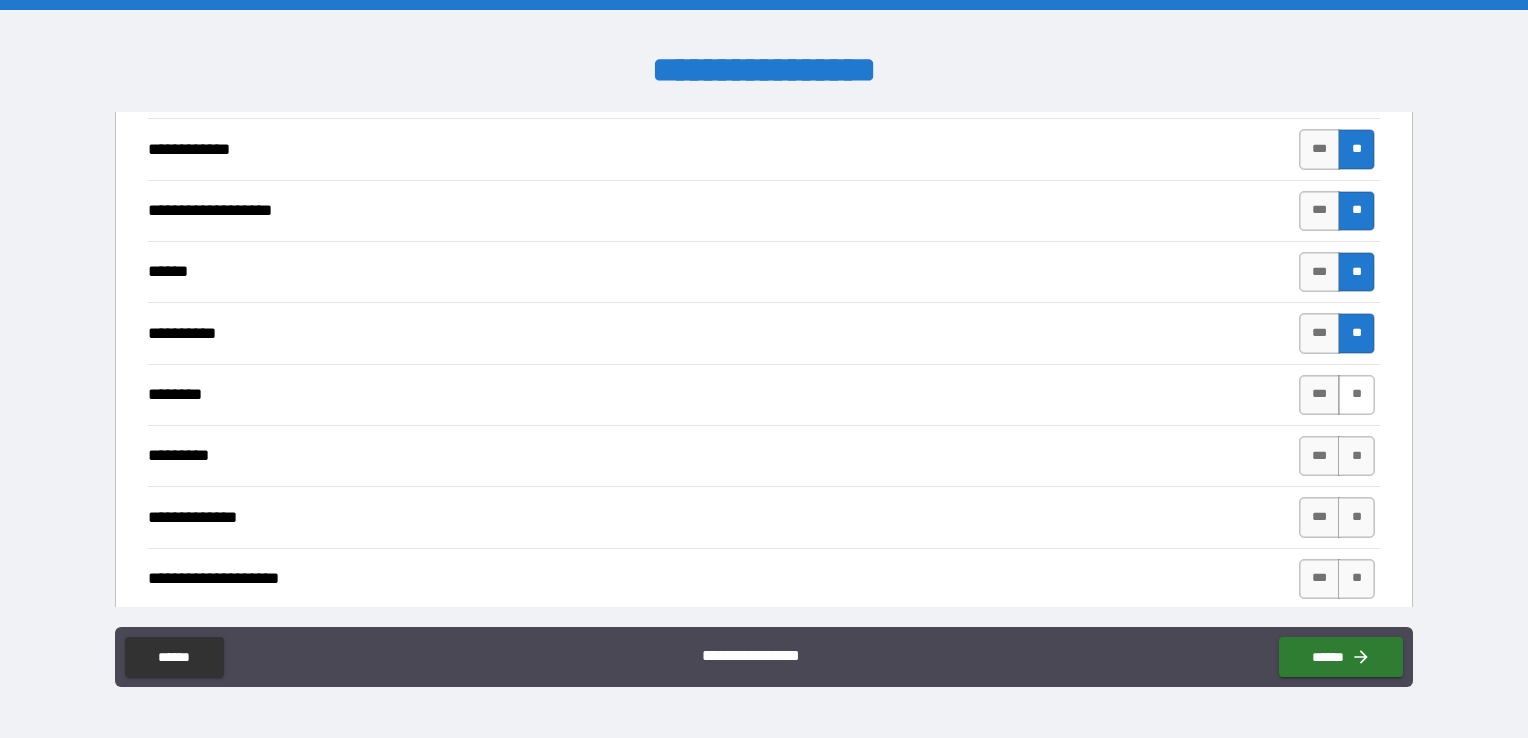scroll, scrollTop: 1500, scrollLeft: 0, axis: vertical 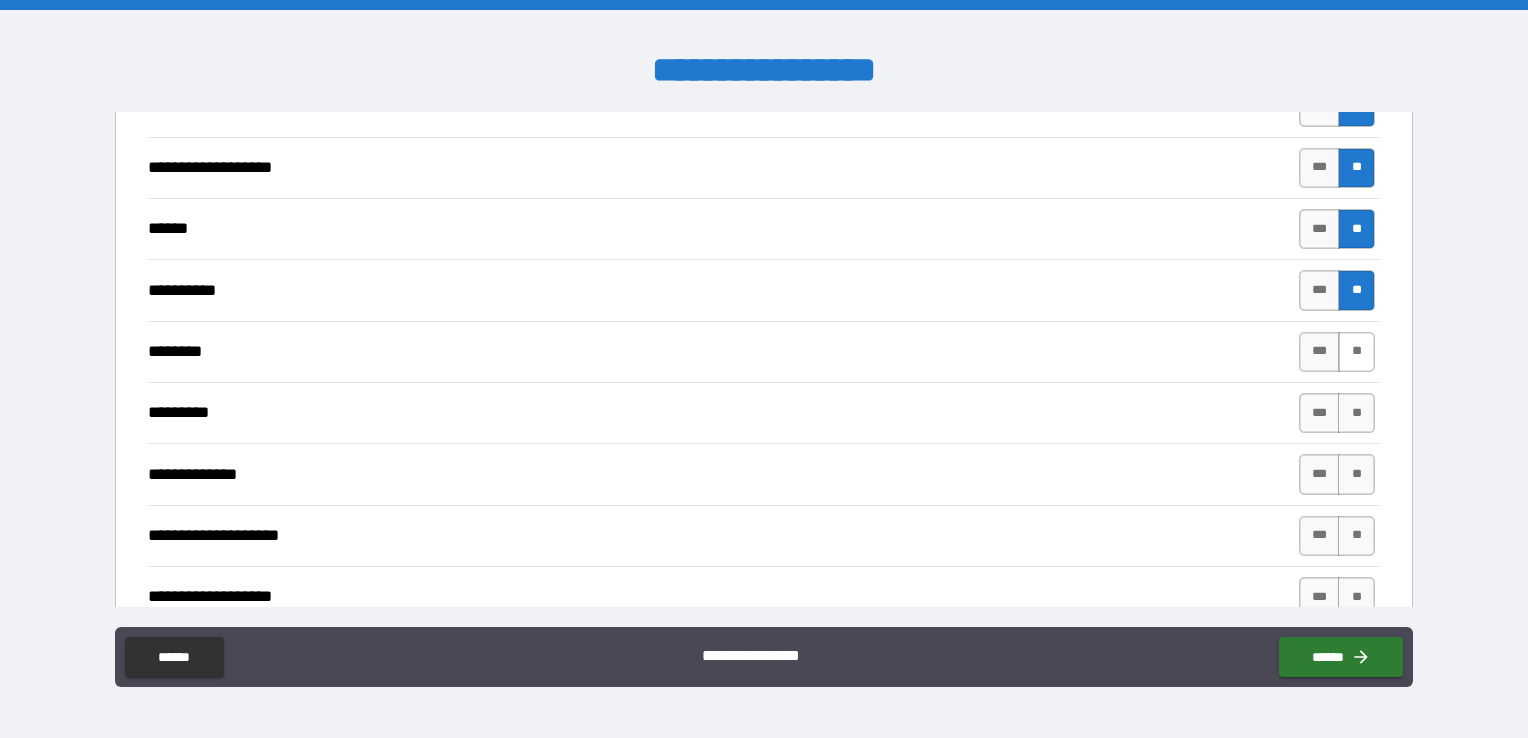 click on "**" at bounding box center (1356, 352) 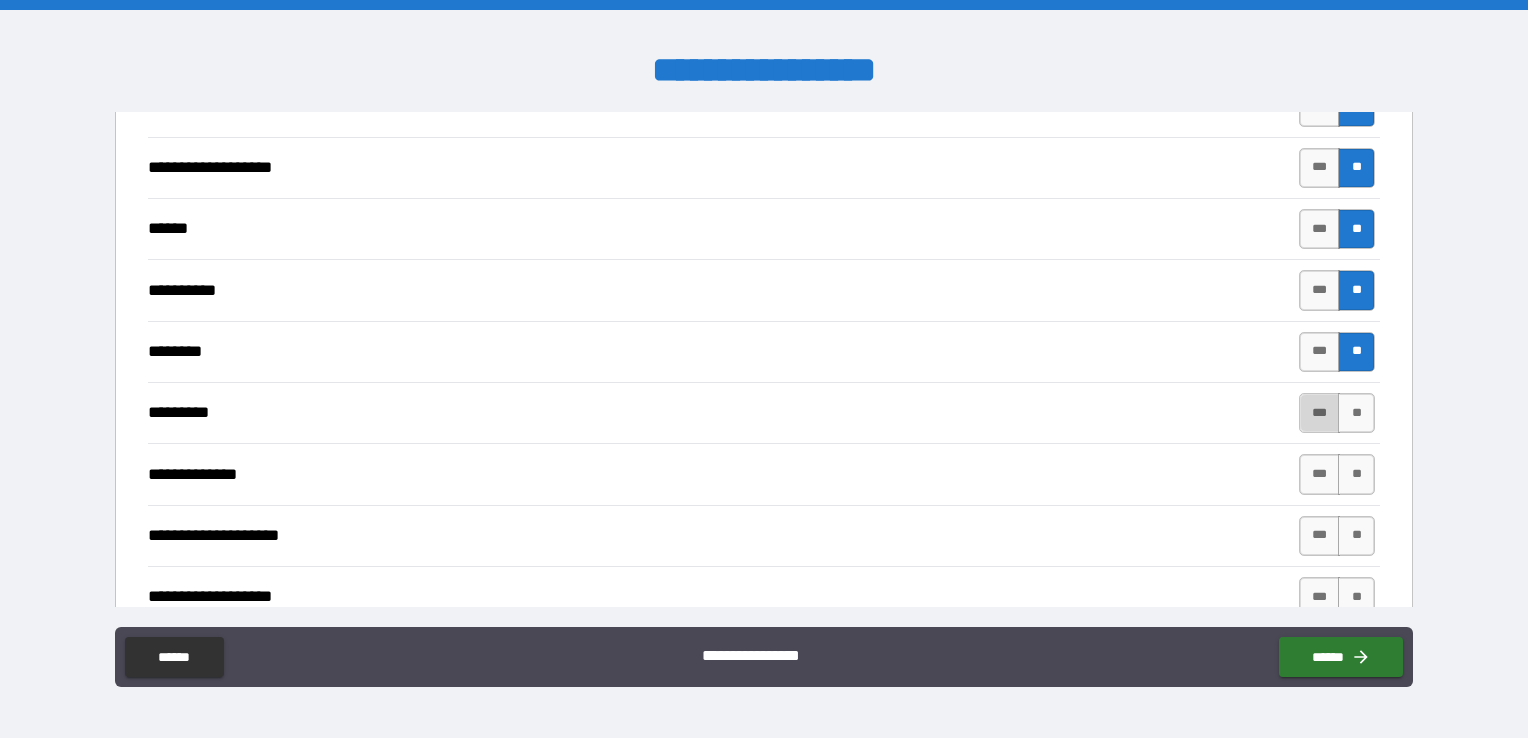click on "***" at bounding box center (1320, 413) 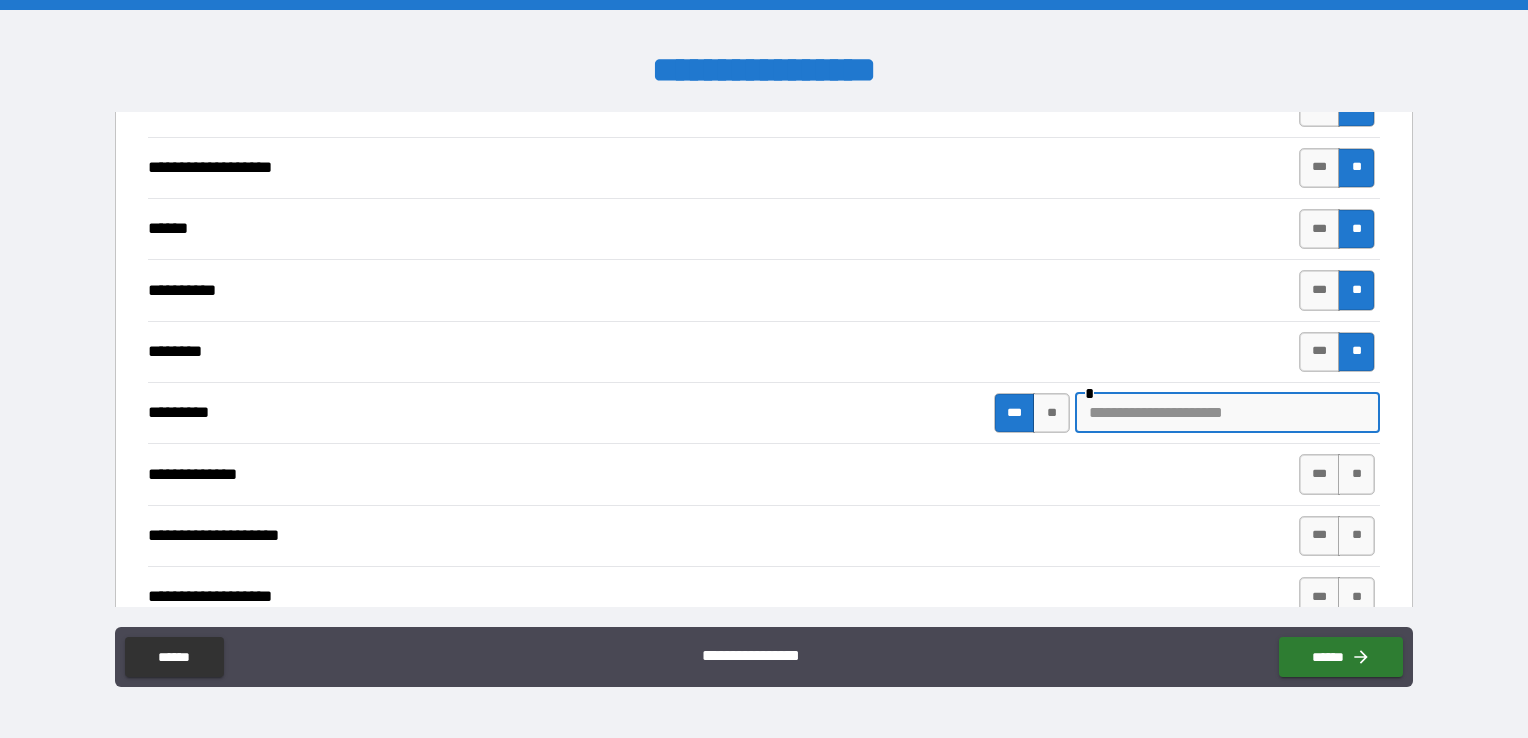 click at bounding box center (1227, 413) 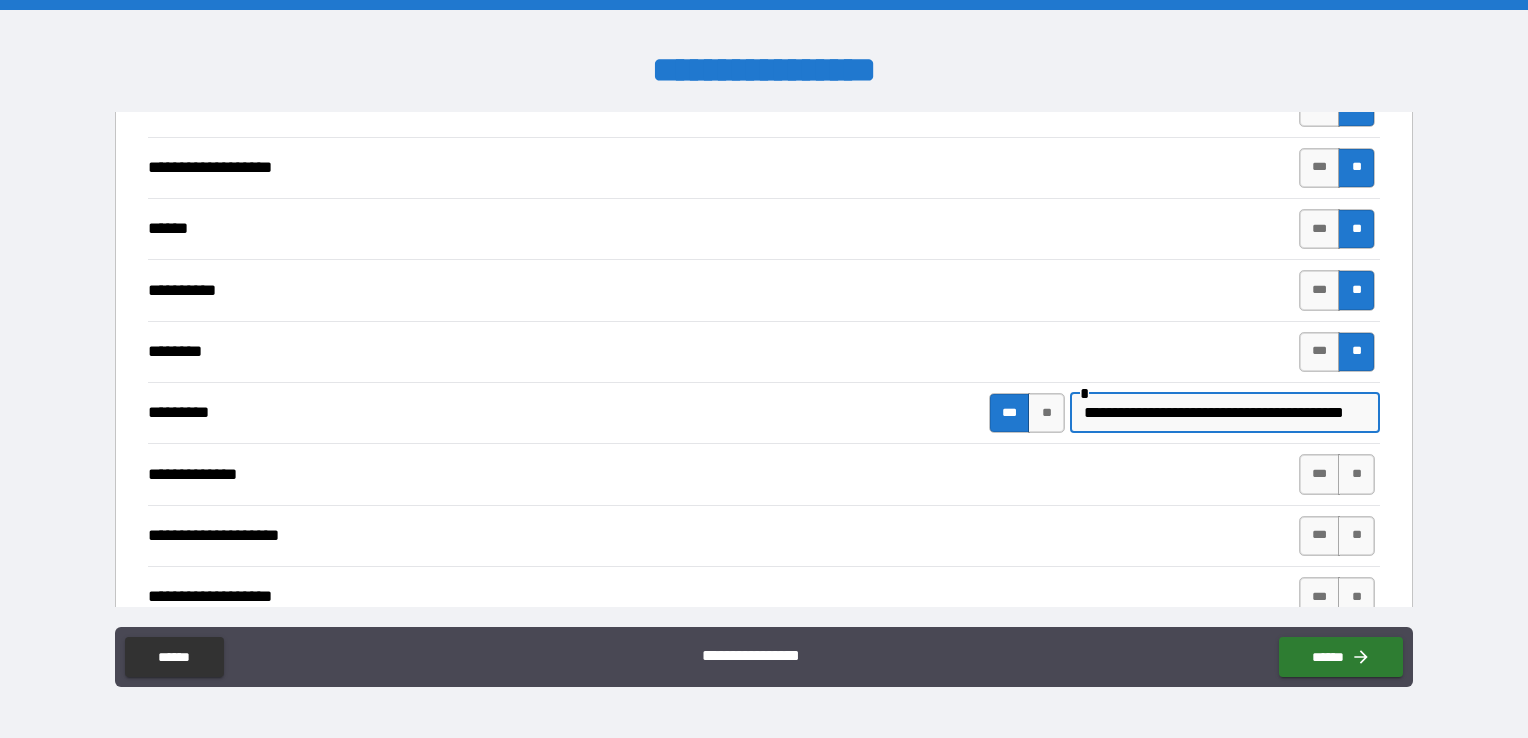 scroll, scrollTop: 0, scrollLeft: 20, axis: horizontal 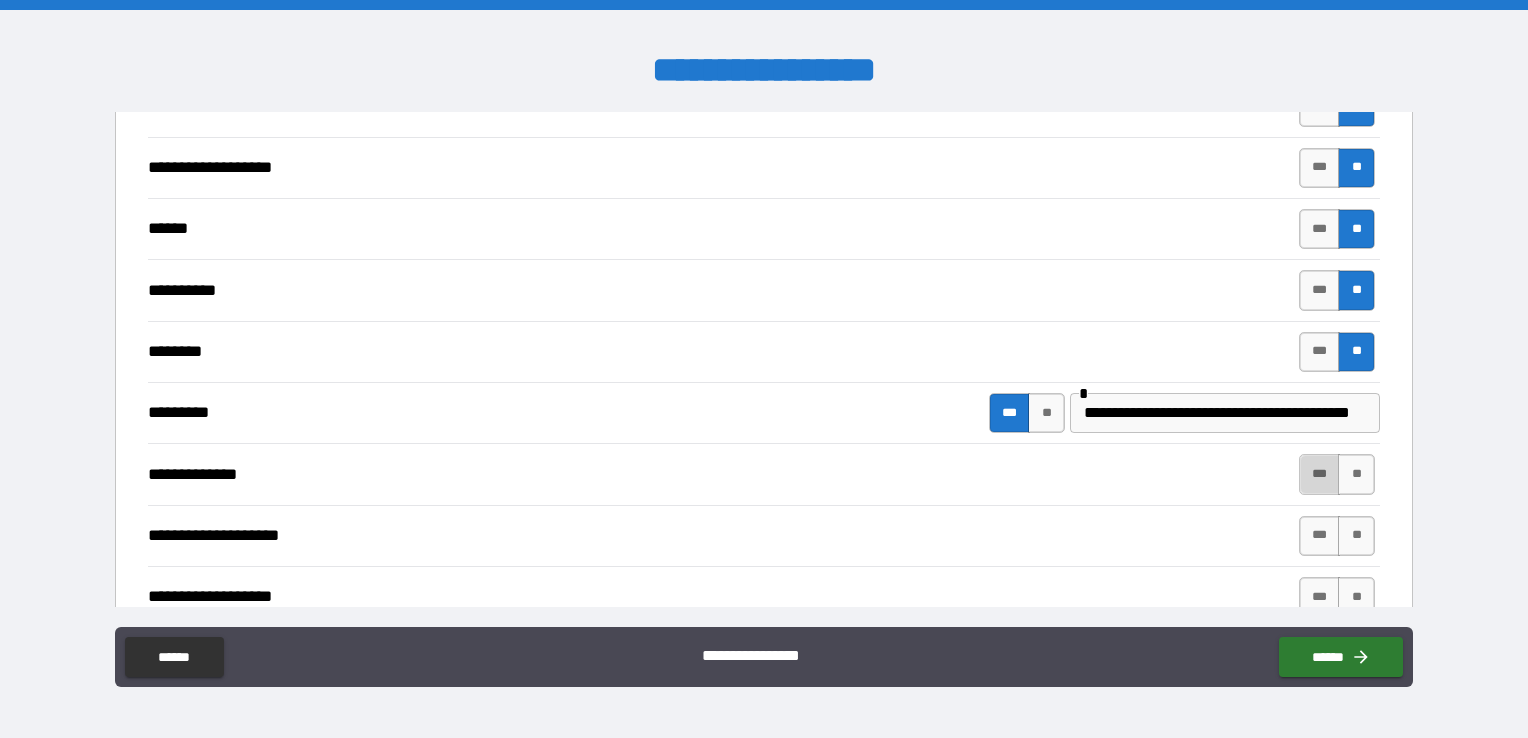 click on "***" at bounding box center (1320, 474) 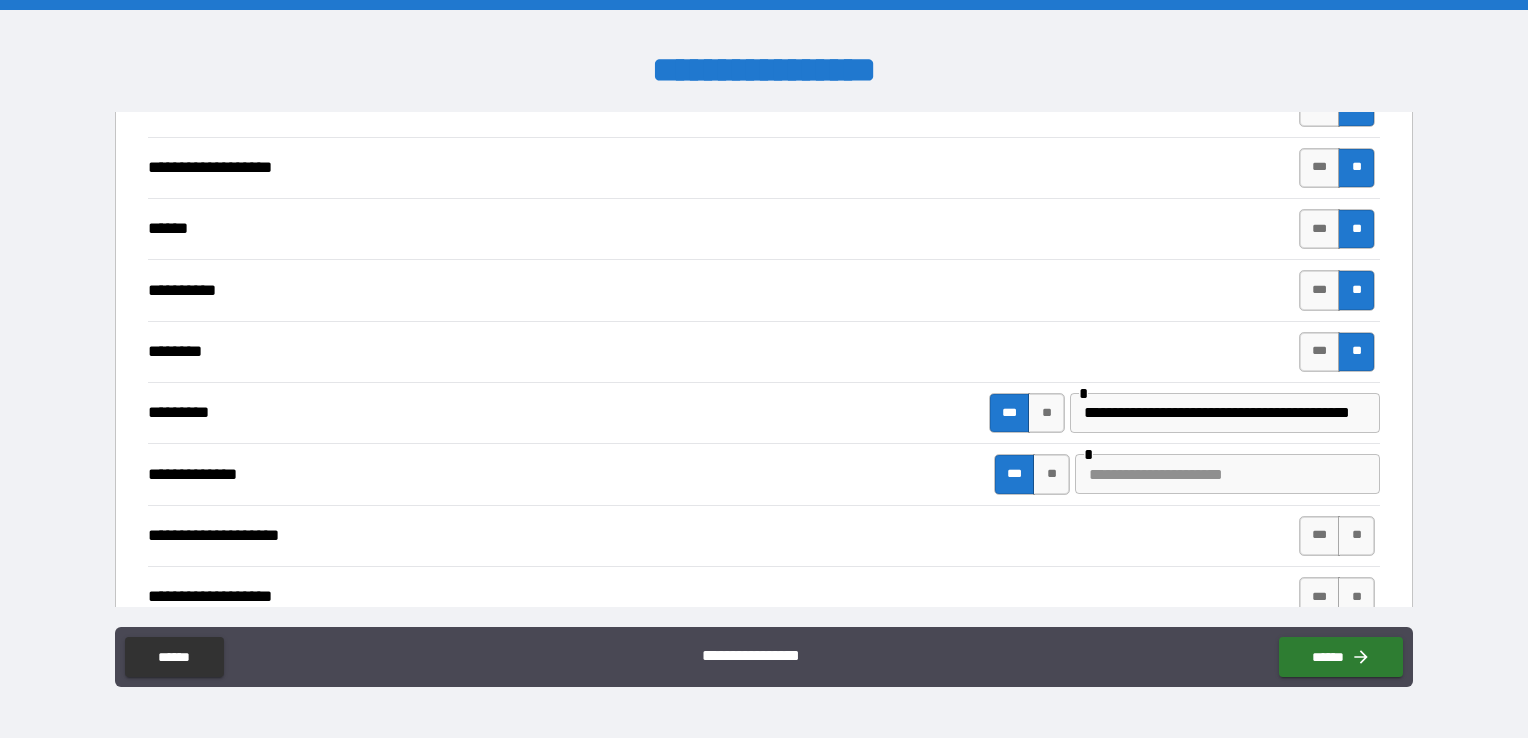 click at bounding box center [1227, 474] 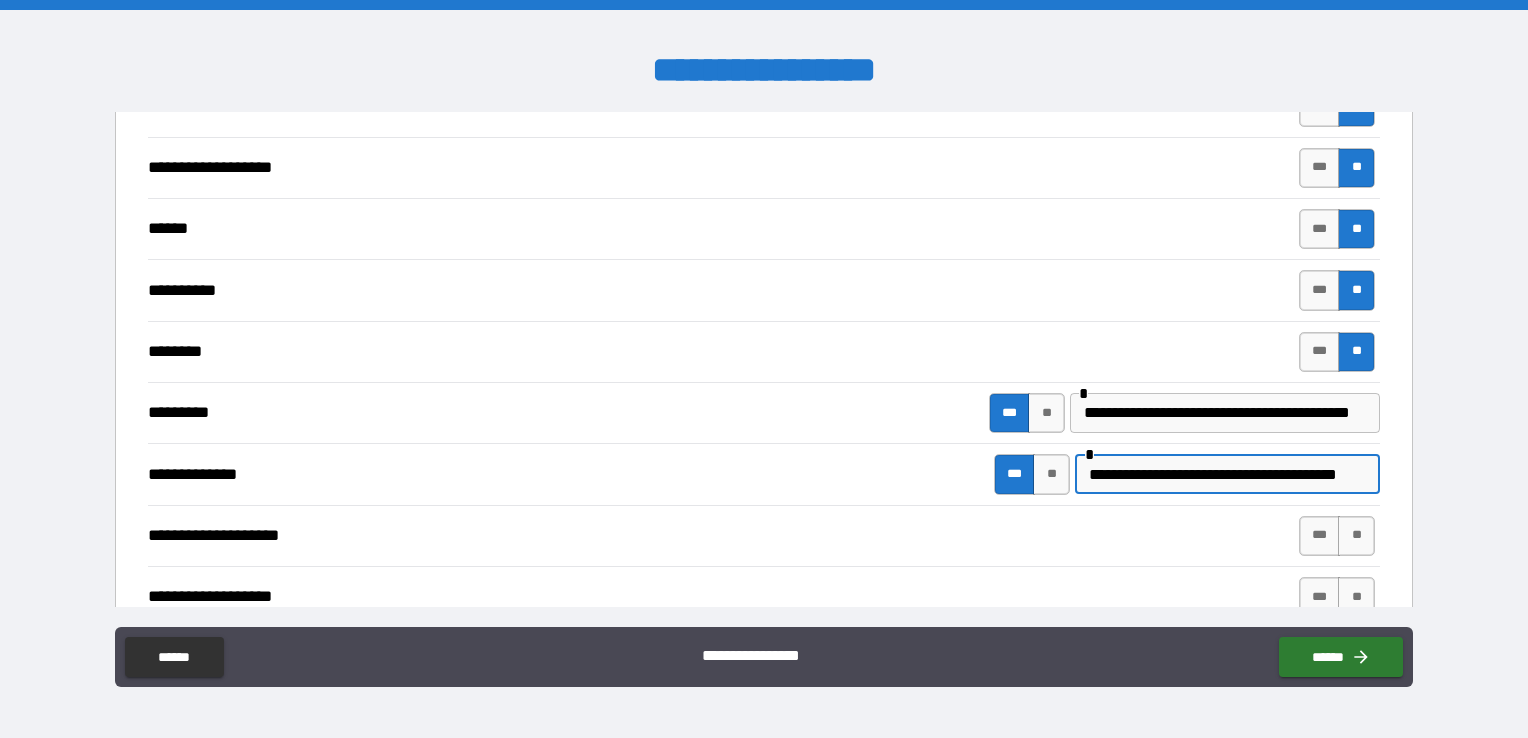 scroll, scrollTop: 0, scrollLeft: 2, axis: horizontal 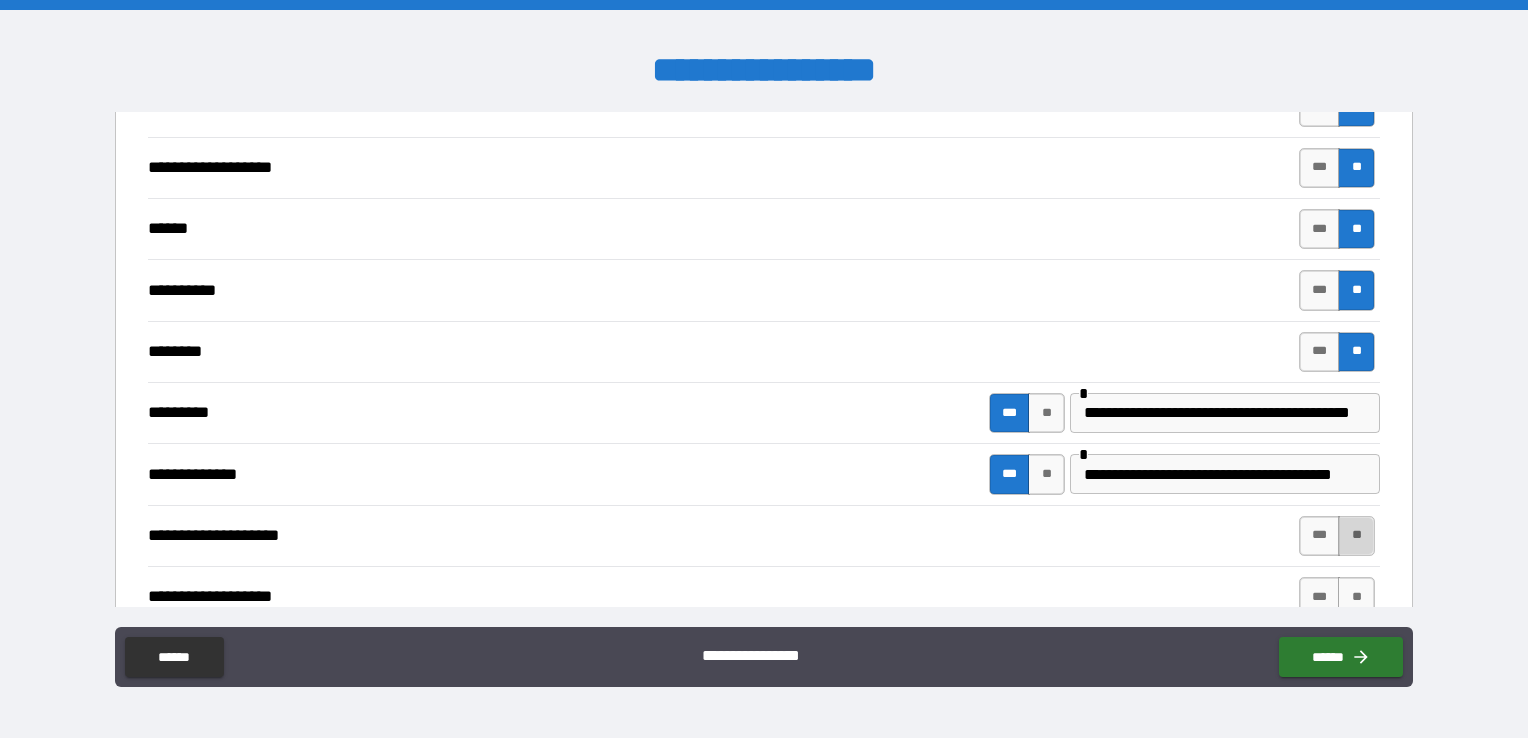 click on "**" at bounding box center [1356, 536] 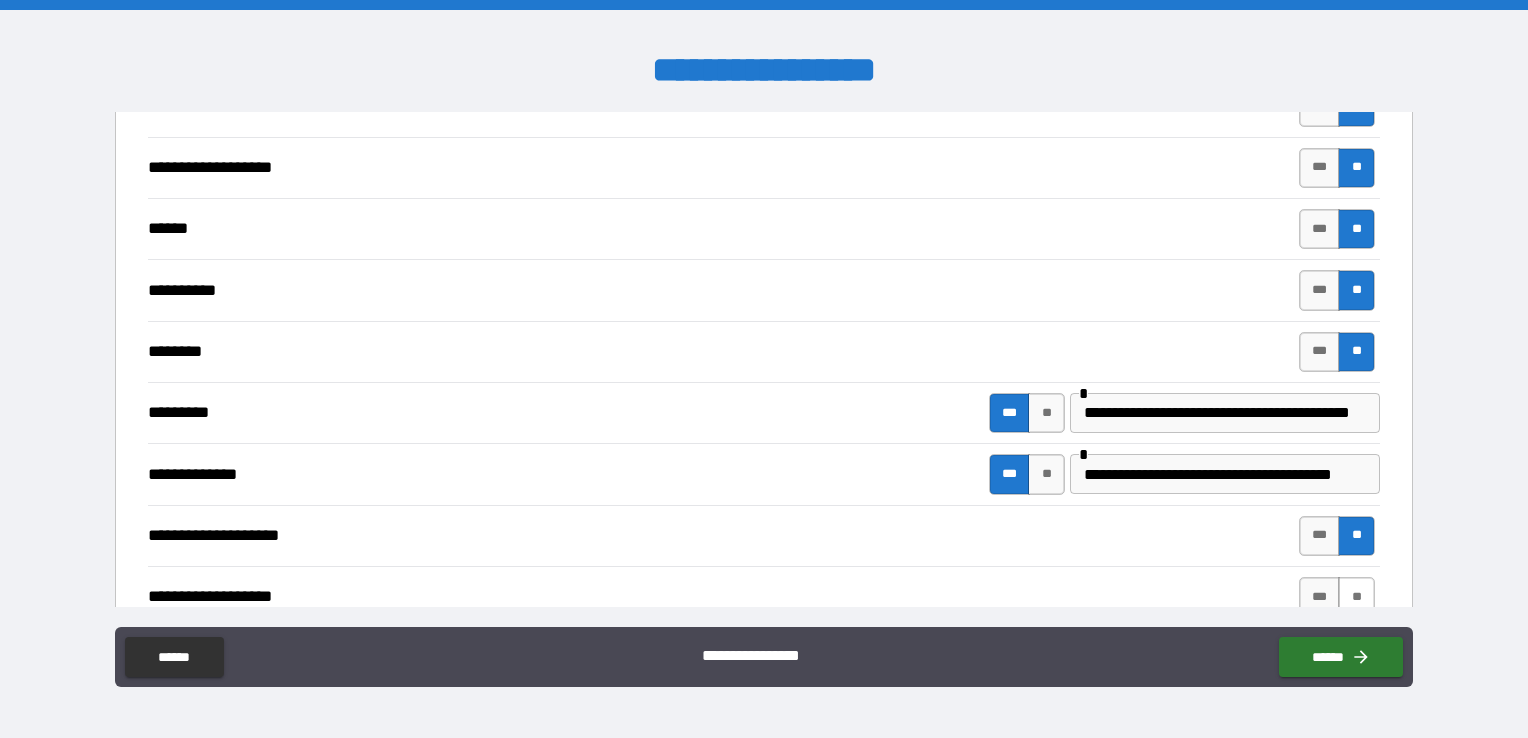 click on "**" at bounding box center (1356, 597) 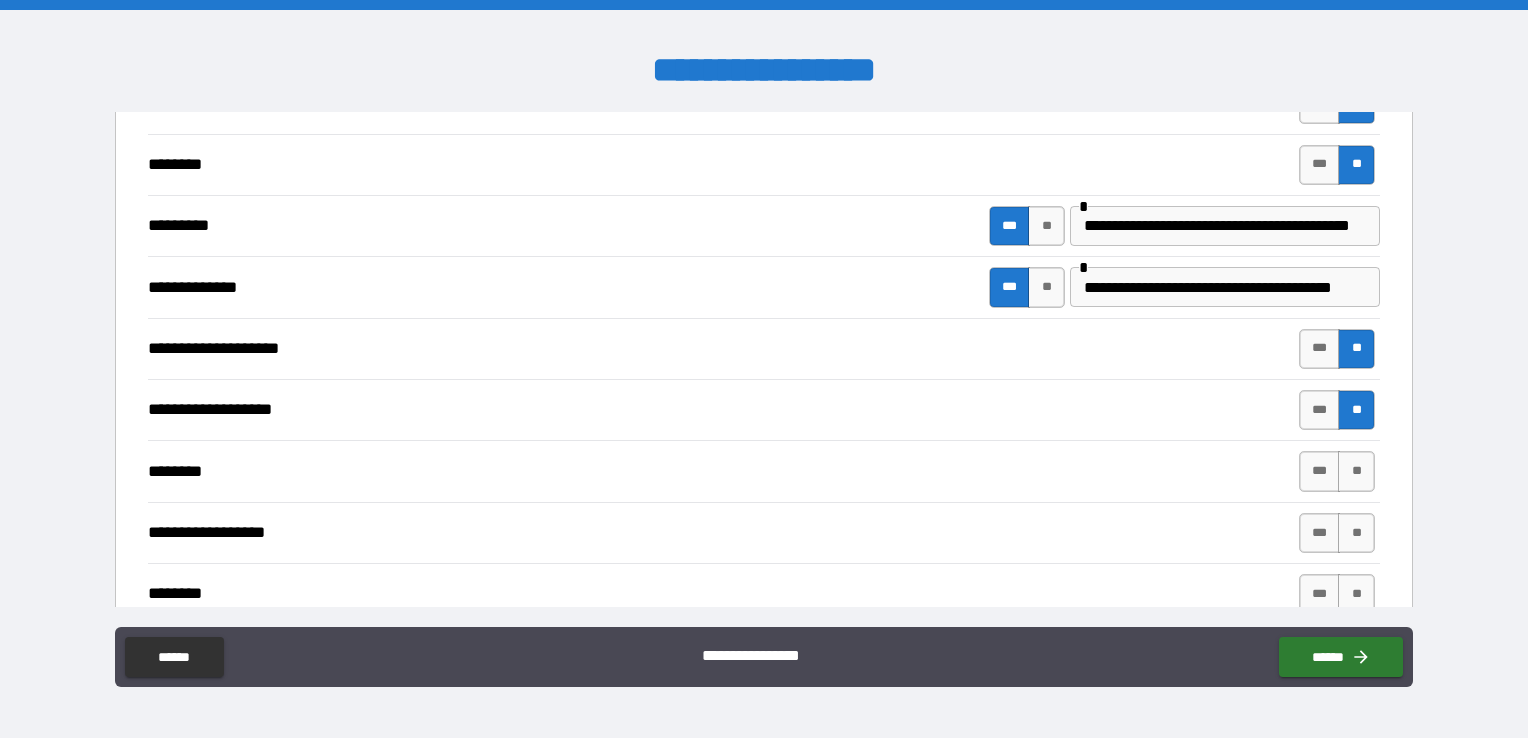 scroll, scrollTop: 1700, scrollLeft: 0, axis: vertical 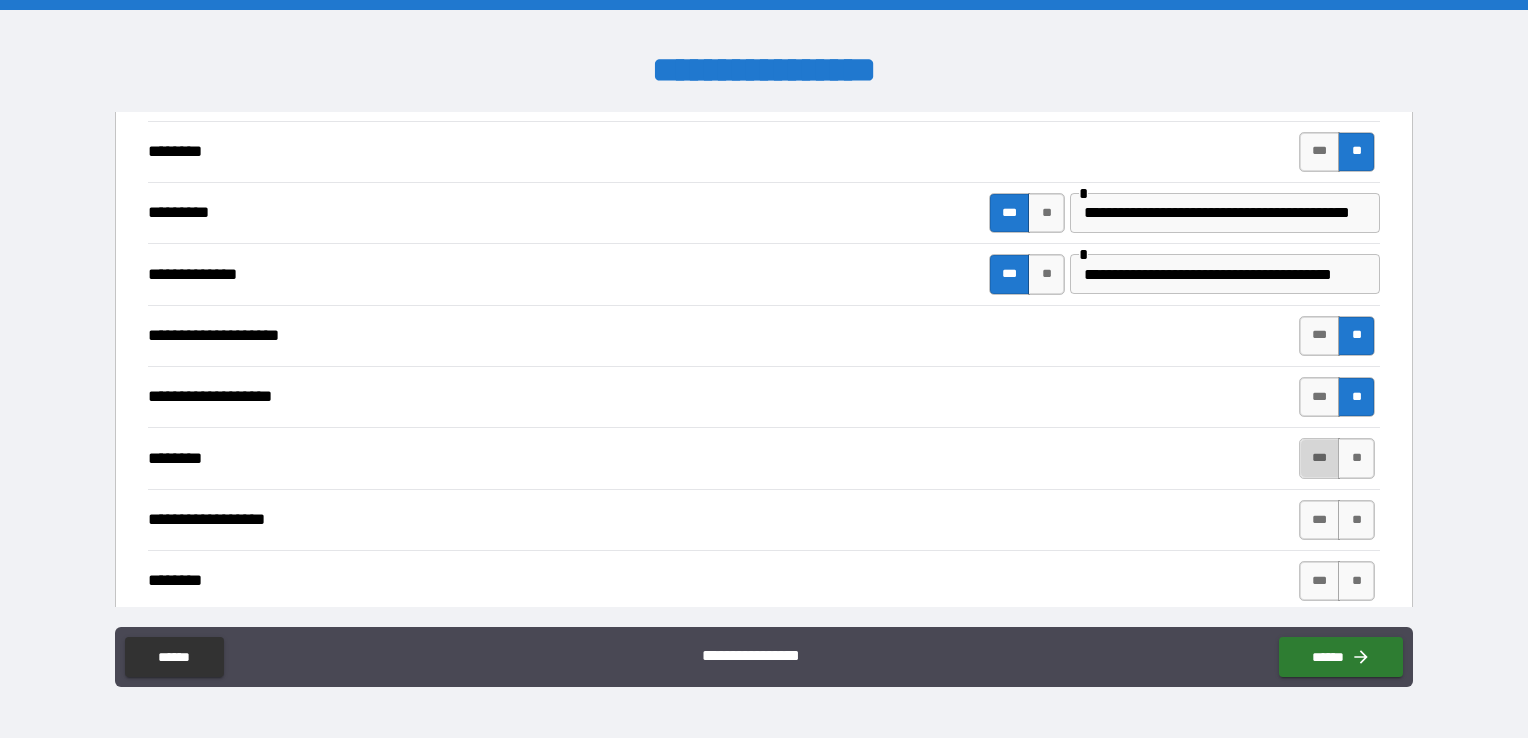 click on "***" at bounding box center (1320, 458) 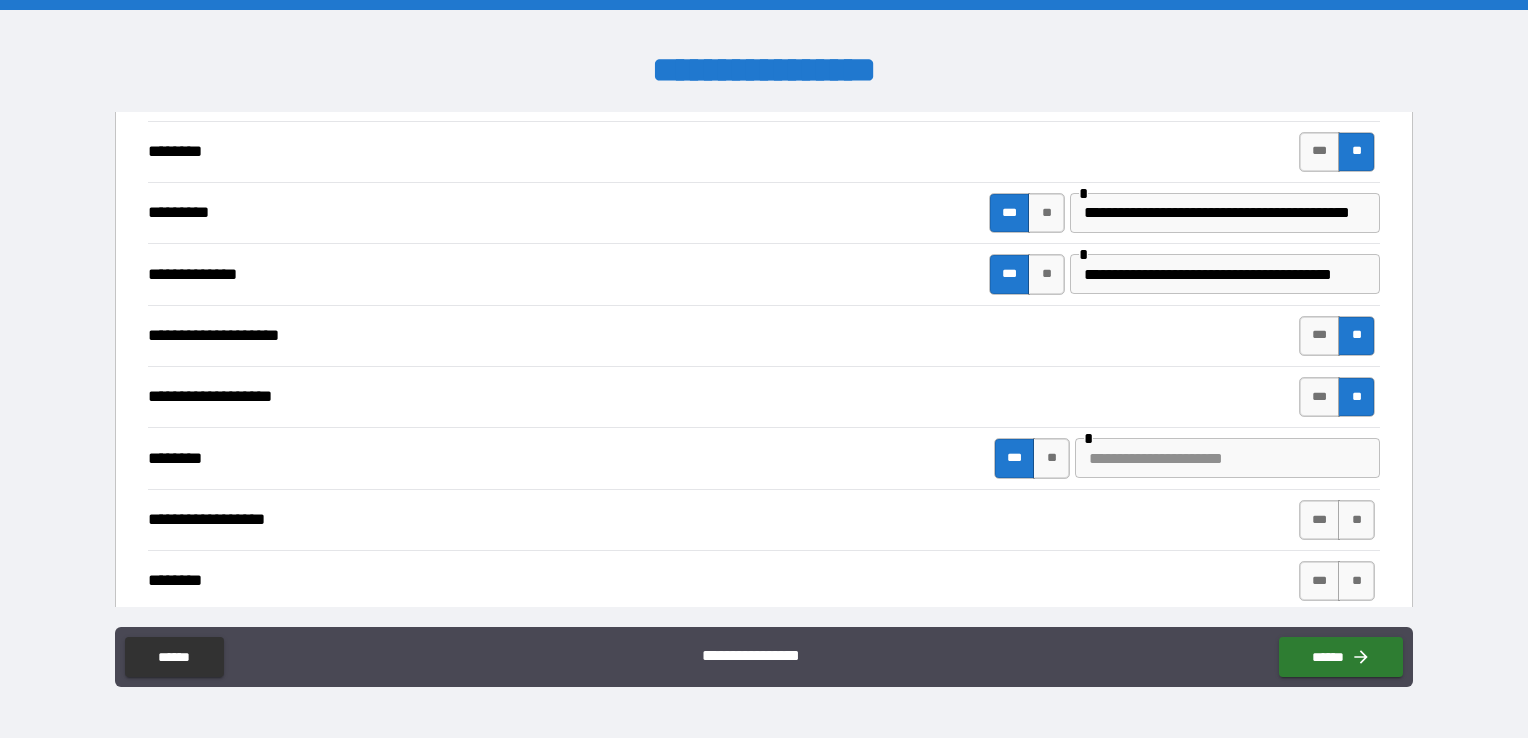 click at bounding box center (1227, 458) 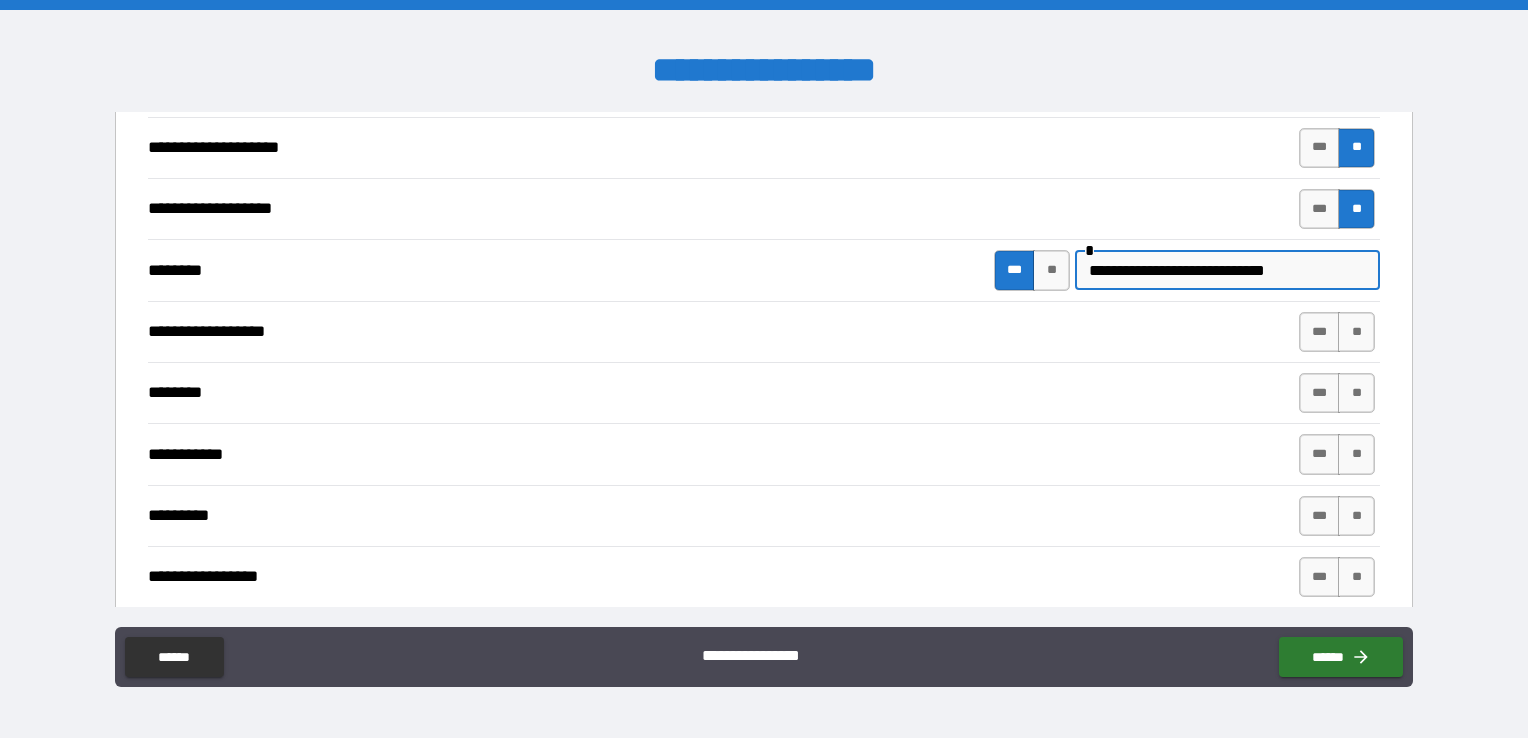 scroll, scrollTop: 1900, scrollLeft: 0, axis: vertical 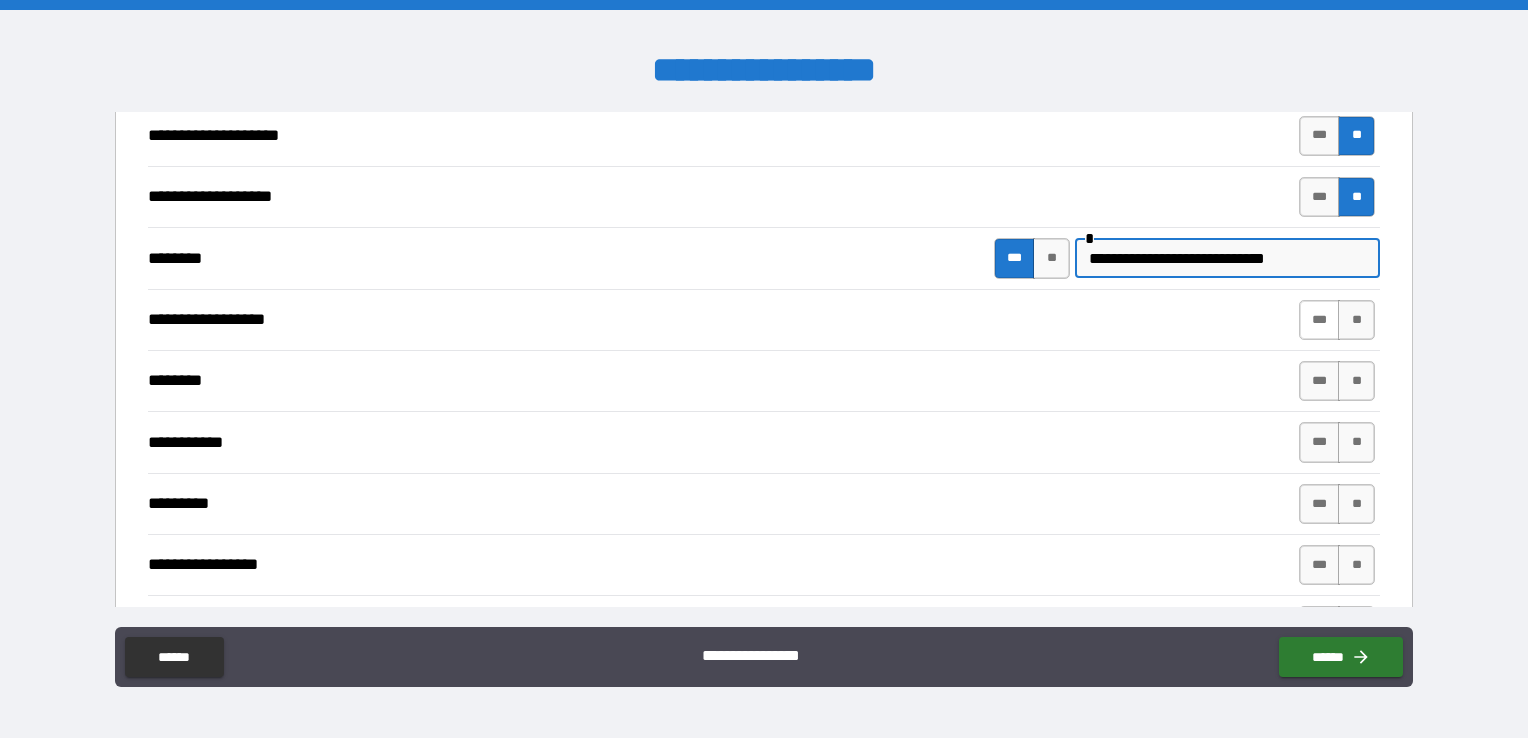 click on "***" at bounding box center [1320, 320] 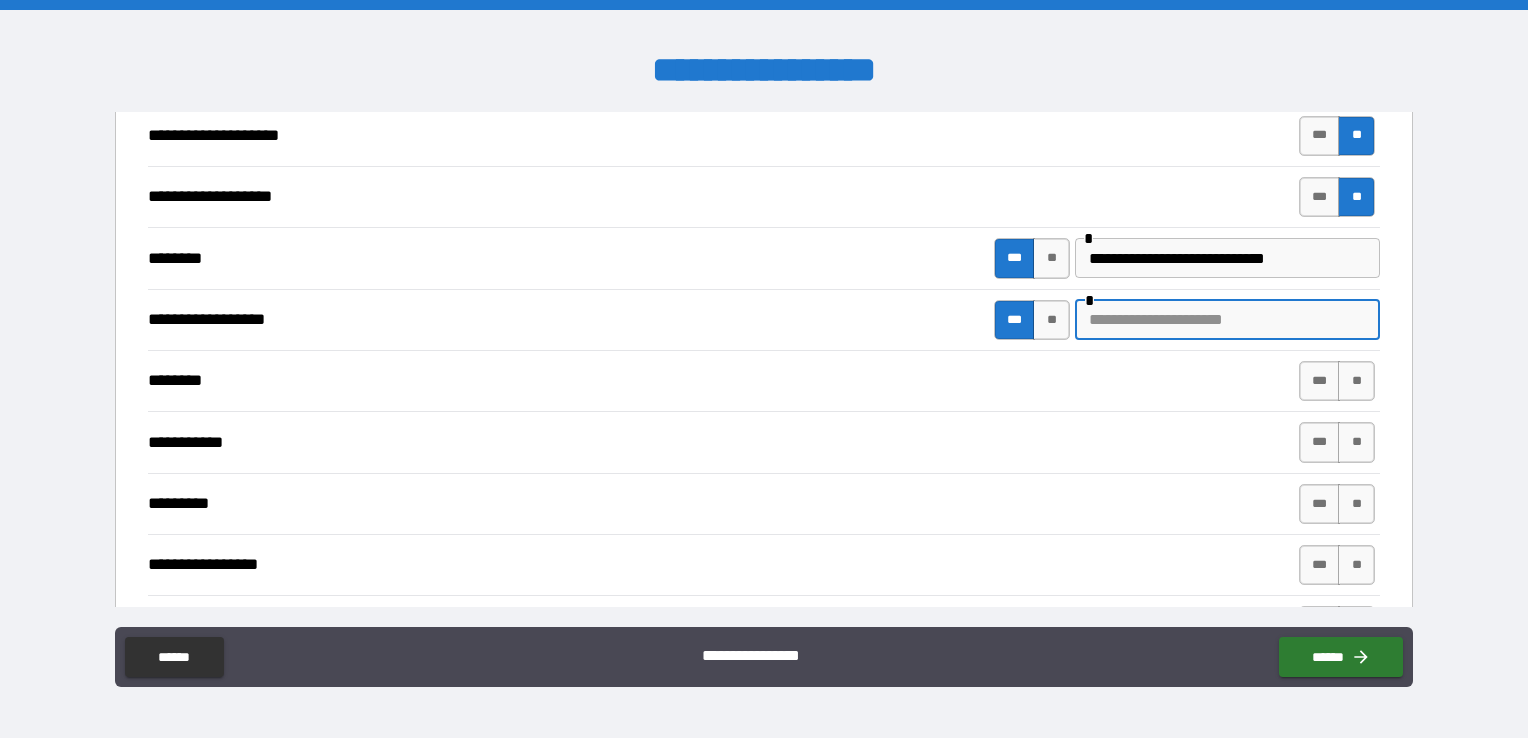 click at bounding box center (1227, 320) 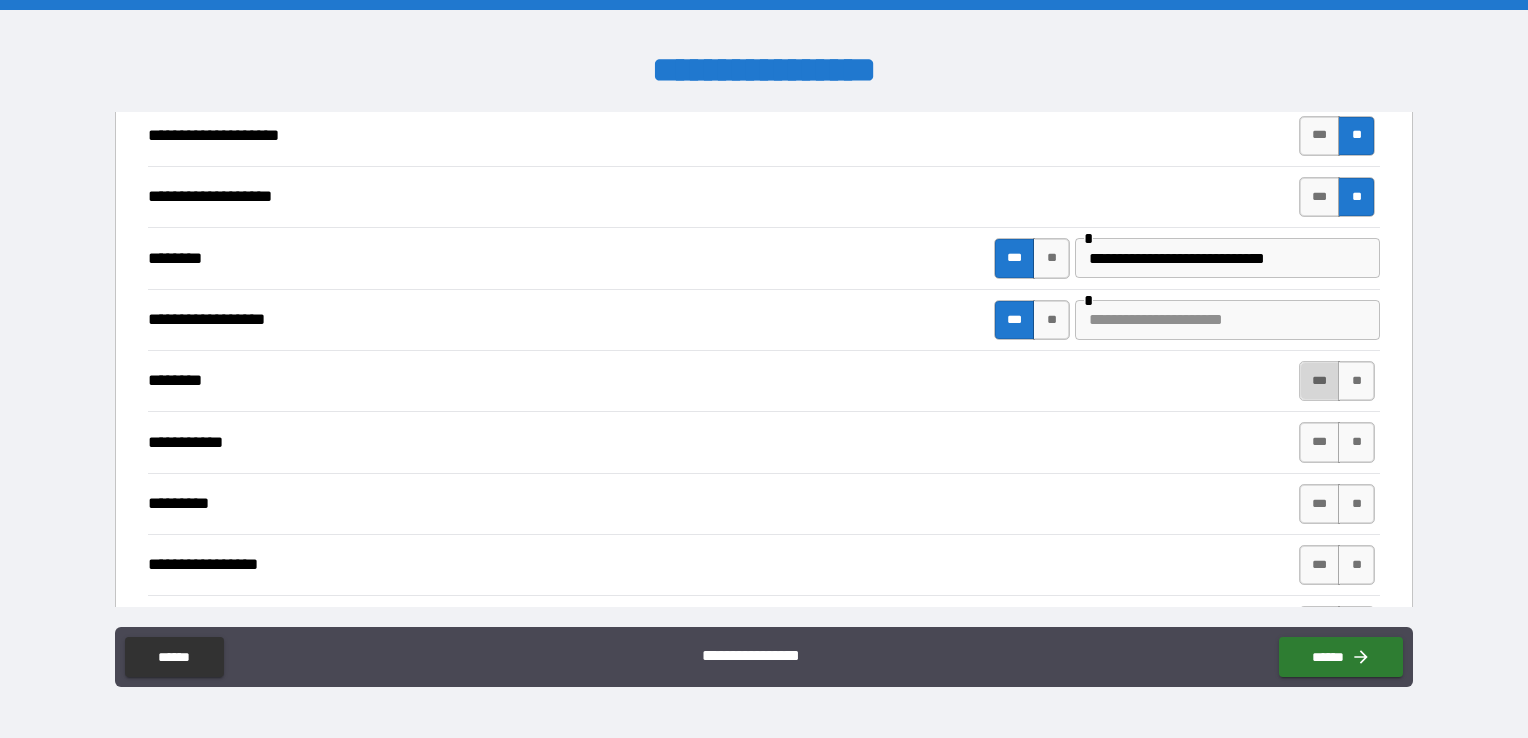 click on "***" at bounding box center [1320, 381] 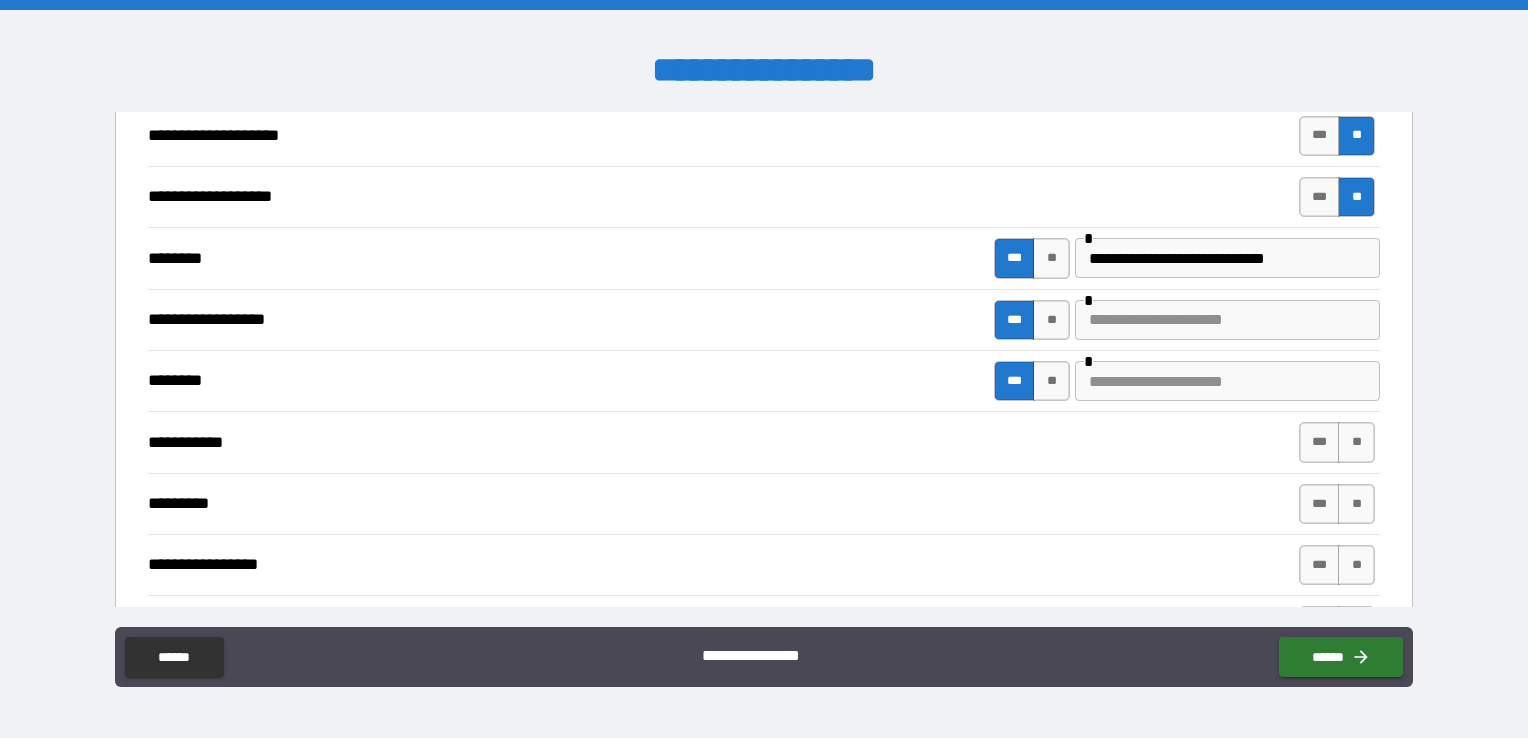 click at bounding box center [1227, 381] 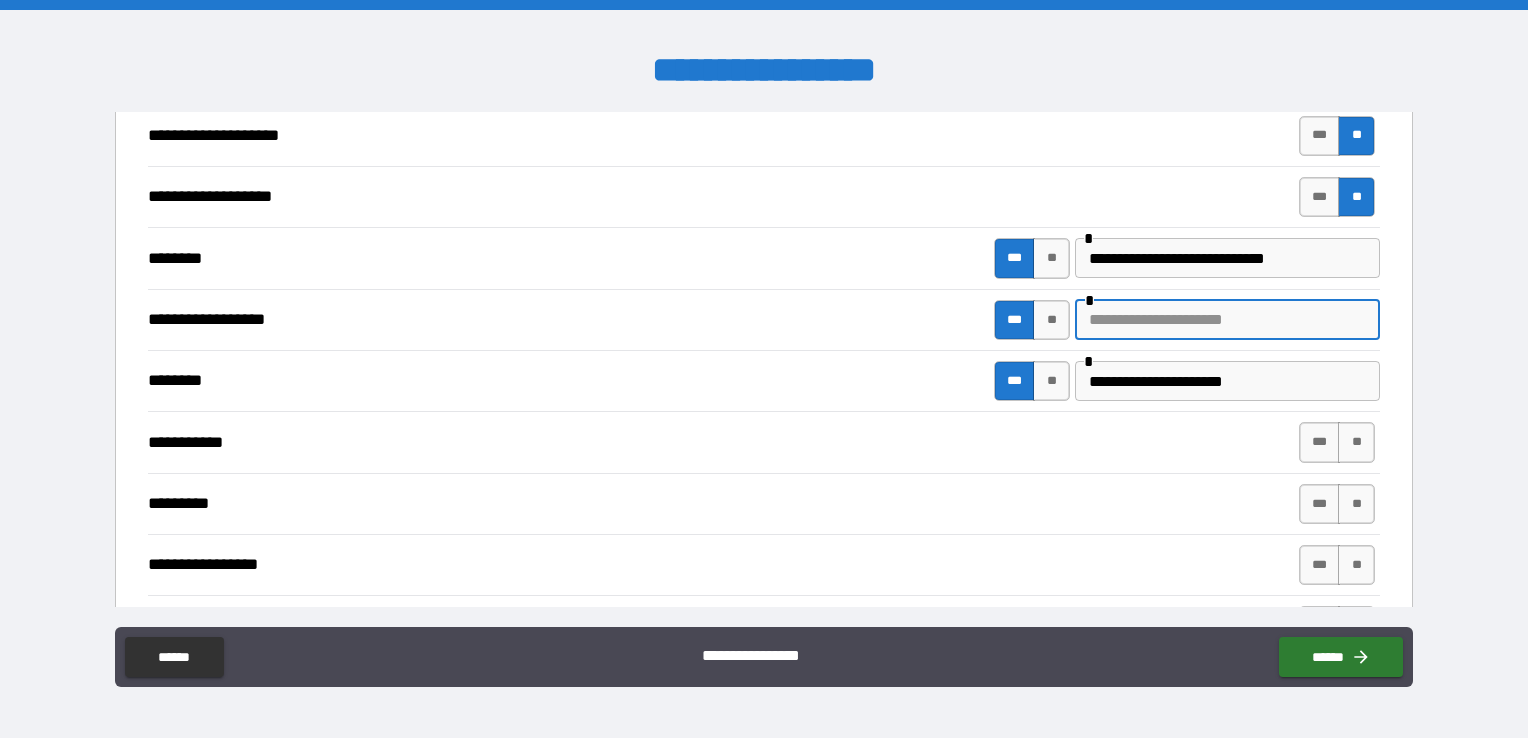 click at bounding box center [1227, 320] 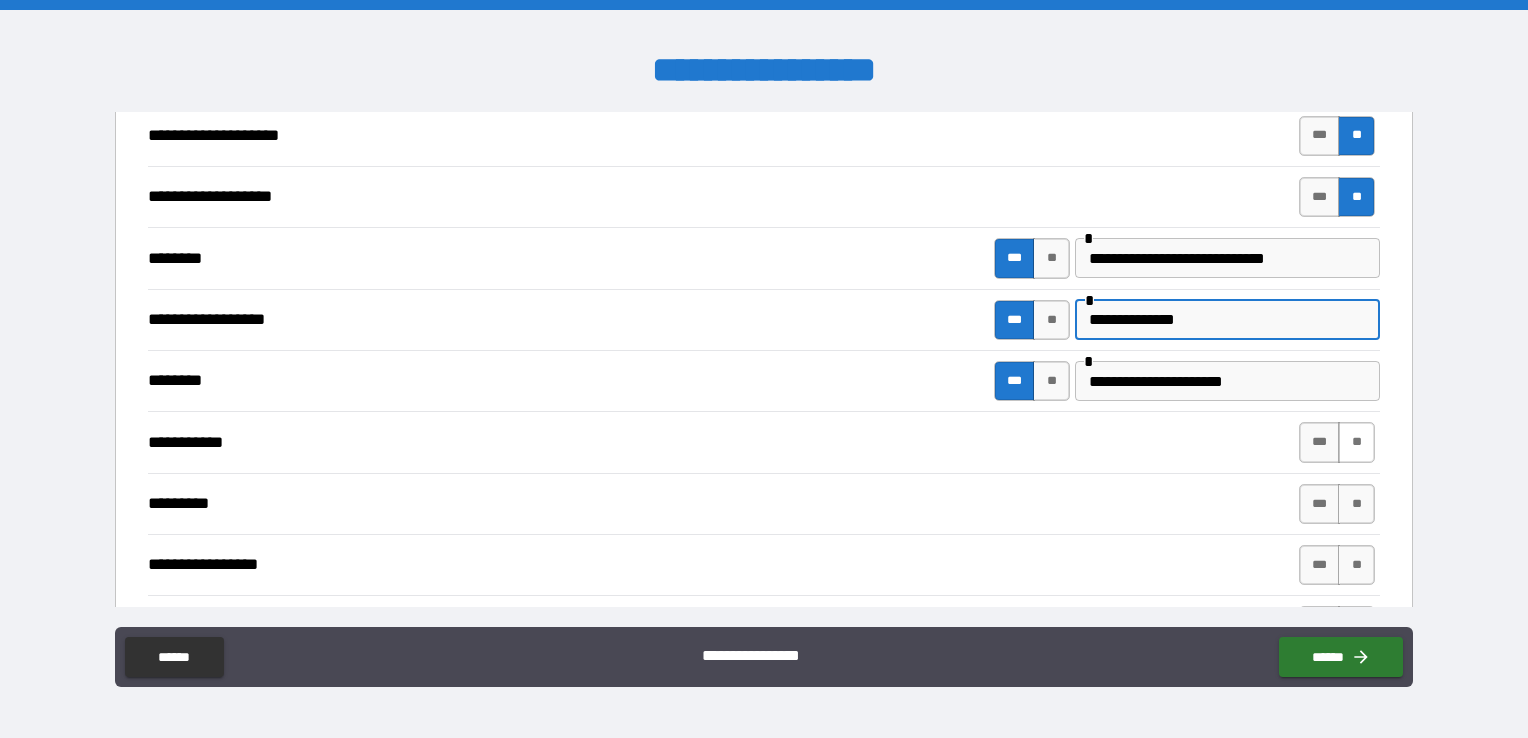 click on "**" at bounding box center [1356, 442] 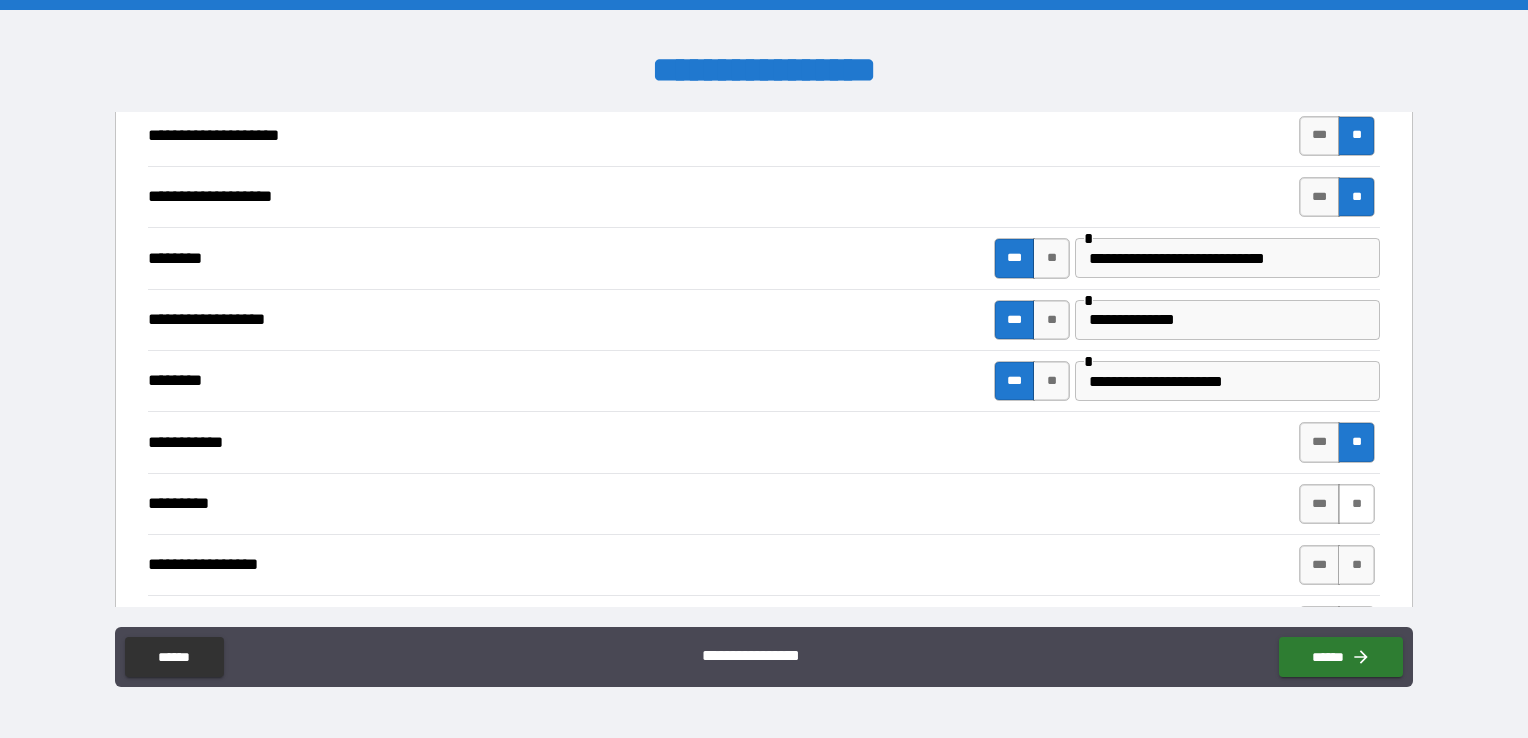 click on "**" at bounding box center [1356, 504] 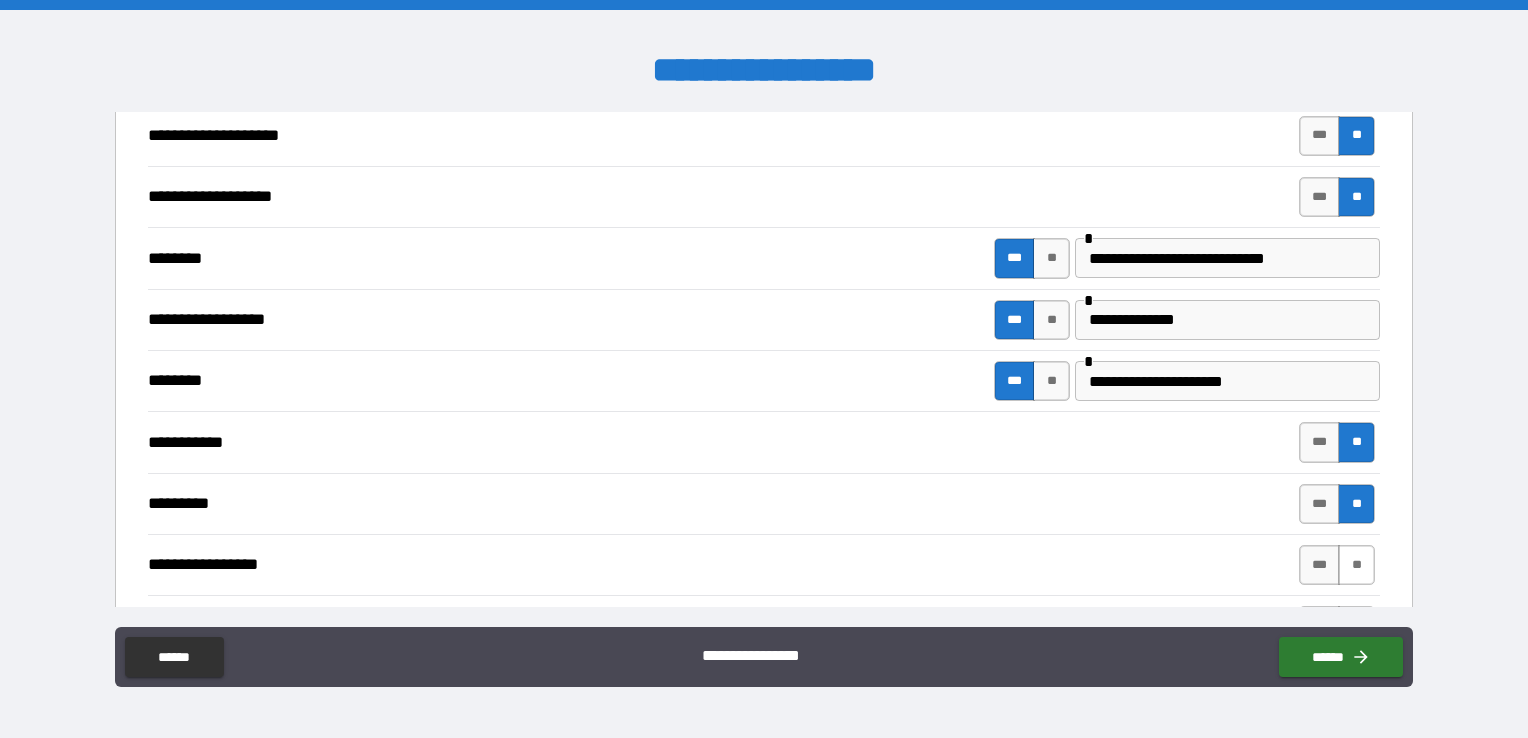 click on "**" at bounding box center [1356, 565] 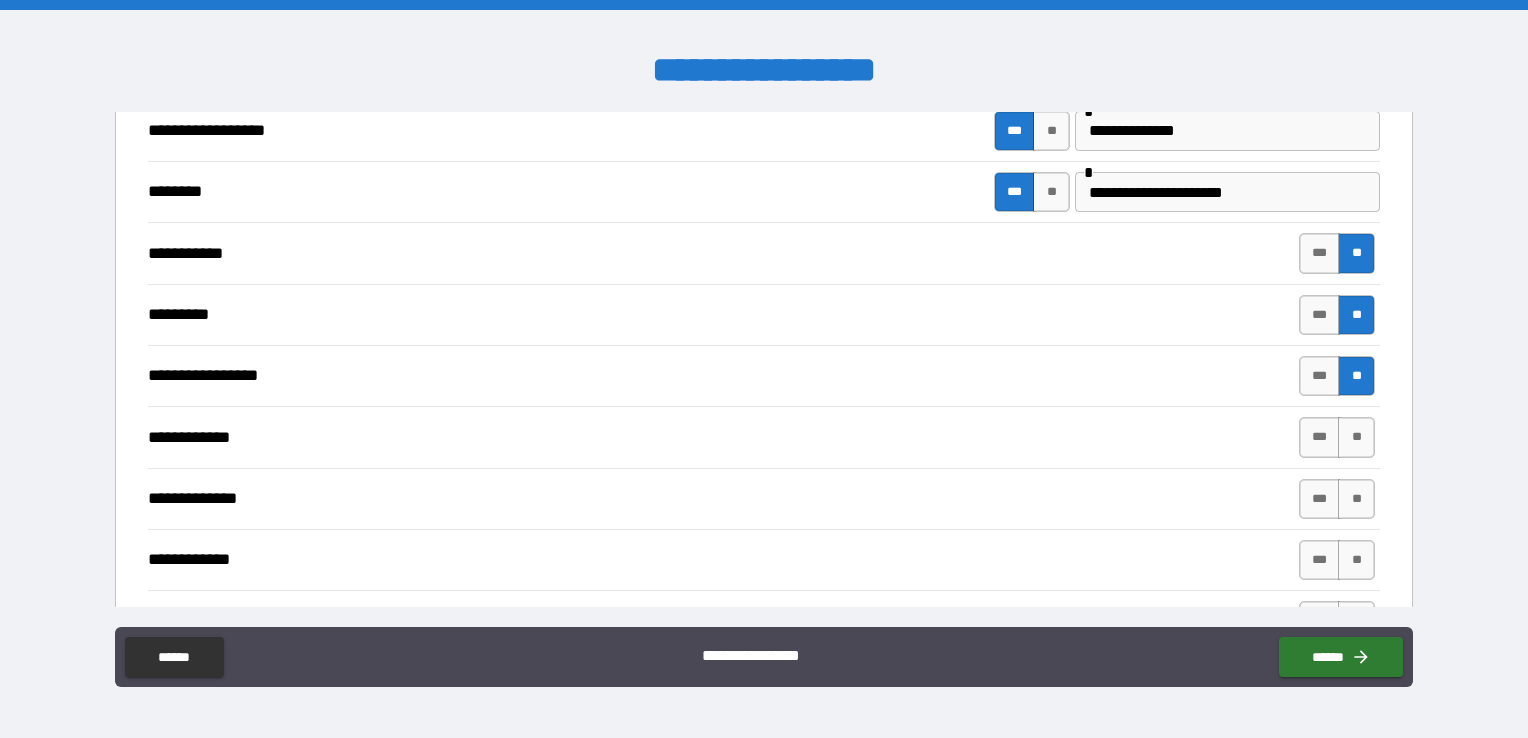 scroll, scrollTop: 2141, scrollLeft: 0, axis: vertical 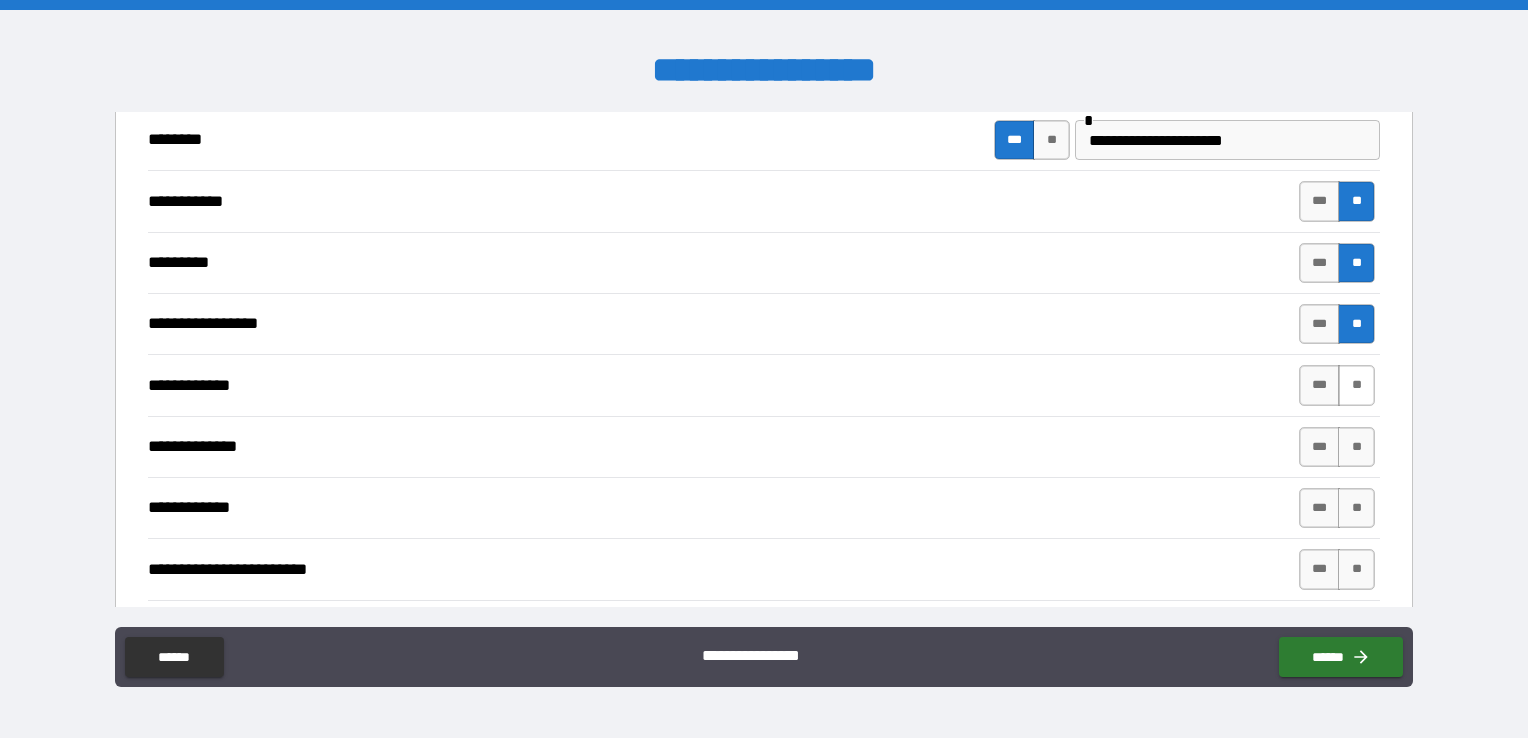 click on "**" at bounding box center (1356, 385) 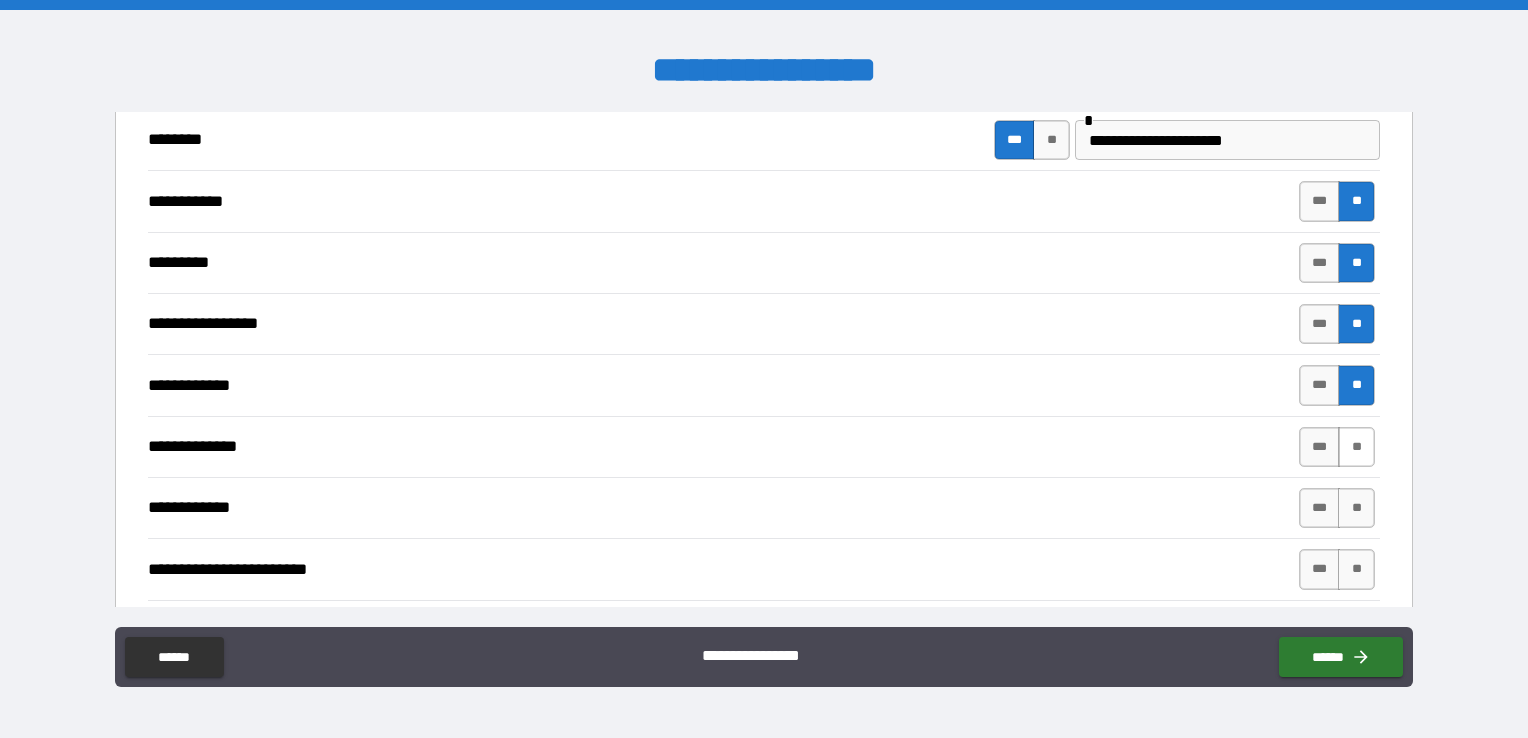 click on "**" at bounding box center (1356, 447) 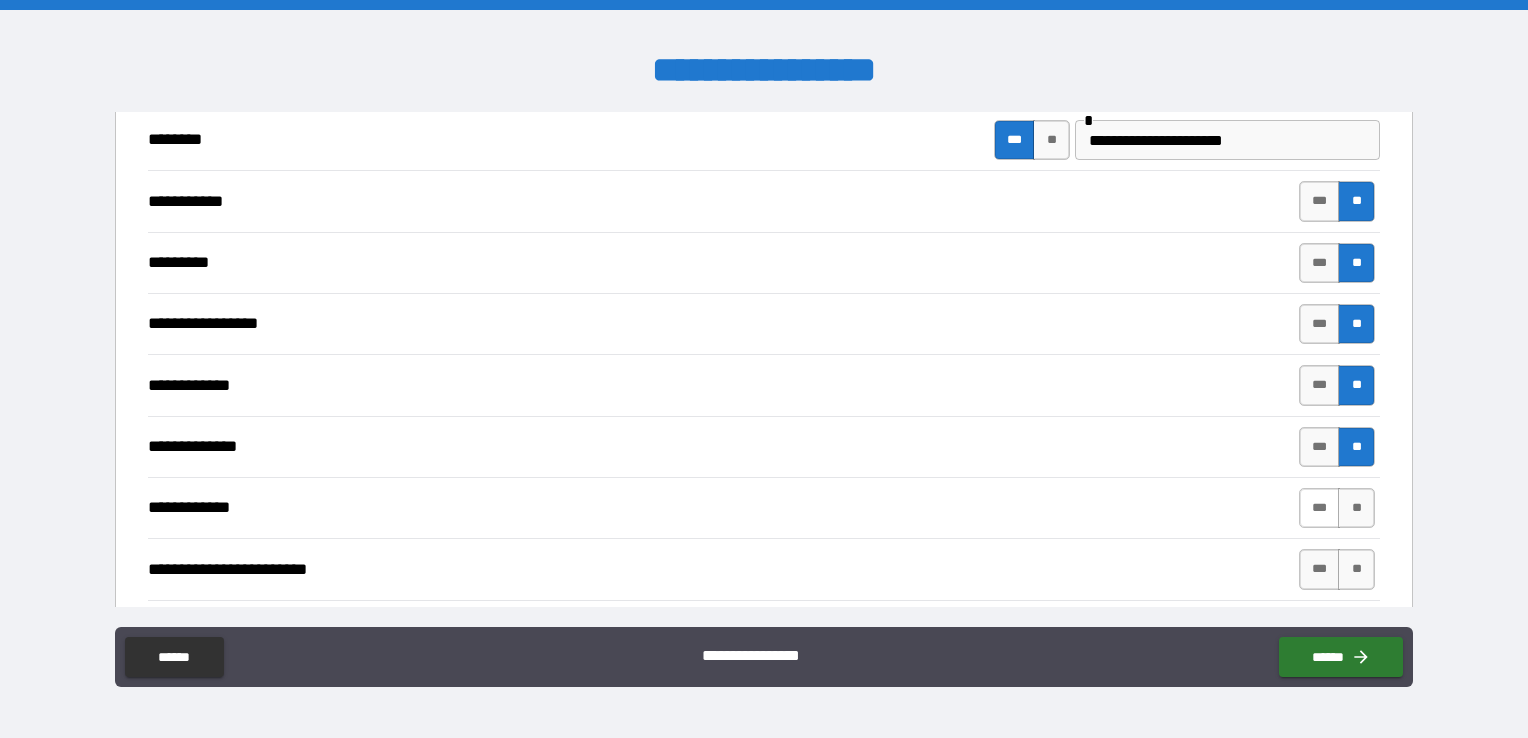 click on "***" at bounding box center (1320, 508) 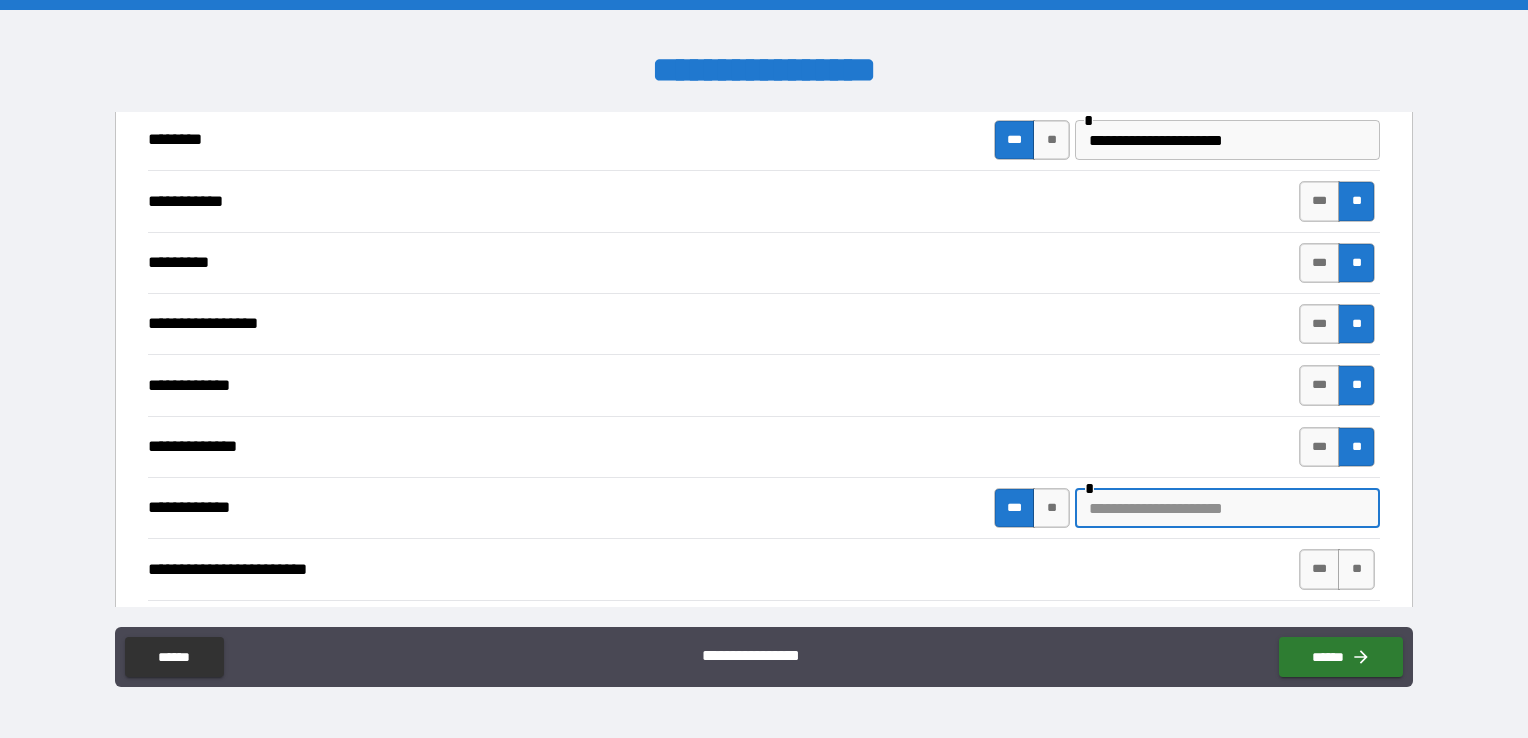 click at bounding box center [1227, 508] 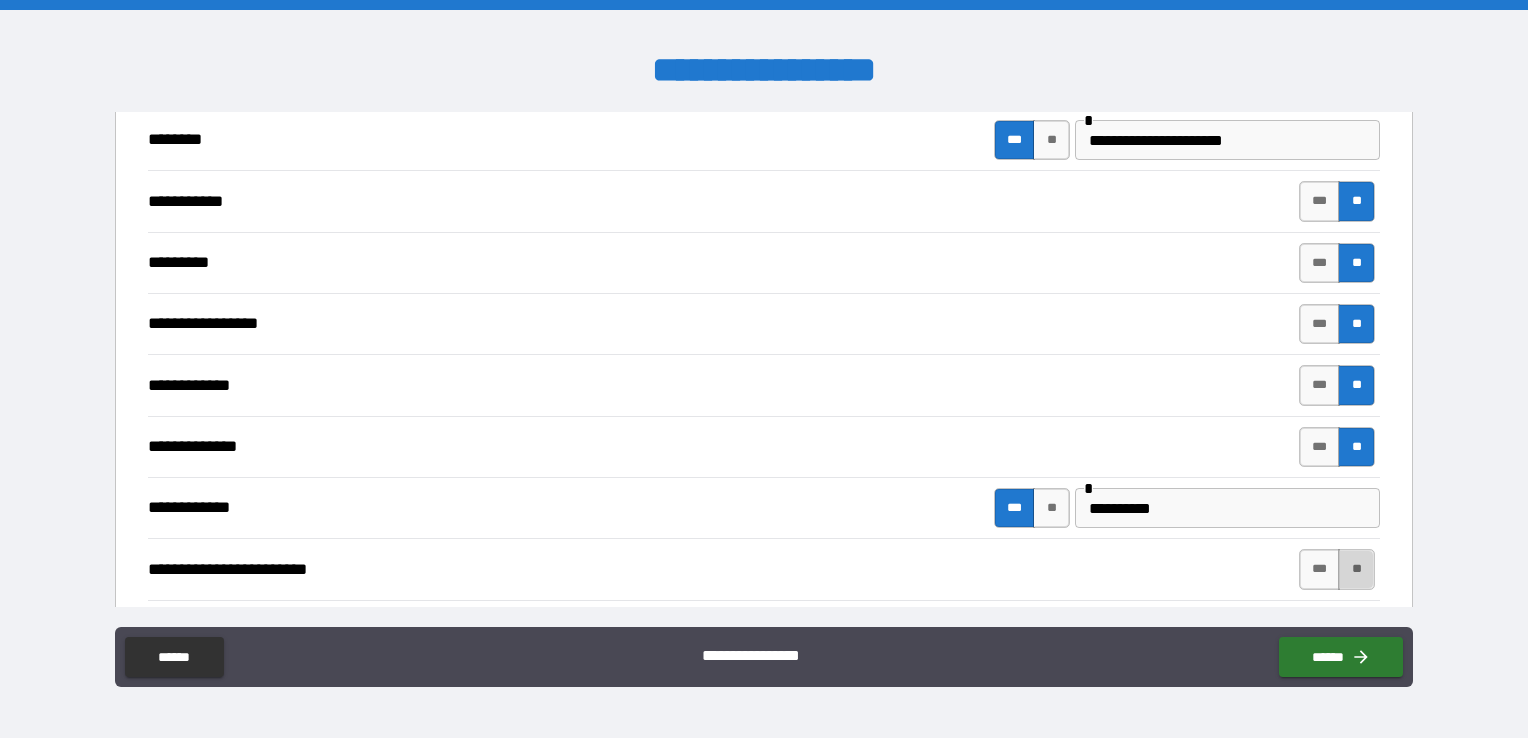 click on "**" at bounding box center (1356, 569) 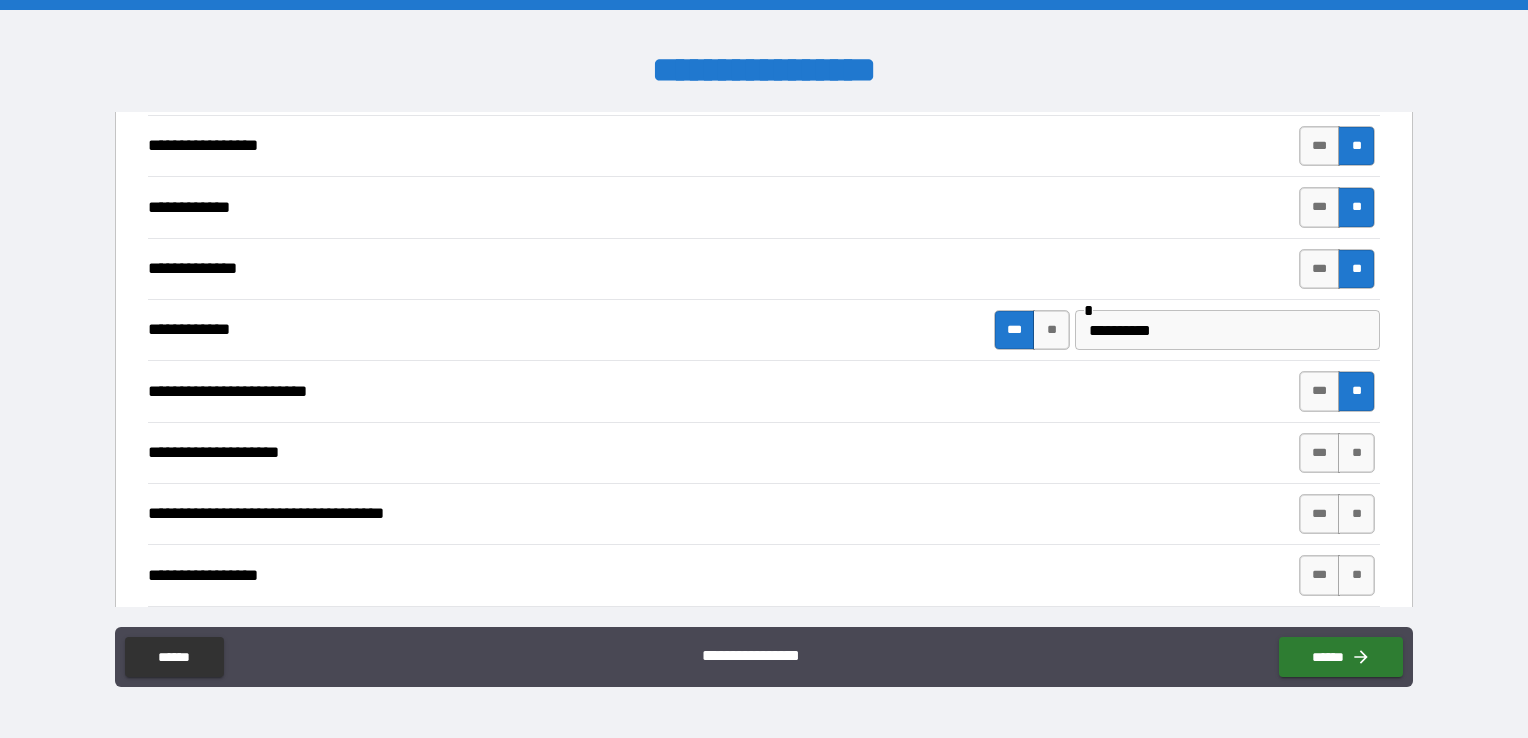 scroll, scrollTop: 2341, scrollLeft: 0, axis: vertical 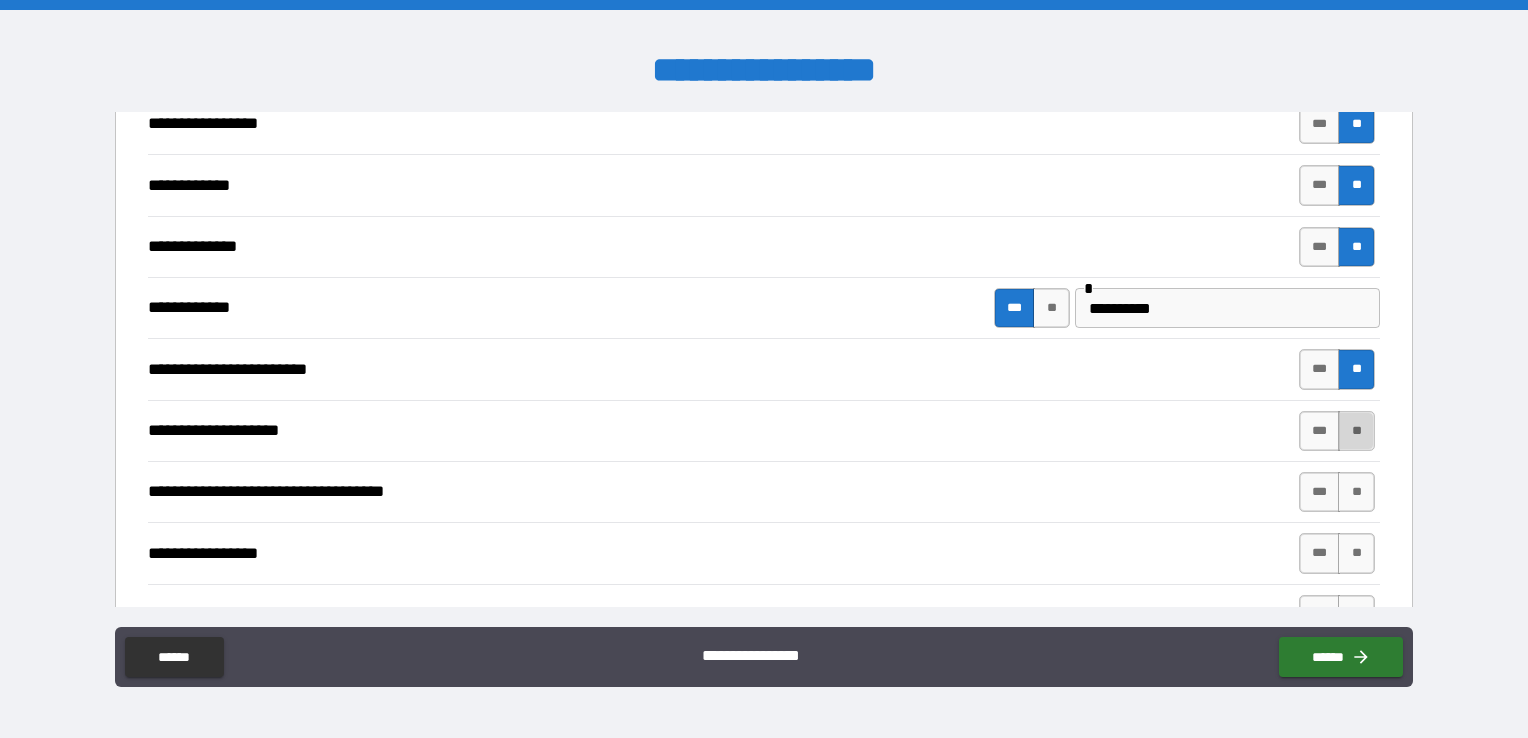 click on "**" at bounding box center (1356, 431) 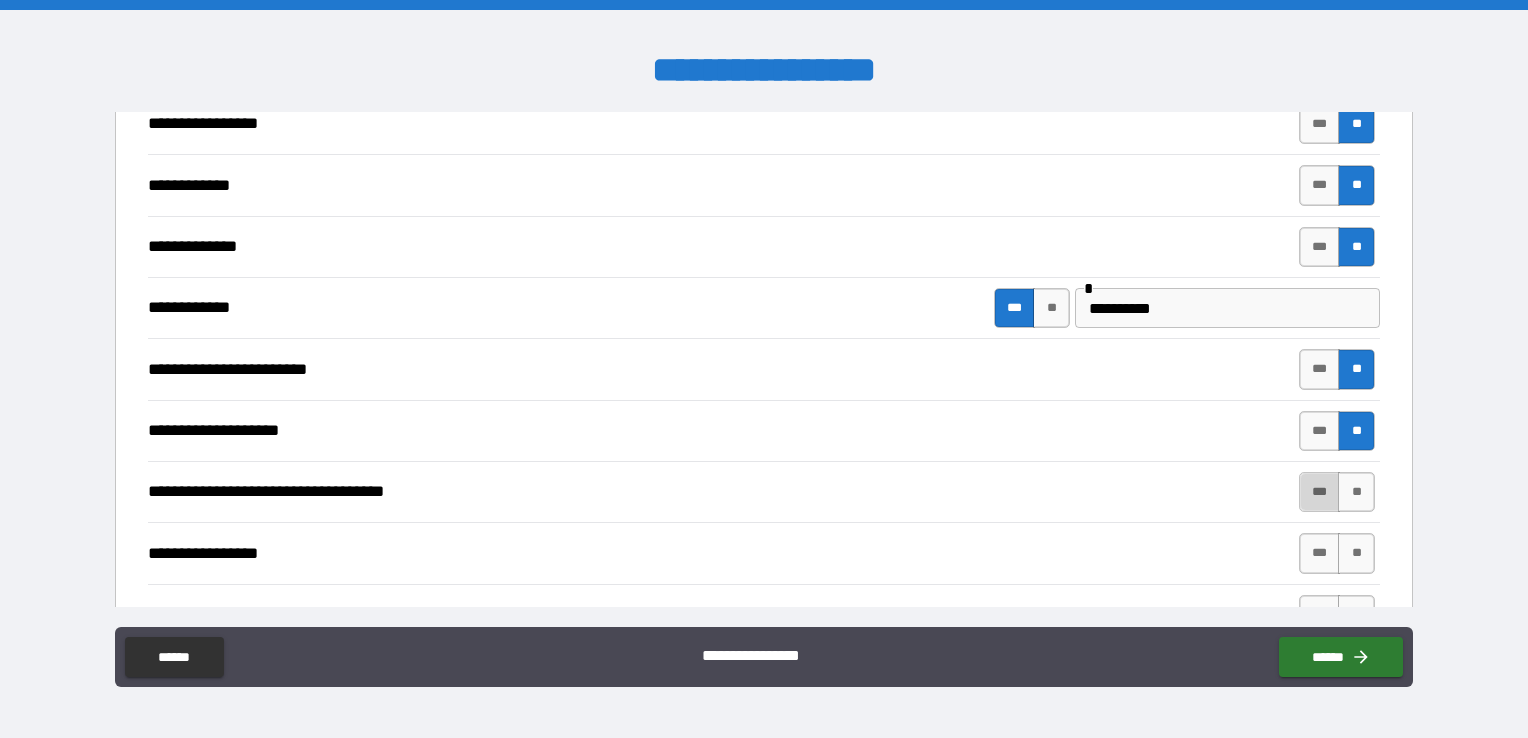 click on "***" at bounding box center [1320, 492] 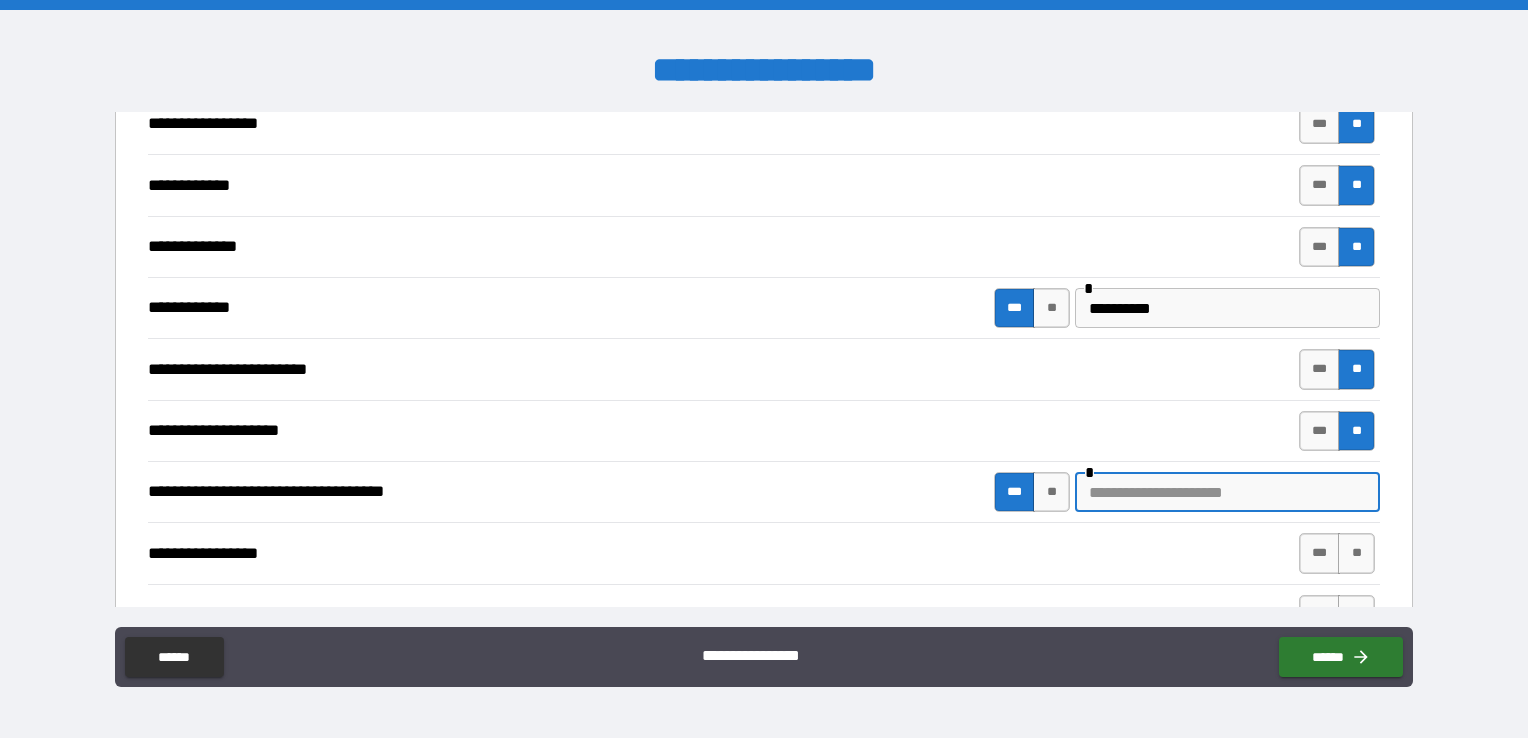 click at bounding box center (1227, 492) 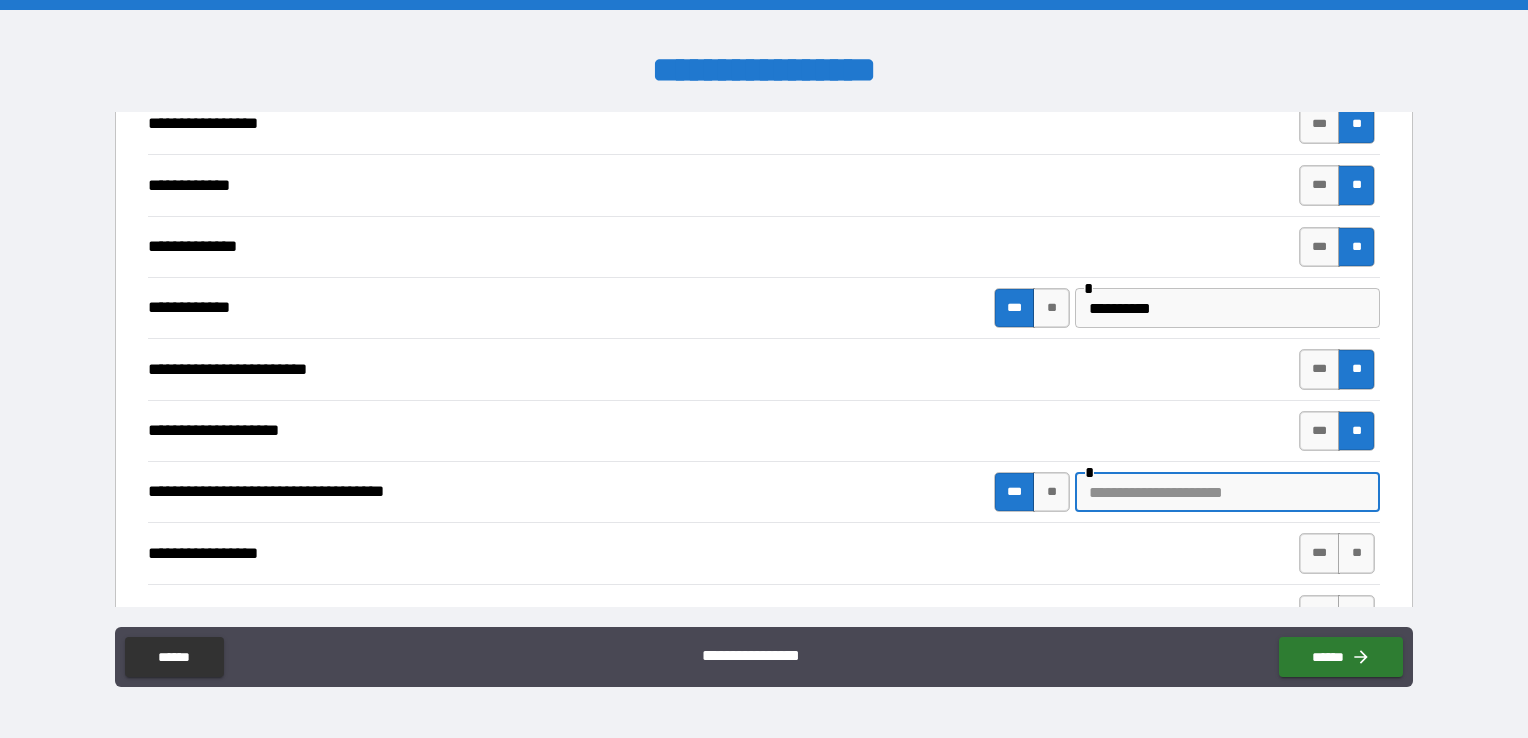 click at bounding box center (1227, 492) 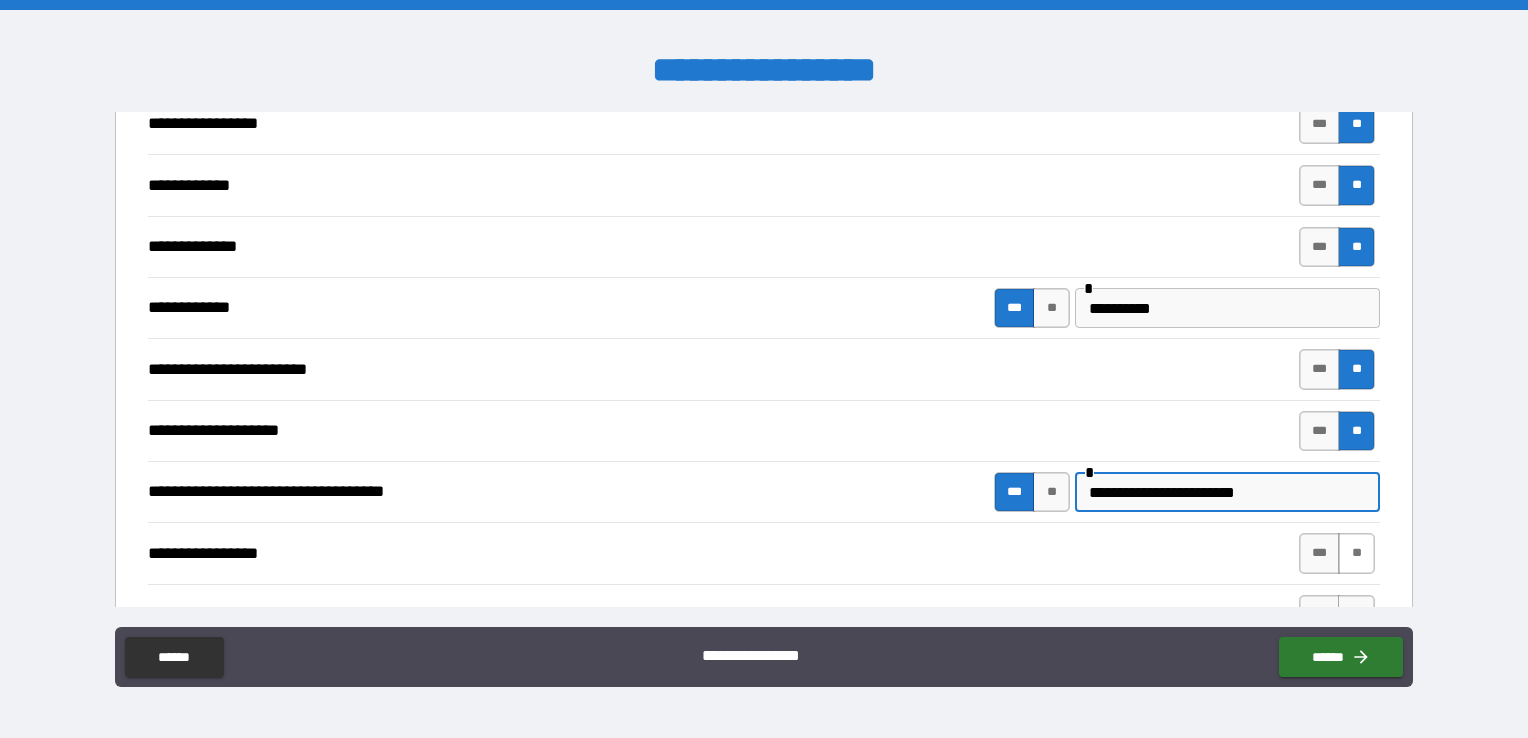 click on "**" at bounding box center (1356, 553) 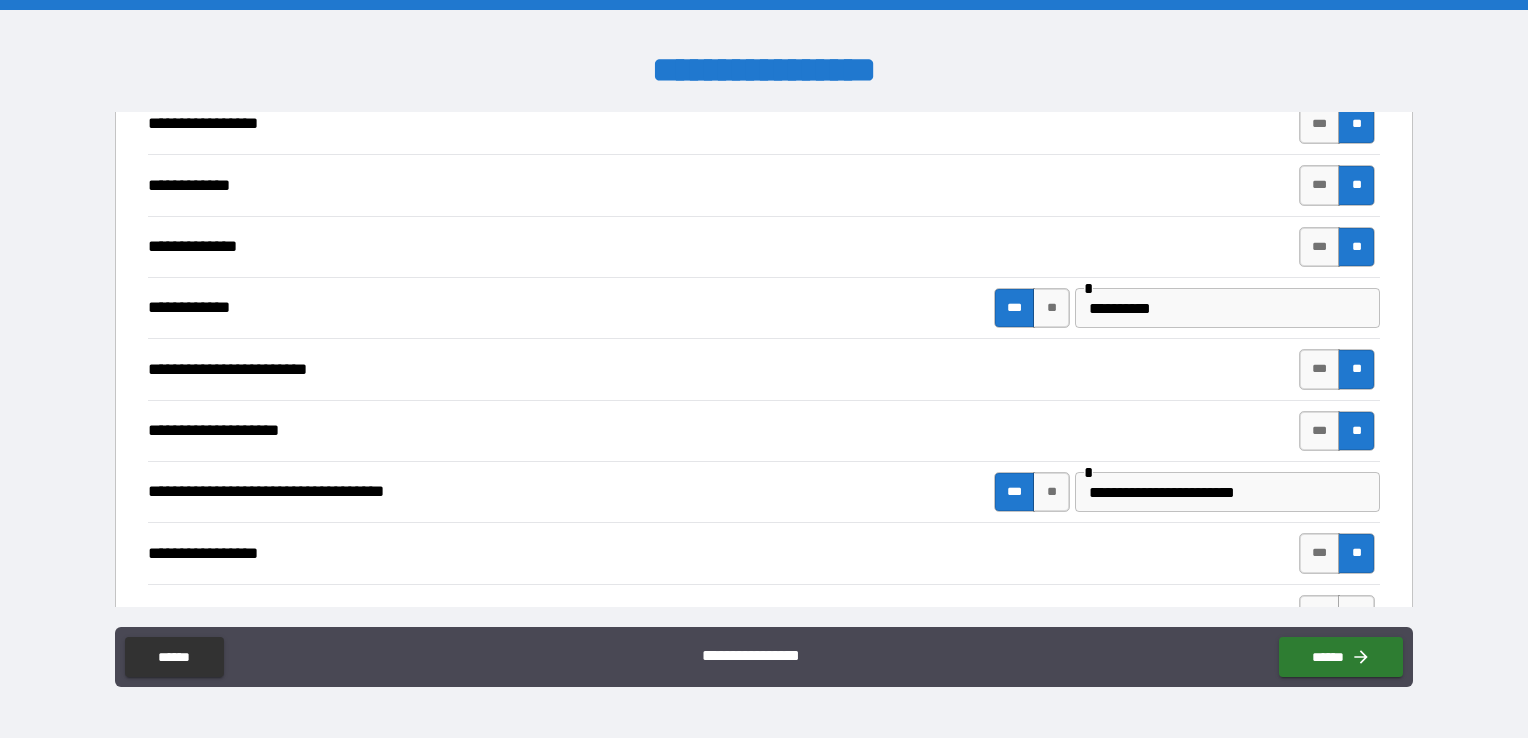 scroll, scrollTop: 2441, scrollLeft: 0, axis: vertical 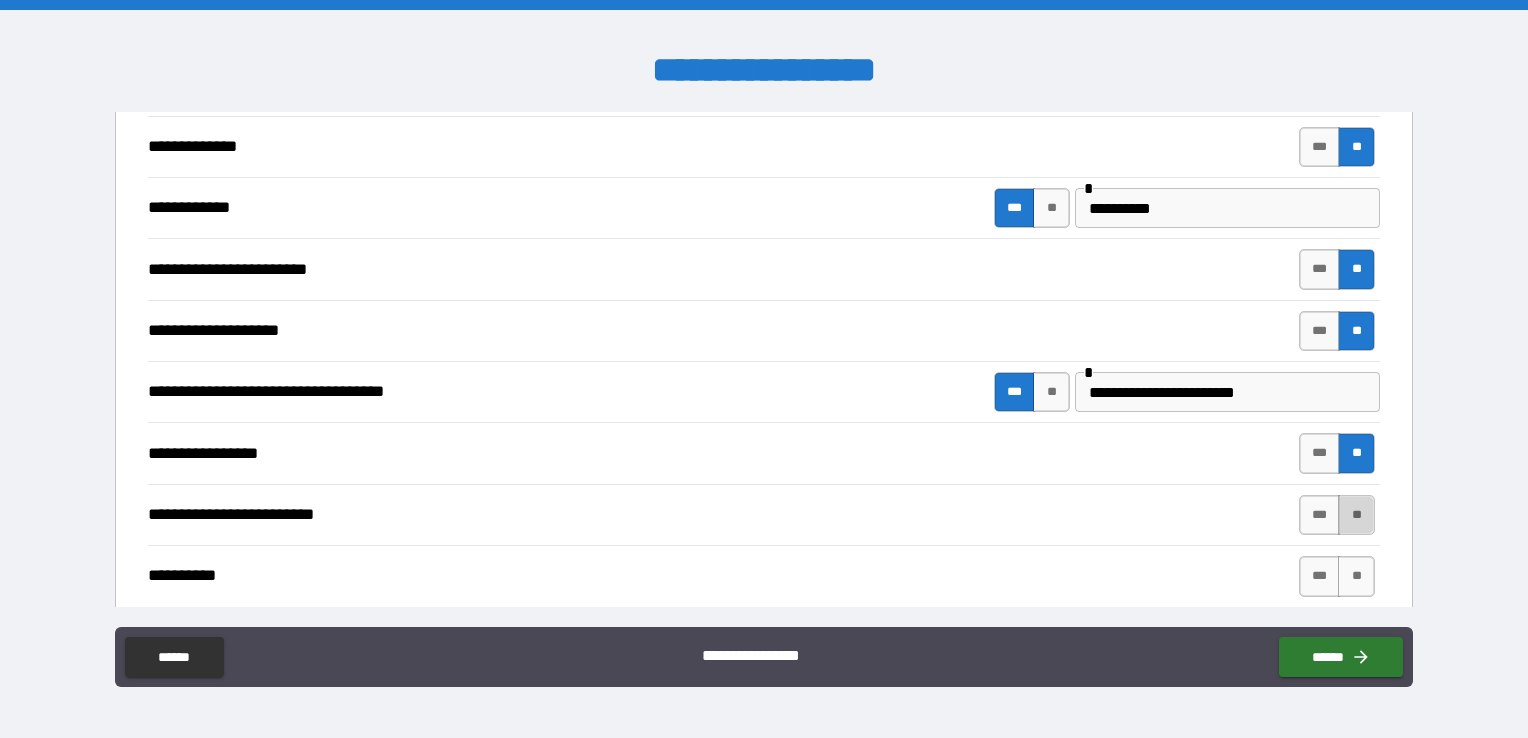 click on "**" at bounding box center [1356, 515] 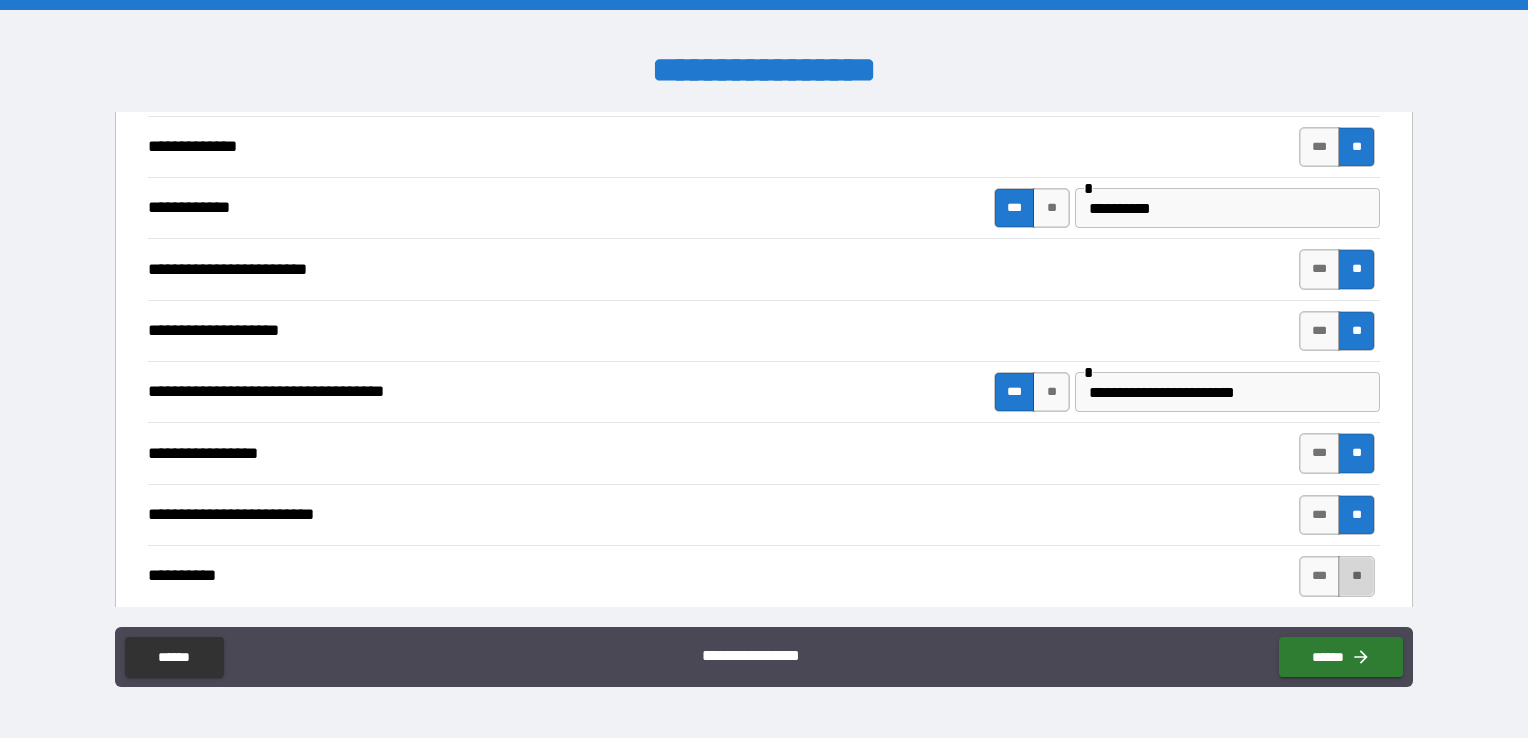 click on "**" at bounding box center (1356, 576) 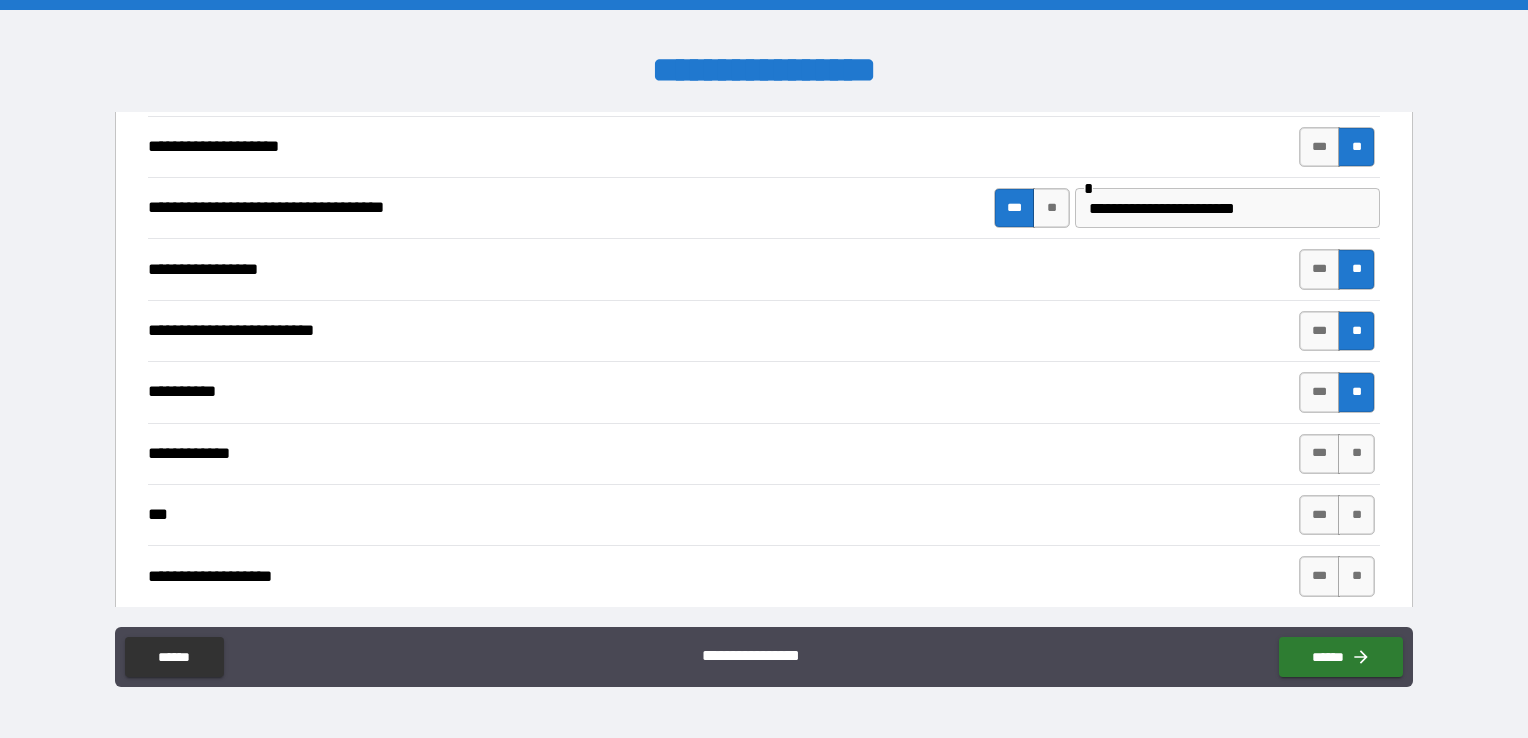 scroll, scrollTop: 2641, scrollLeft: 0, axis: vertical 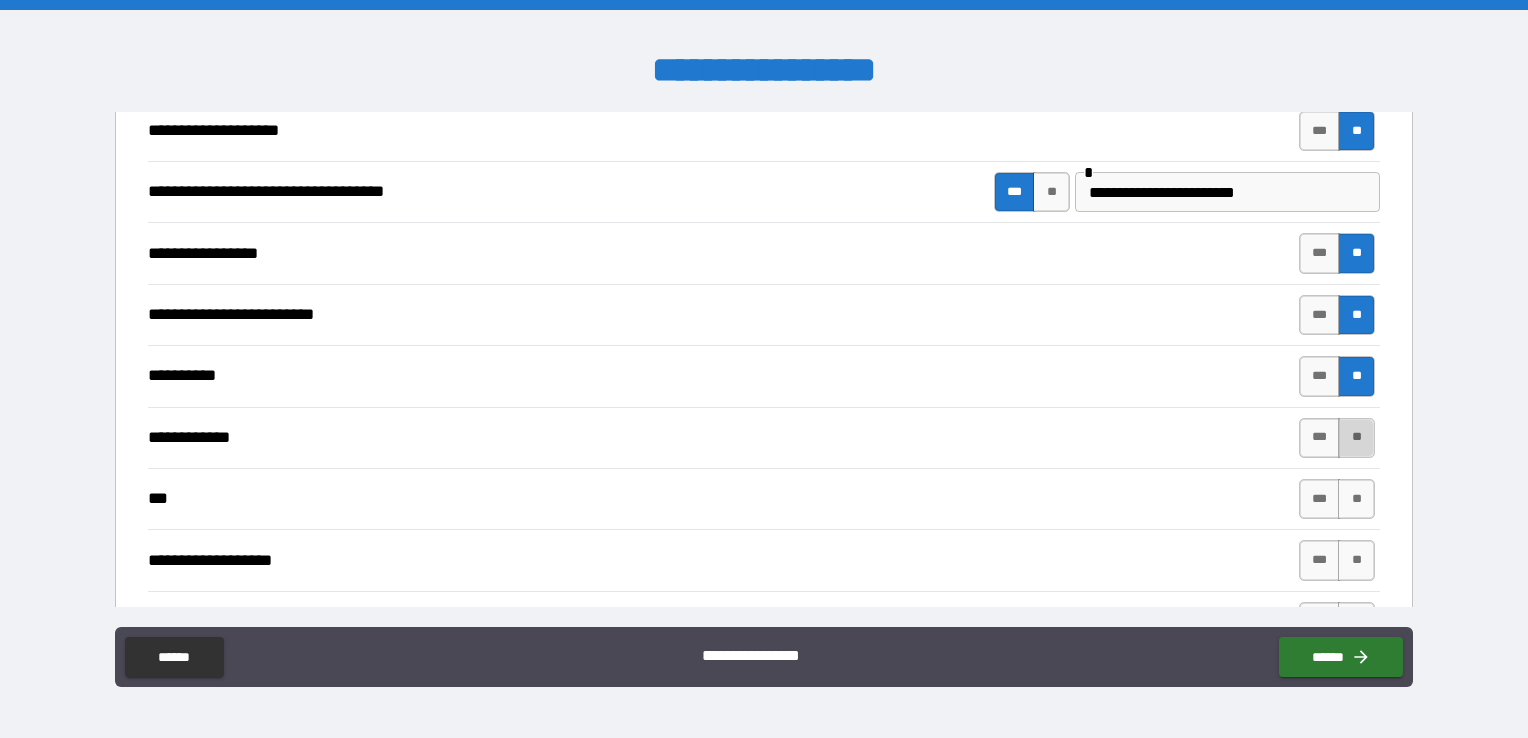 click on "**" at bounding box center (1356, 438) 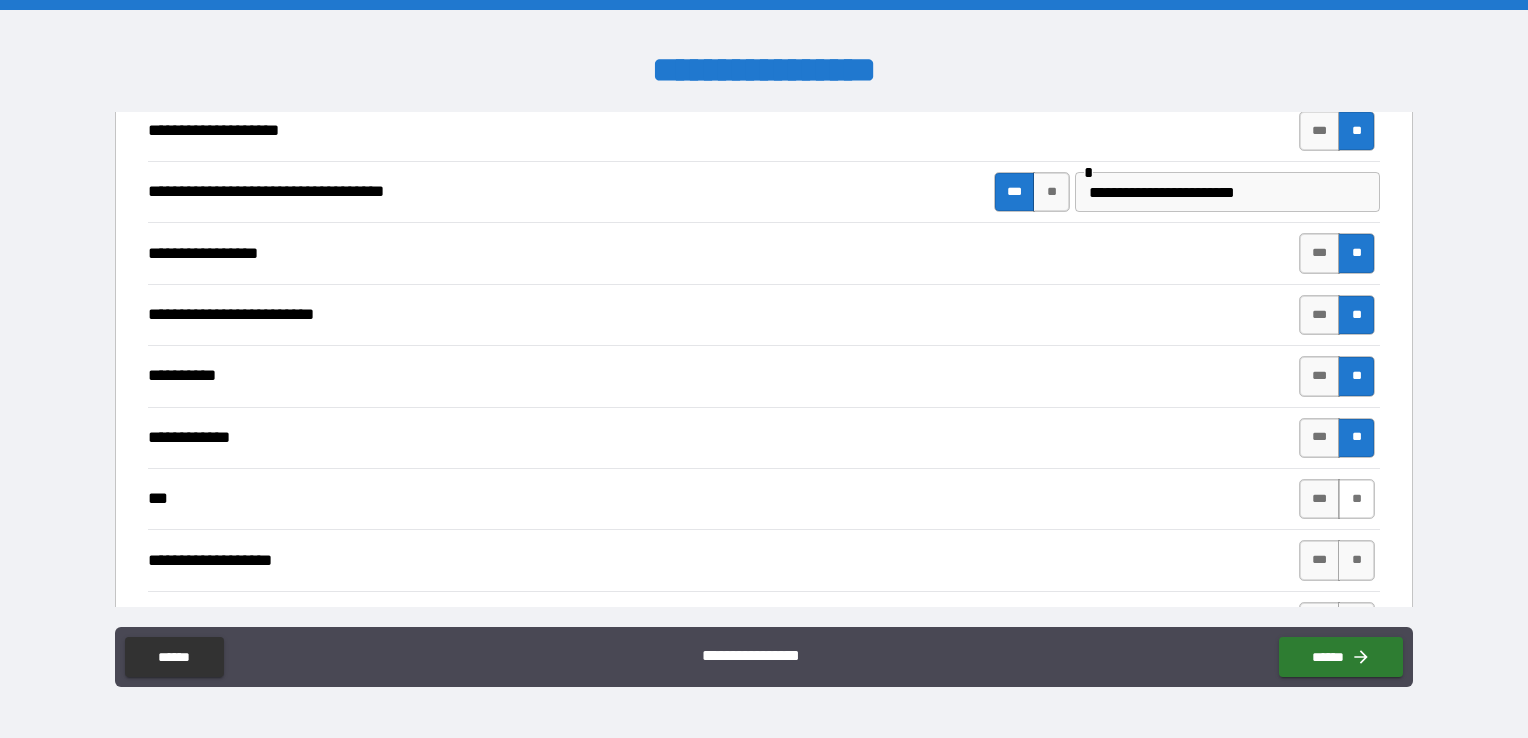 click on "**" at bounding box center (1356, 499) 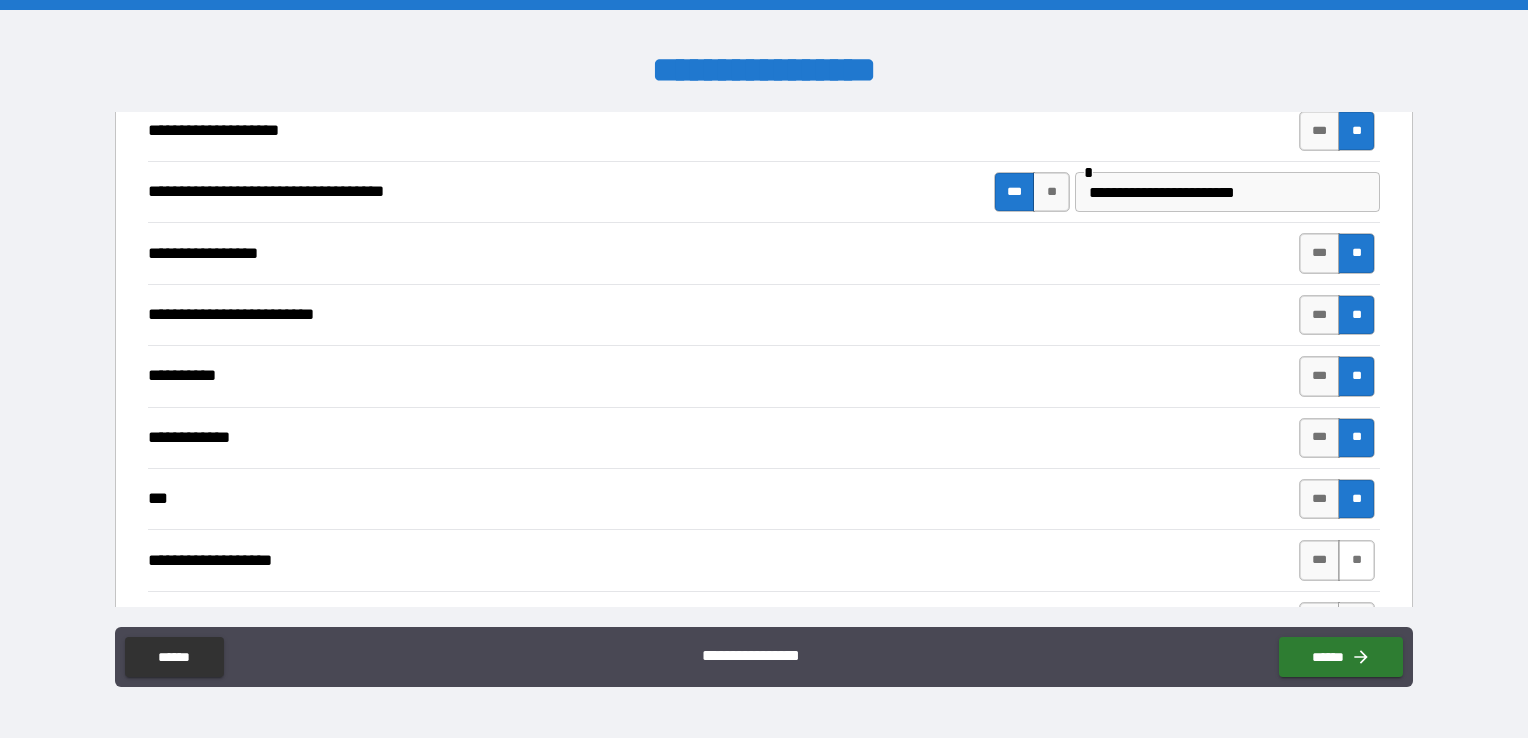 click on "**" at bounding box center [1356, 560] 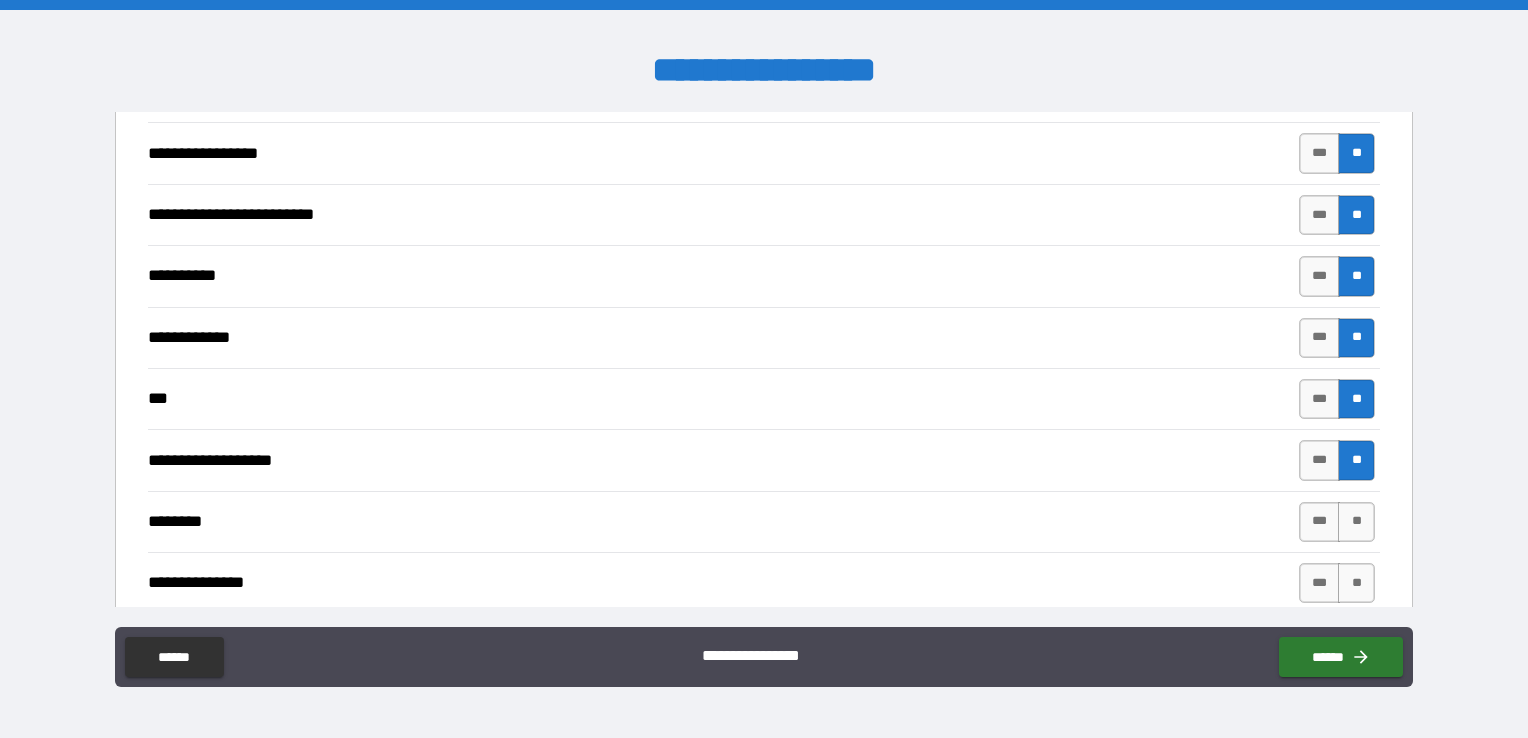 scroll, scrollTop: 2841, scrollLeft: 0, axis: vertical 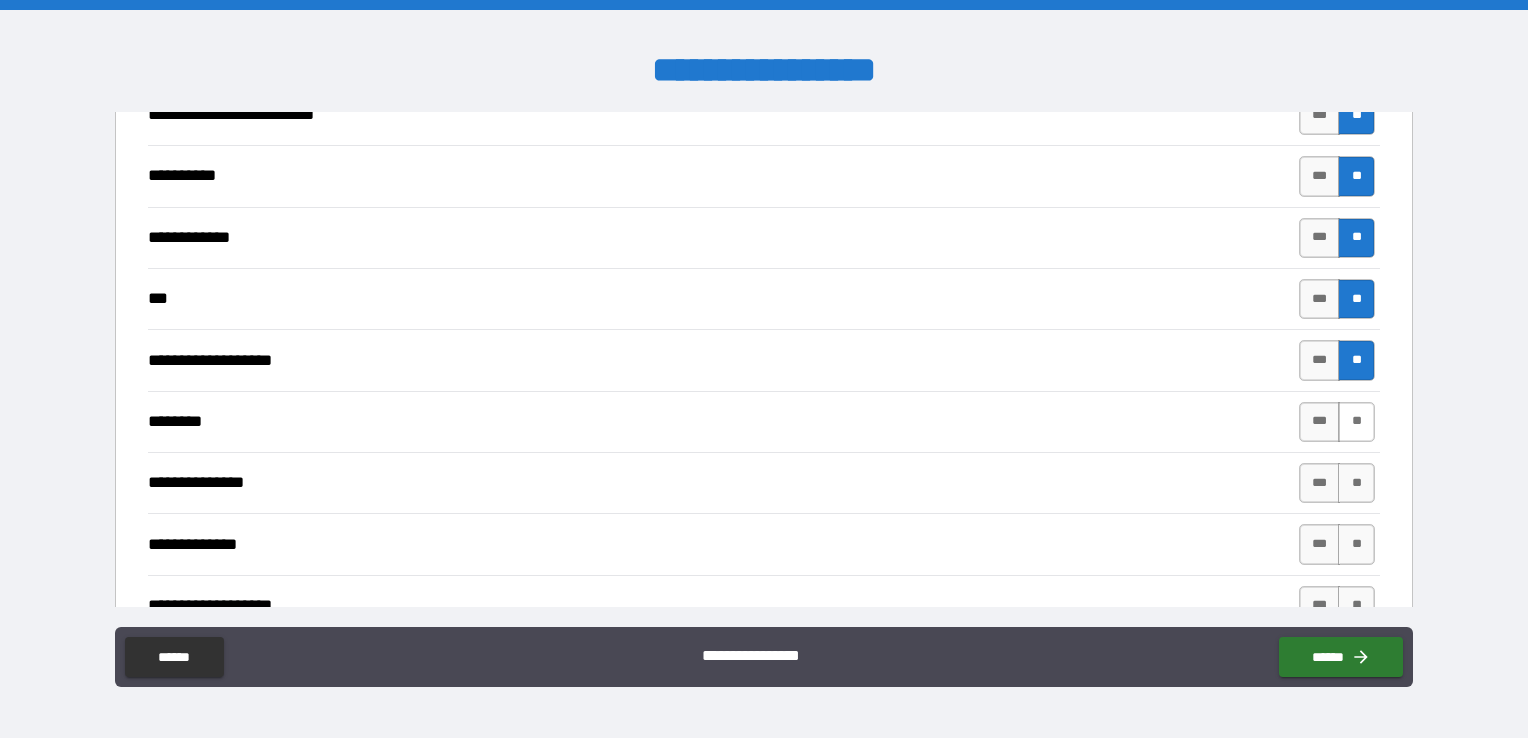 click on "**" at bounding box center (1356, 422) 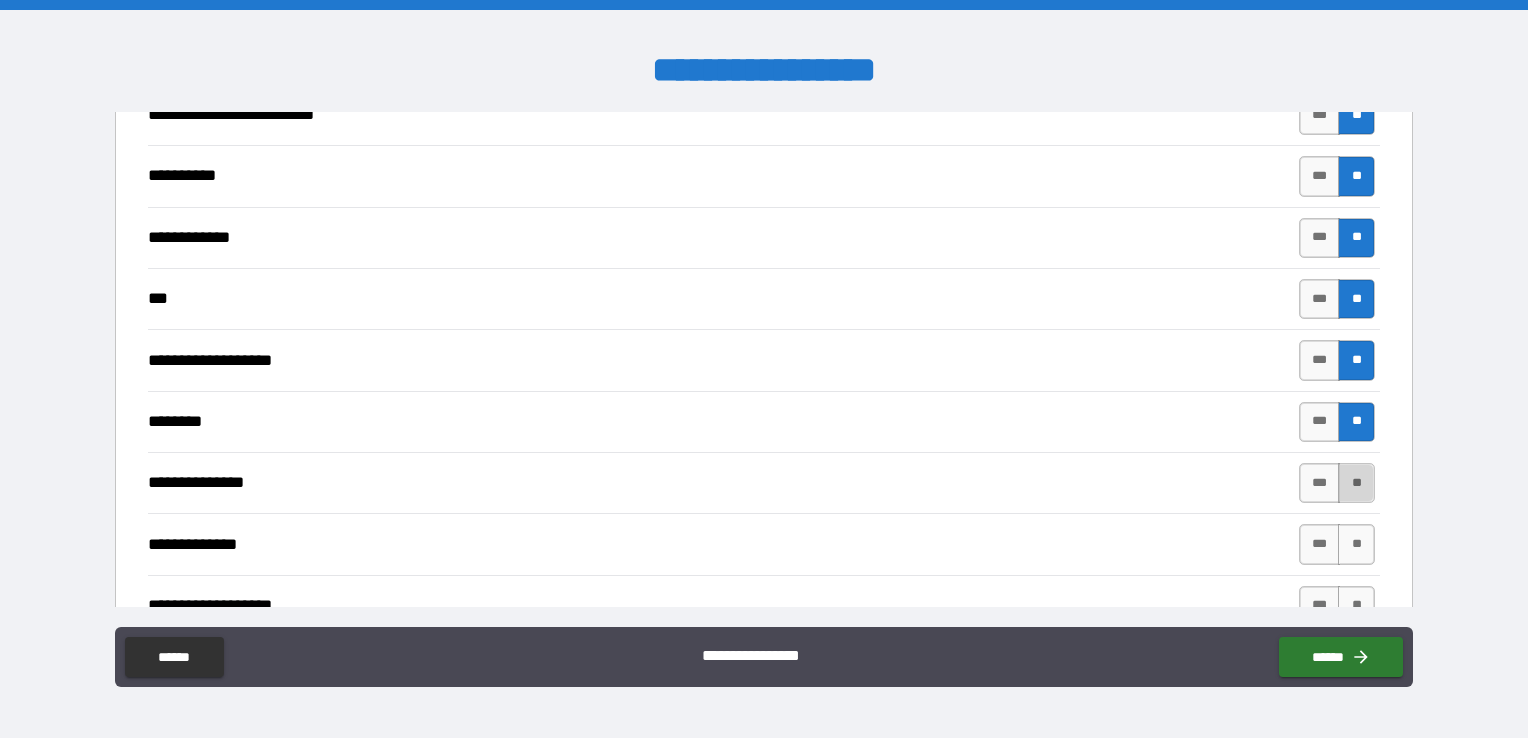 click on "**" at bounding box center [1356, 483] 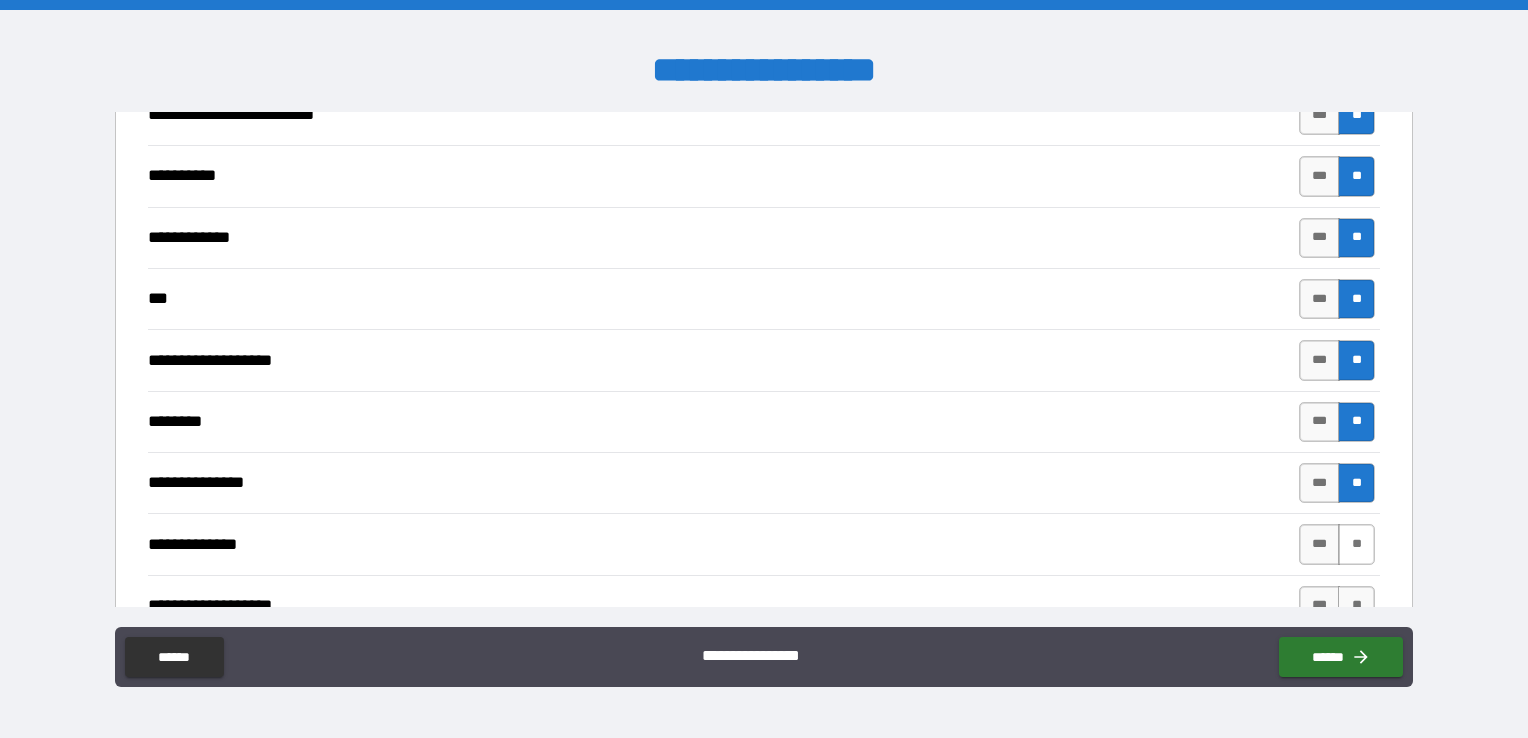 click on "**" at bounding box center [1356, 544] 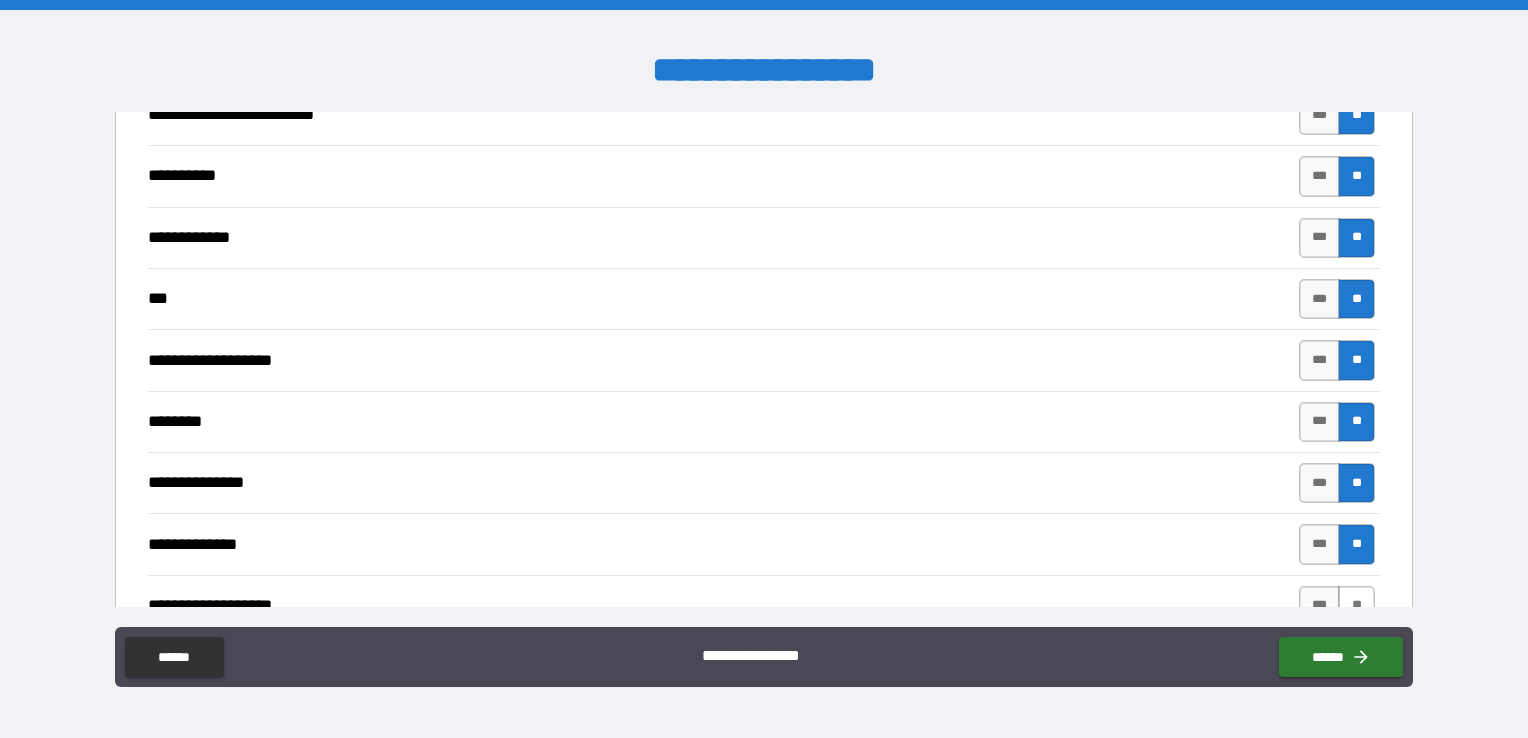 click on "**" at bounding box center [1356, 606] 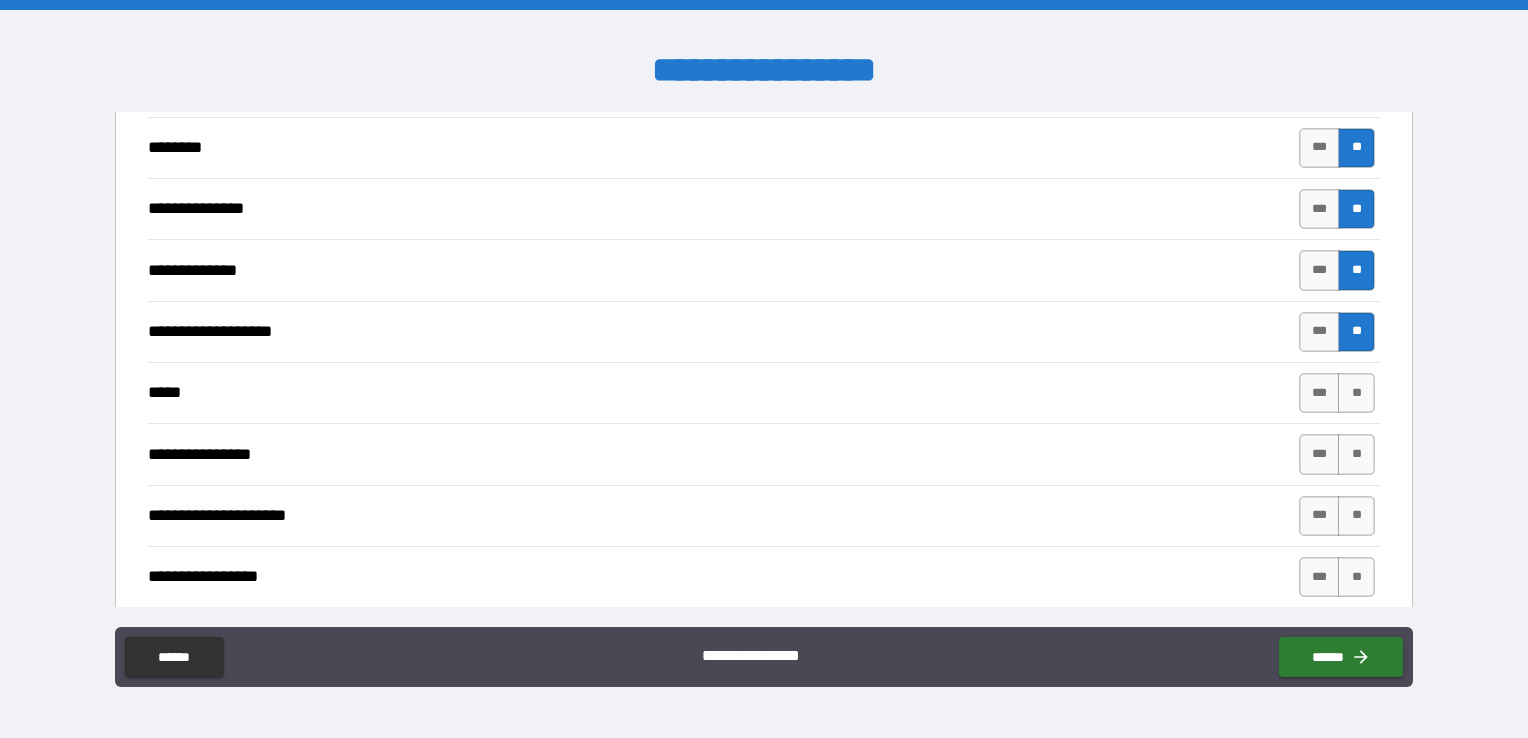 scroll, scrollTop: 3141, scrollLeft: 0, axis: vertical 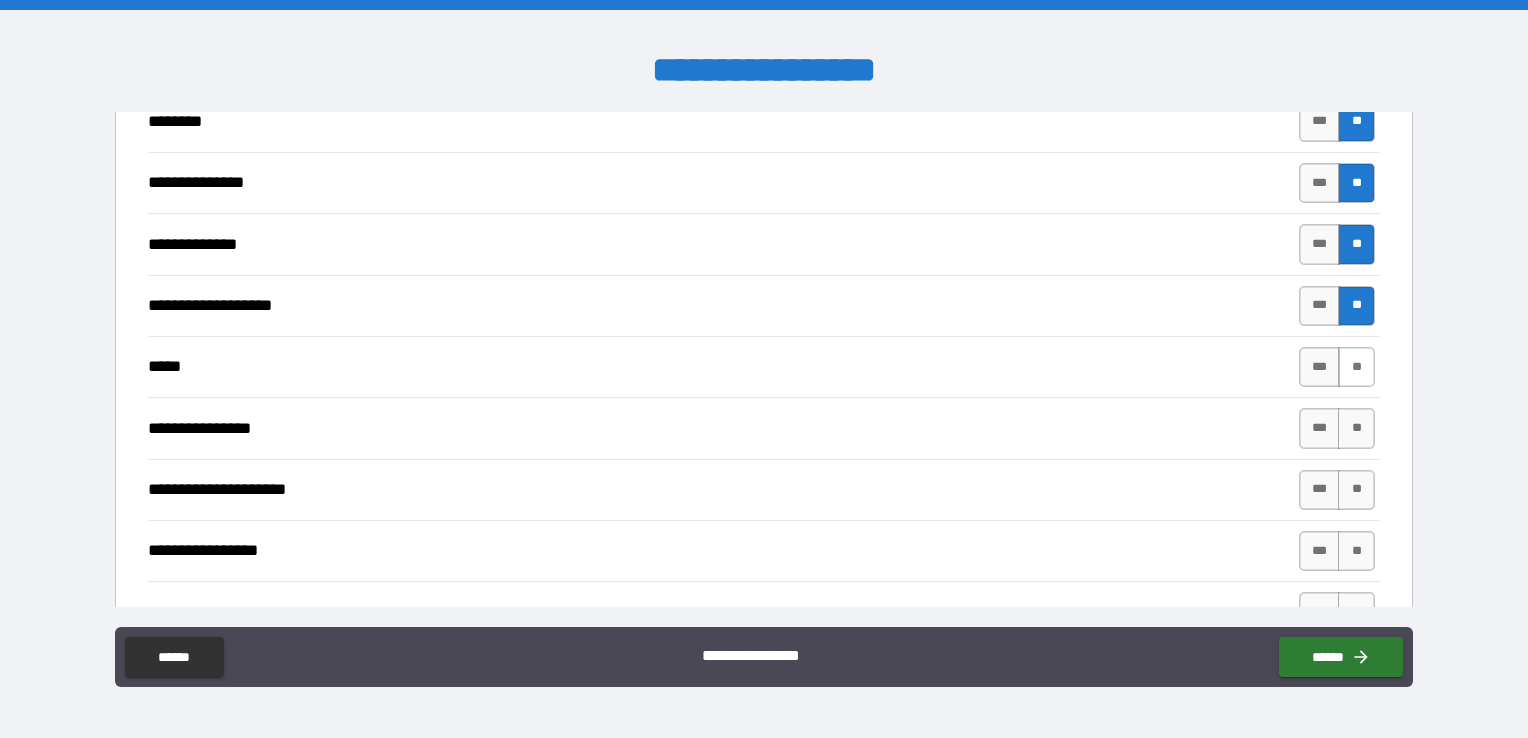 click on "**" at bounding box center (1356, 367) 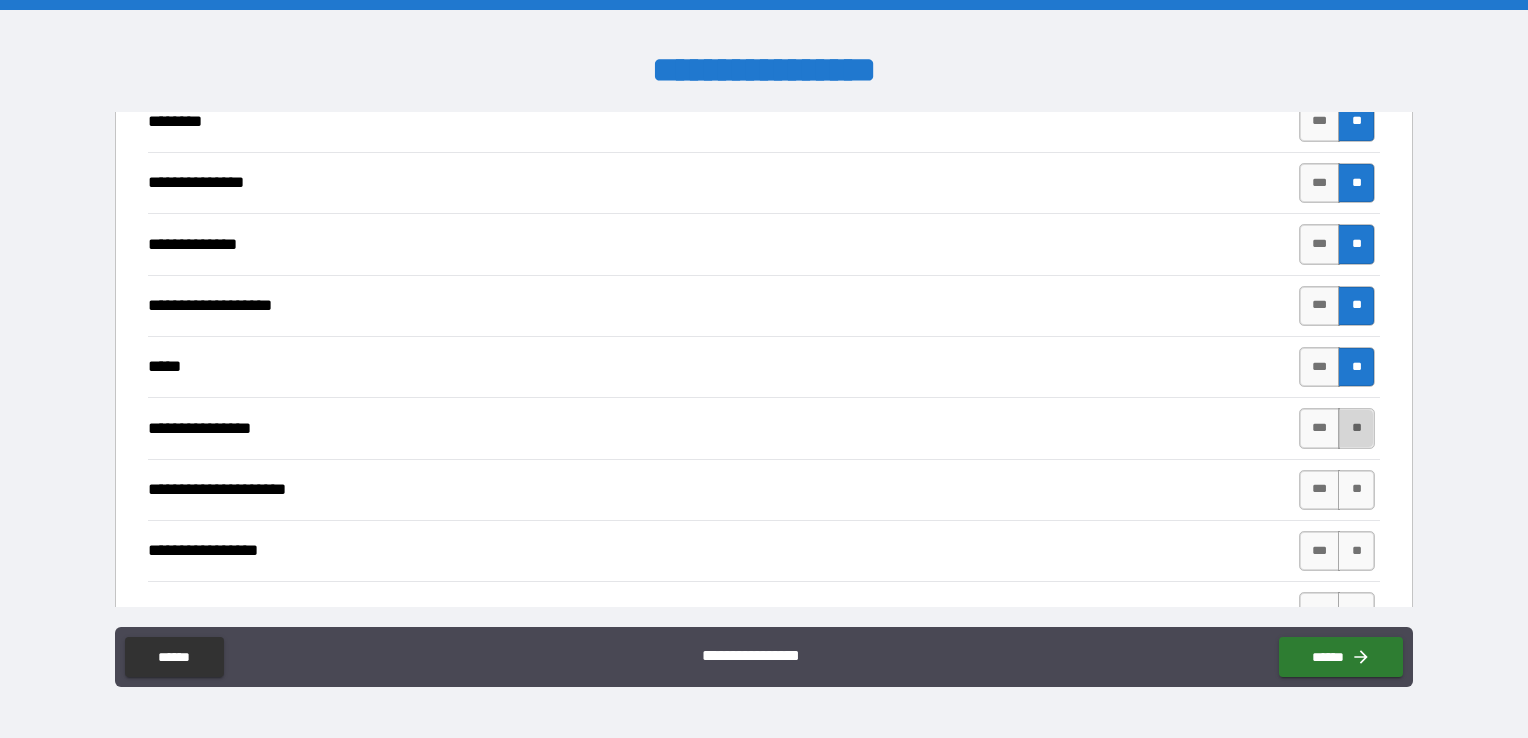 click on "**" at bounding box center [1356, 428] 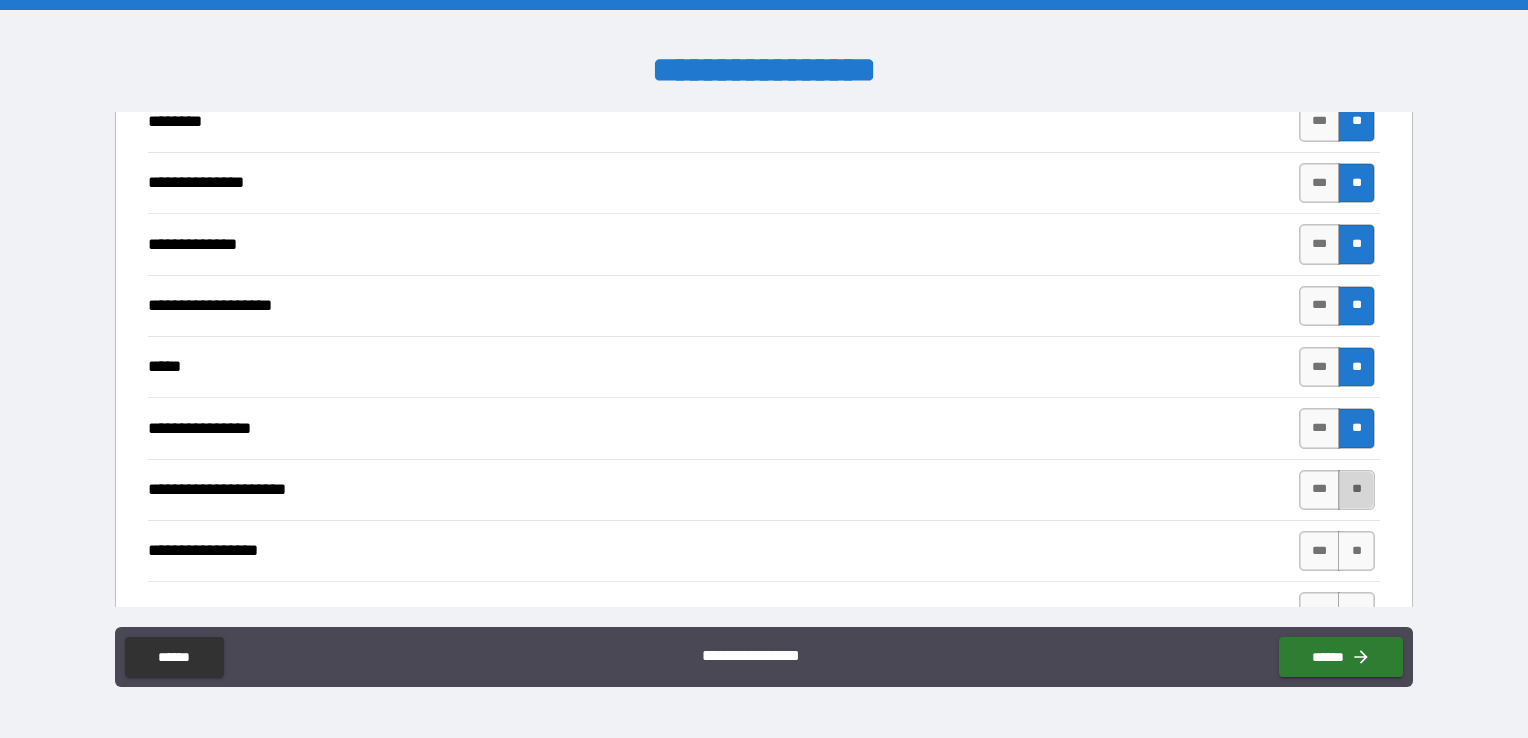 click on "**" at bounding box center [1356, 490] 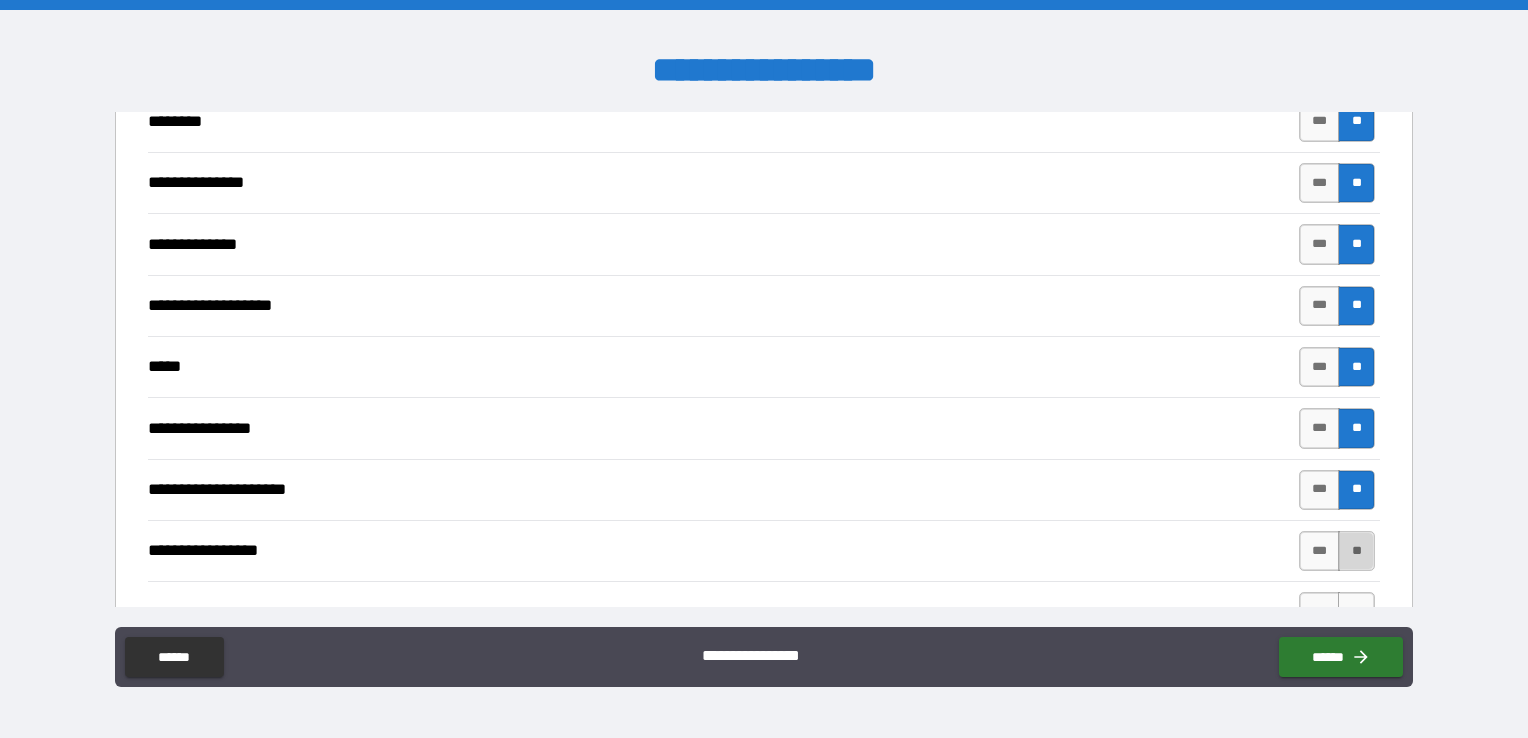 click on "**" at bounding box center (1356, 551) 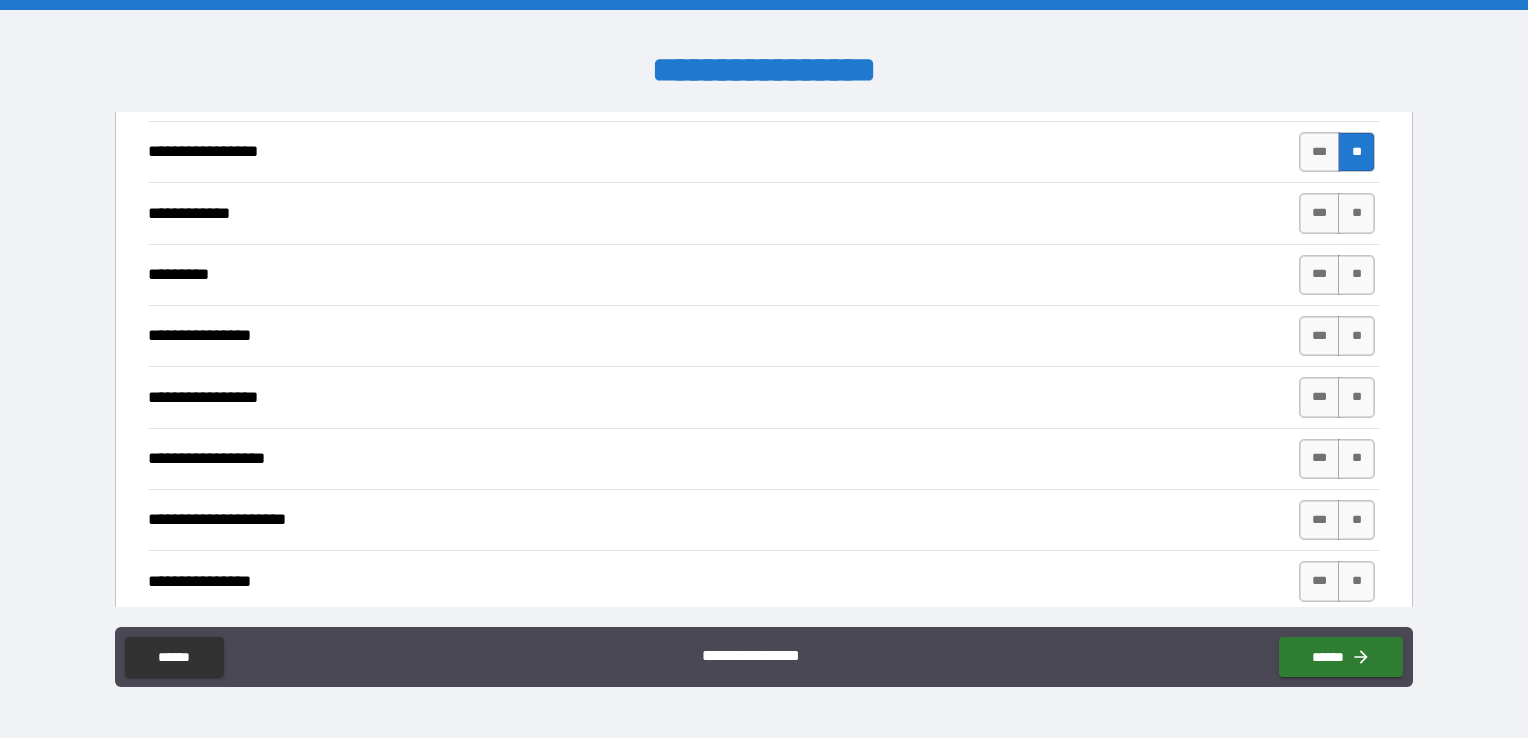 scroll, scrollTop: 3541, scrollLeft: 0, axis: vertical 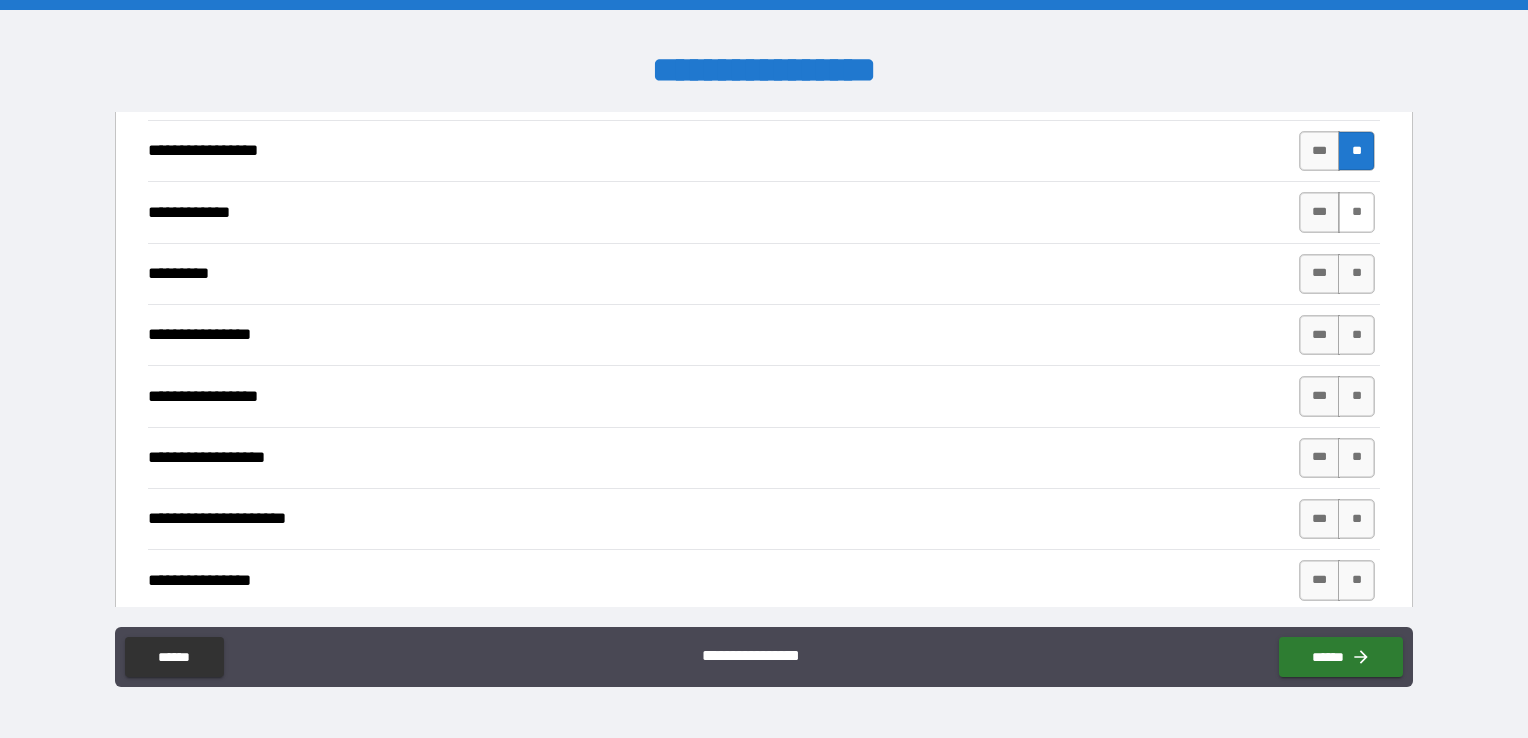 click on "**" at bounding box center (1356, 212) 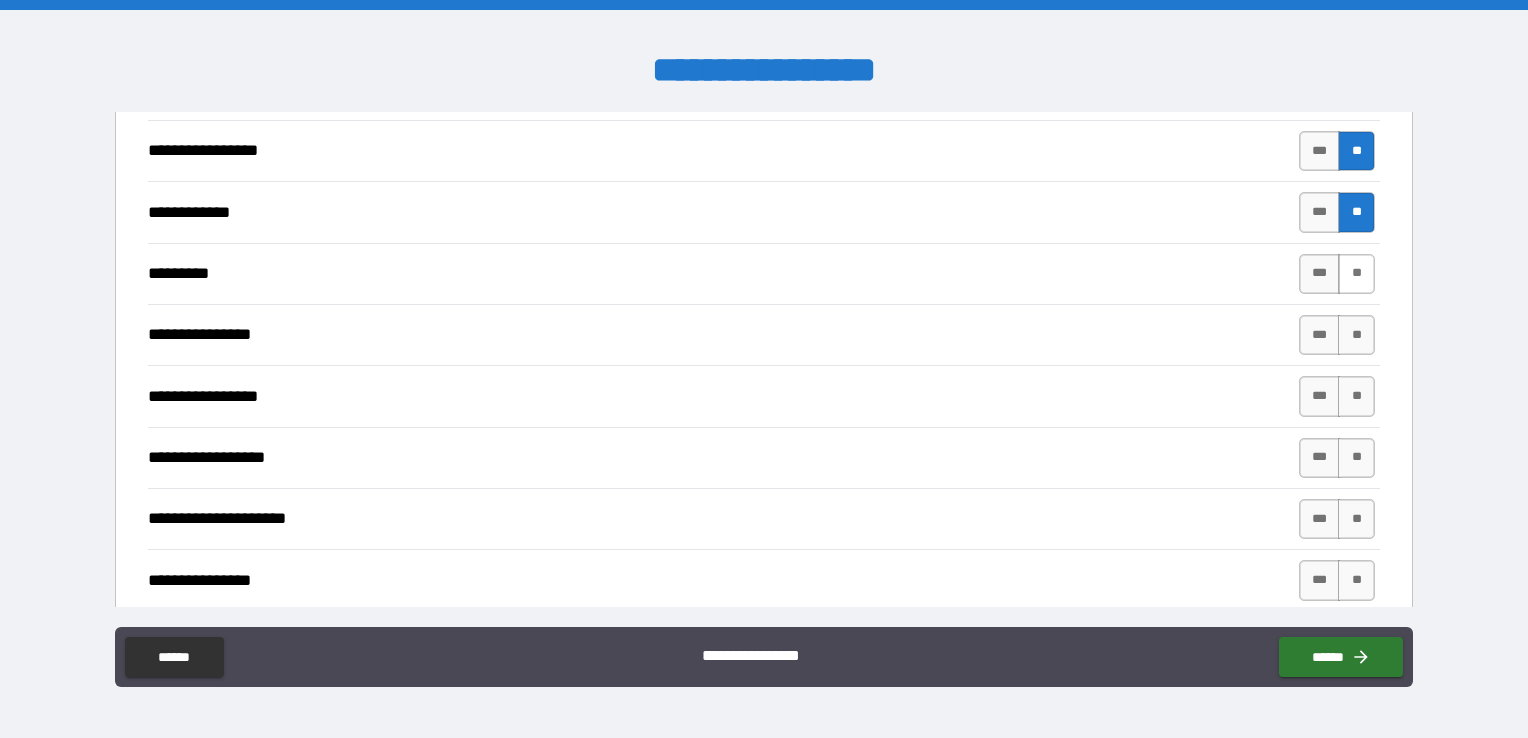 click on "**" at bounding box center [1356, 274] 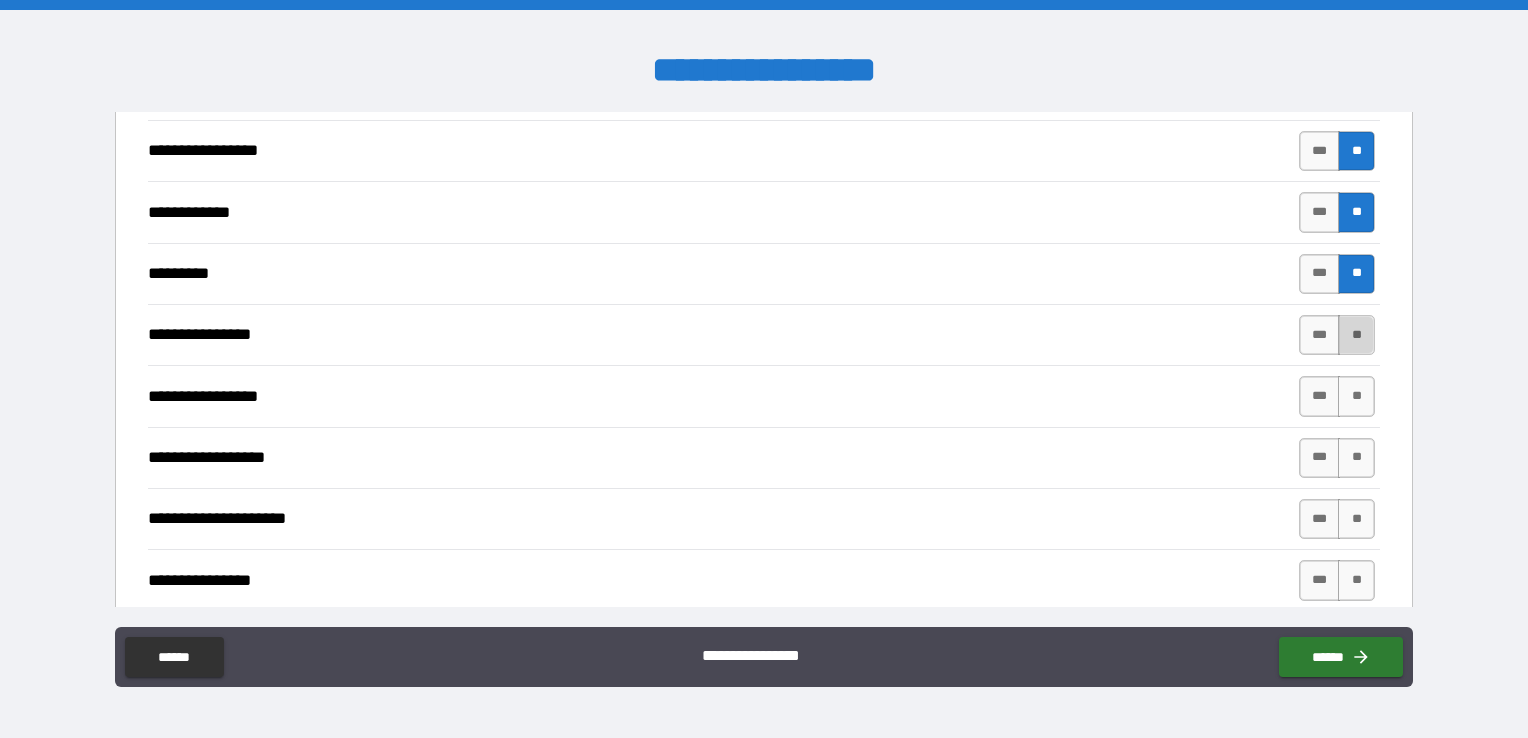 click on "**" at bounding box center [1356, 335] 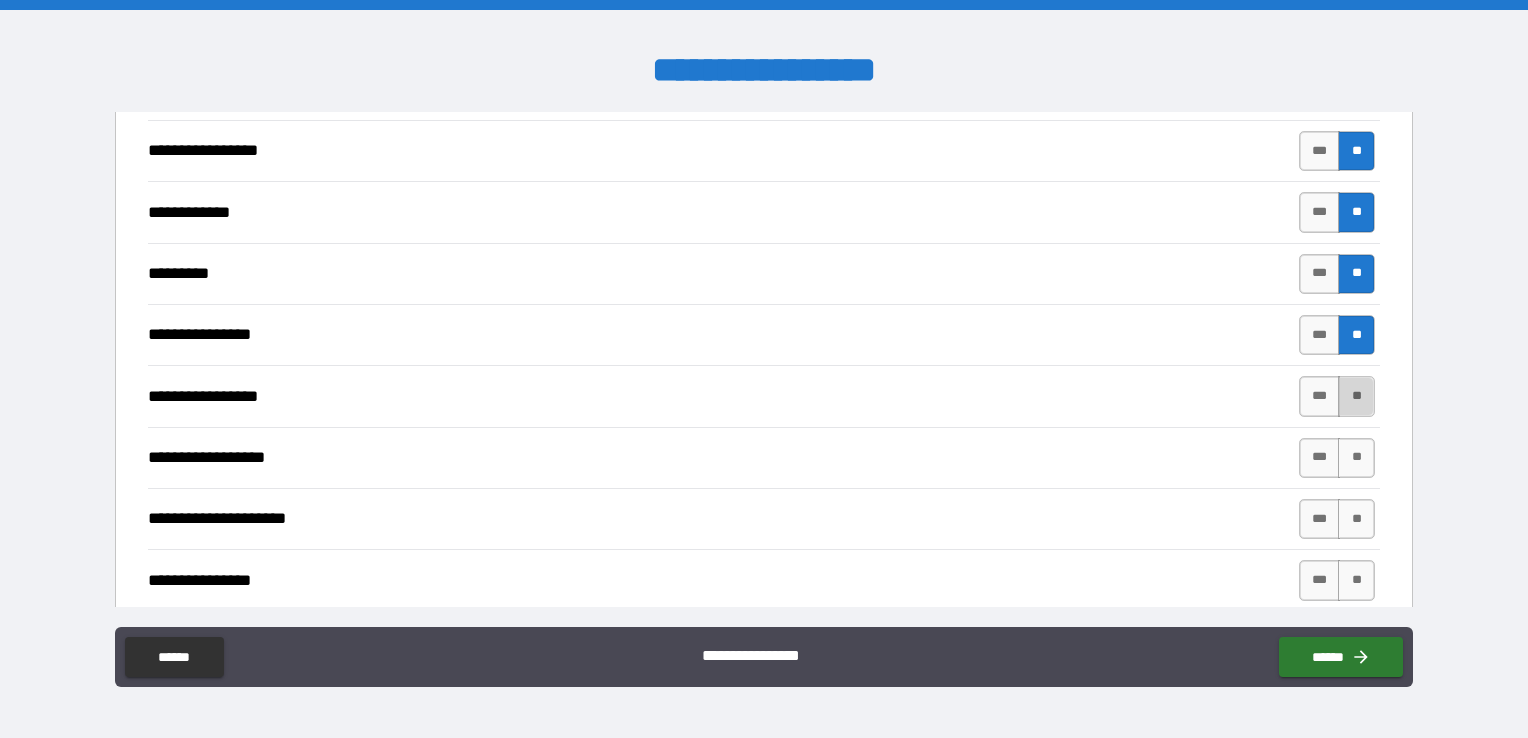 click on "**" at bounding box center (1356, 396) 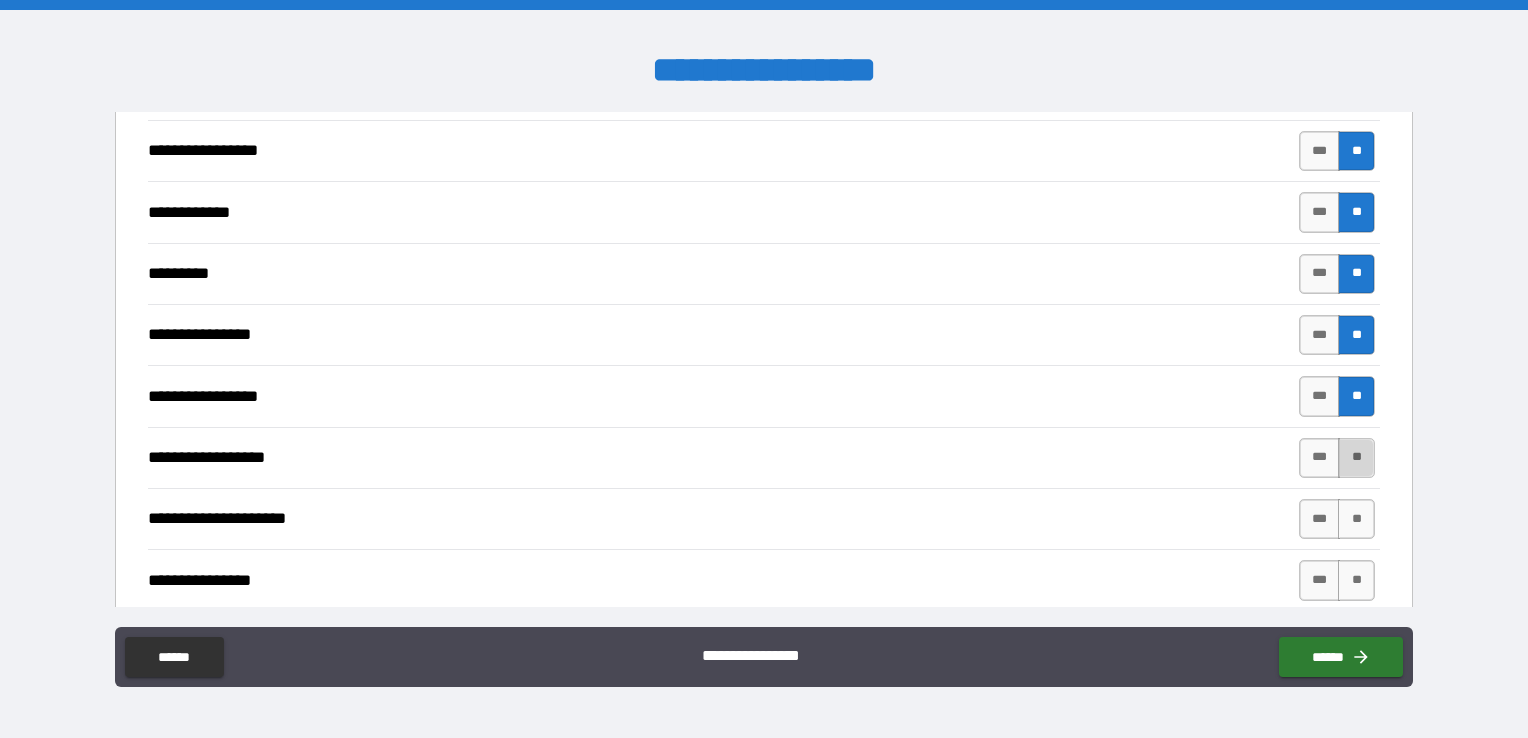 click on "**" at bounding box center [1356, 458] 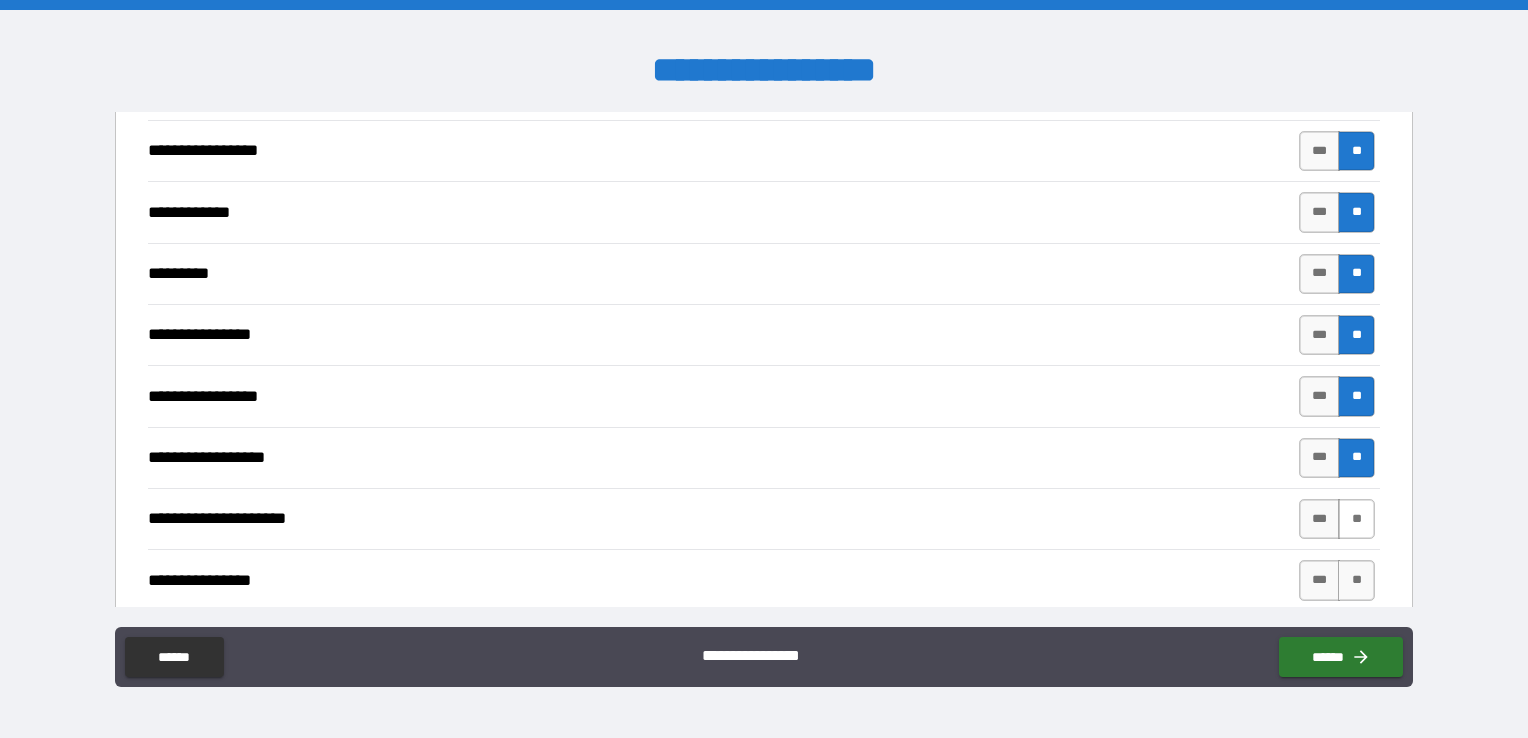 click on "**" at bounding box center [1356, 519] 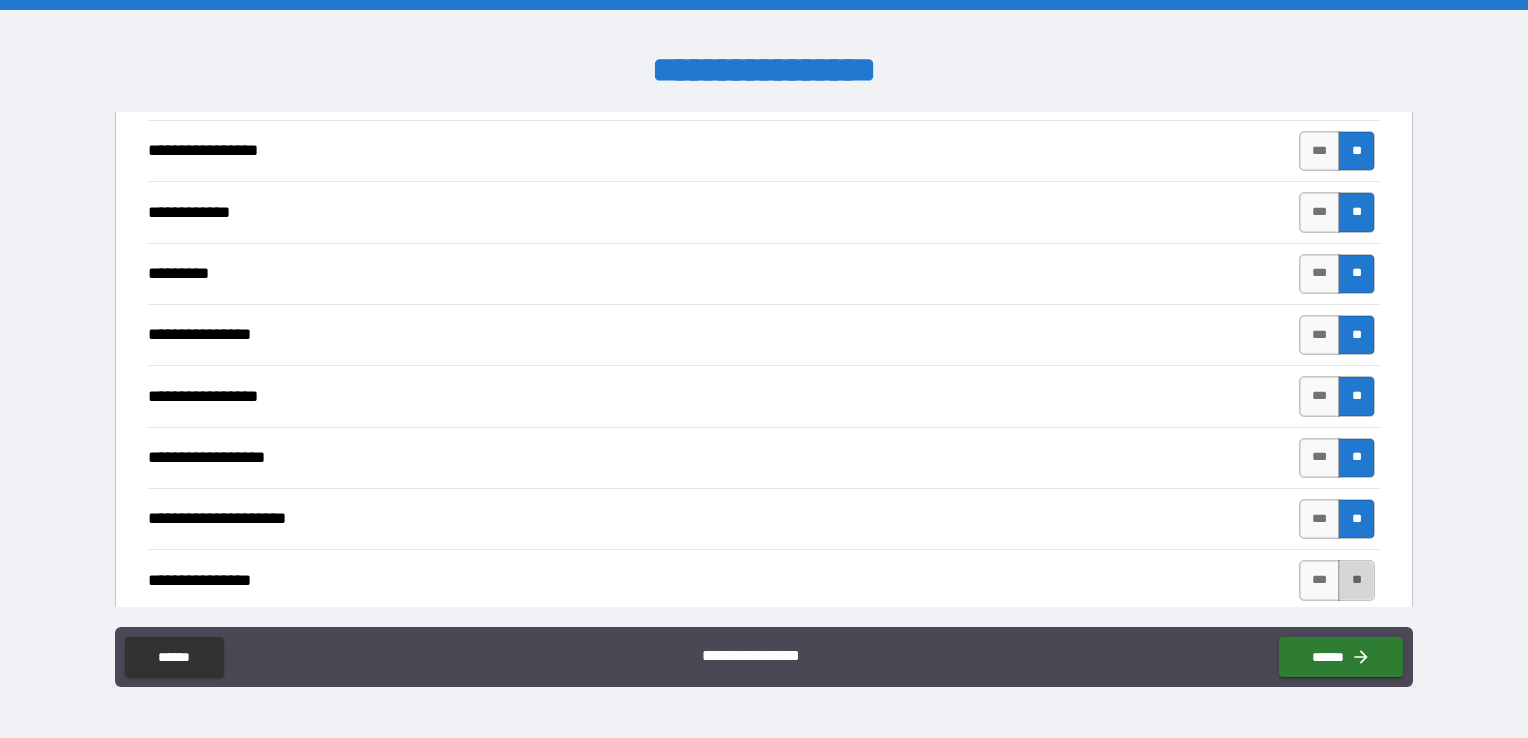 click on "**" at bounding box center (1356, 580) 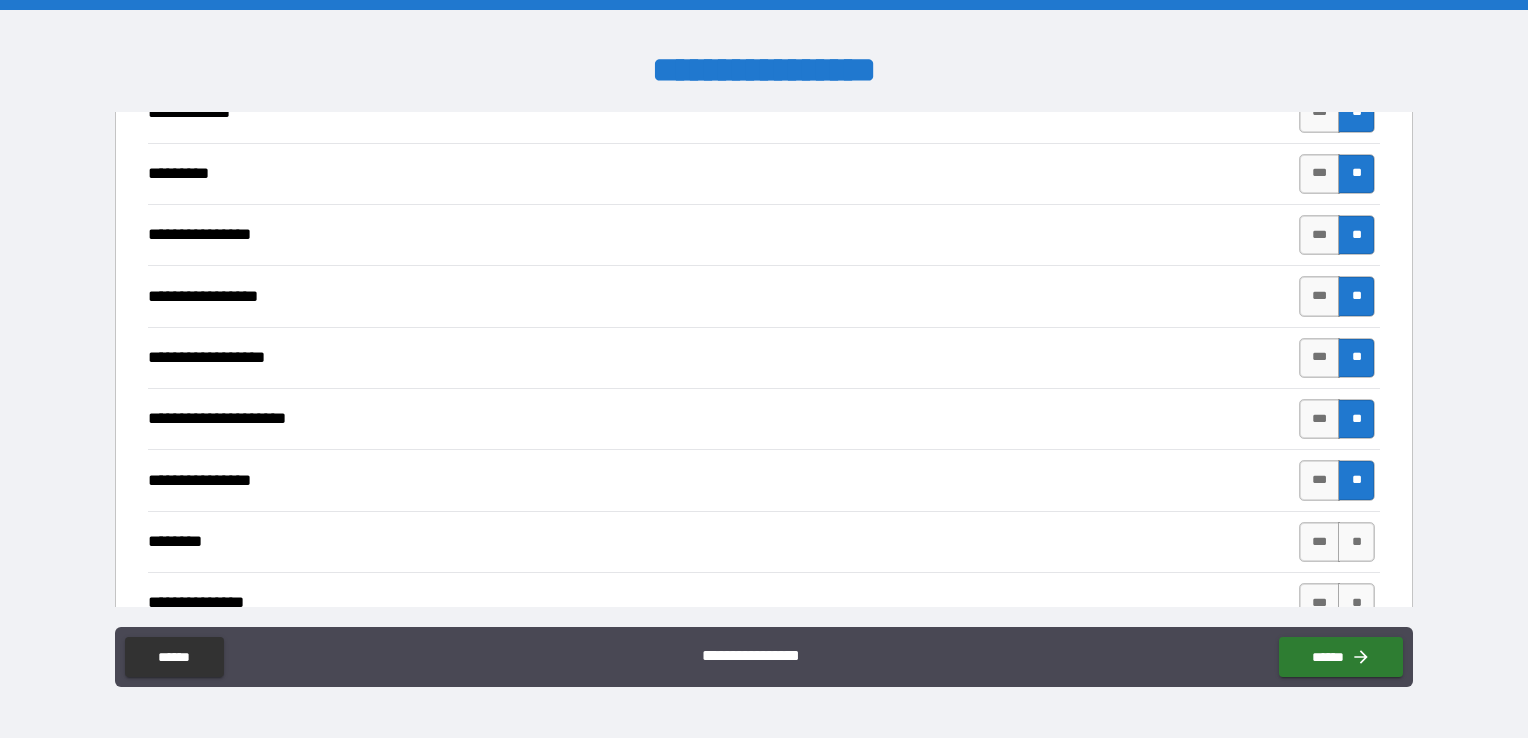 scroll, scrollTop: 3741, scrollLeft: 0, axis: vertical 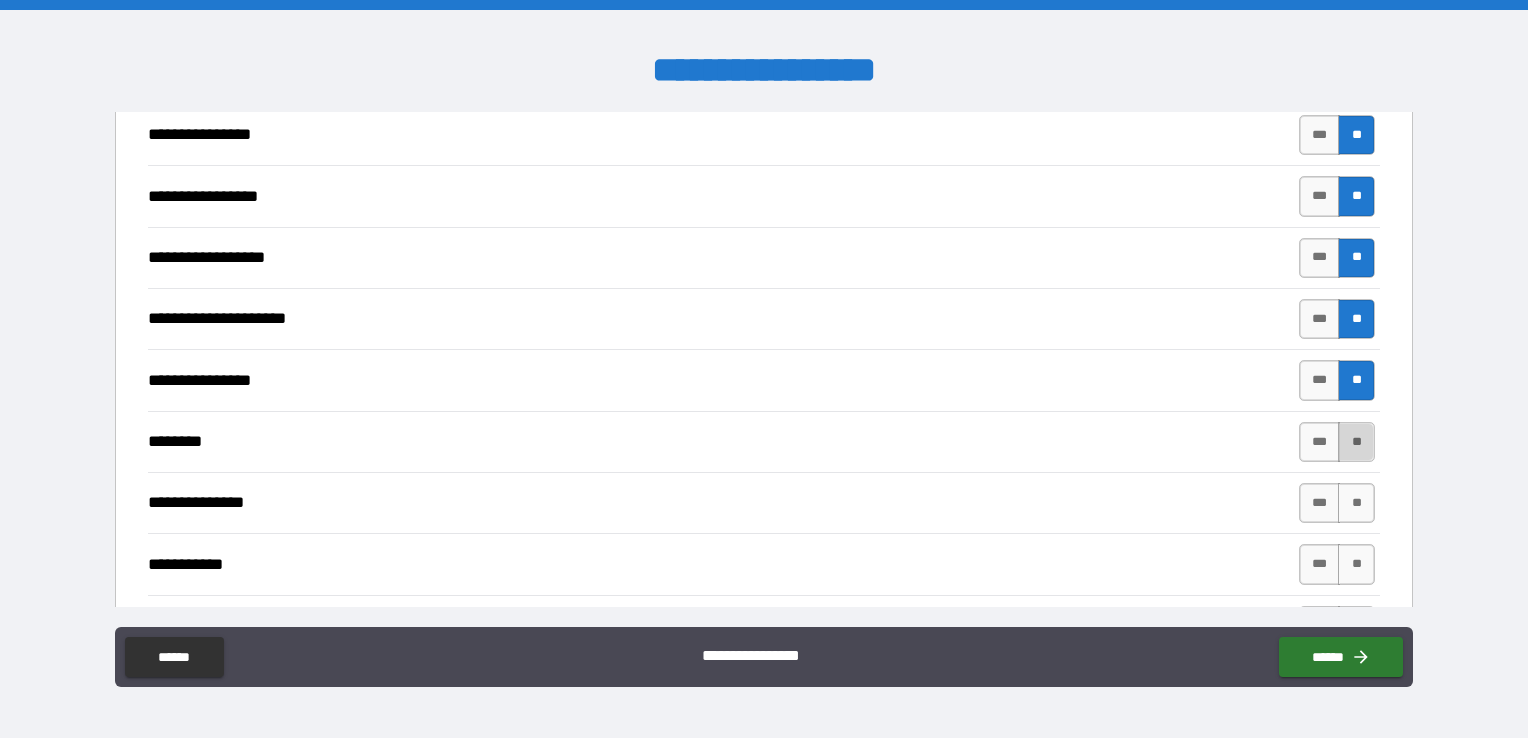 click on "**" at bounding box center [1356, 442] 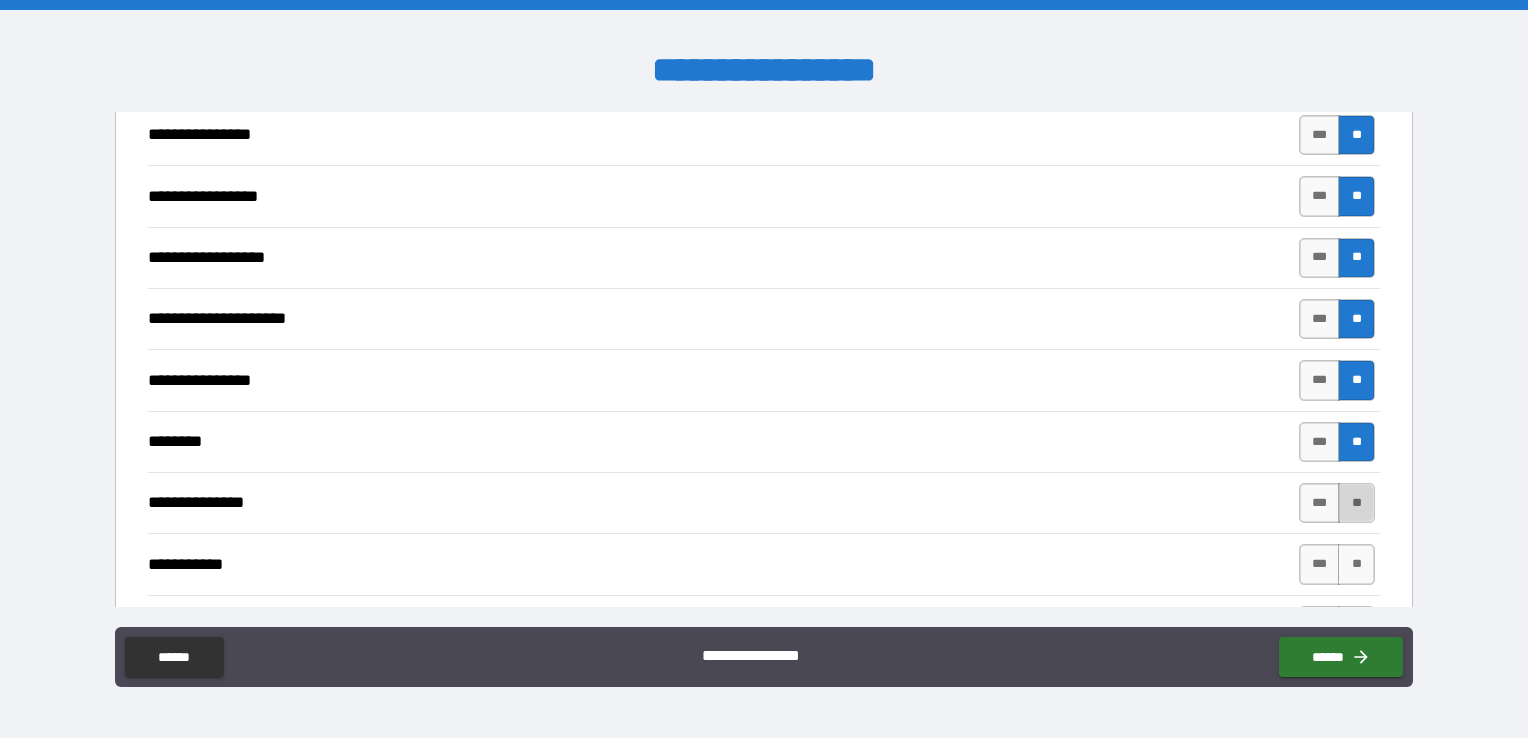 click on "**" at bounding box center (1356, 503) 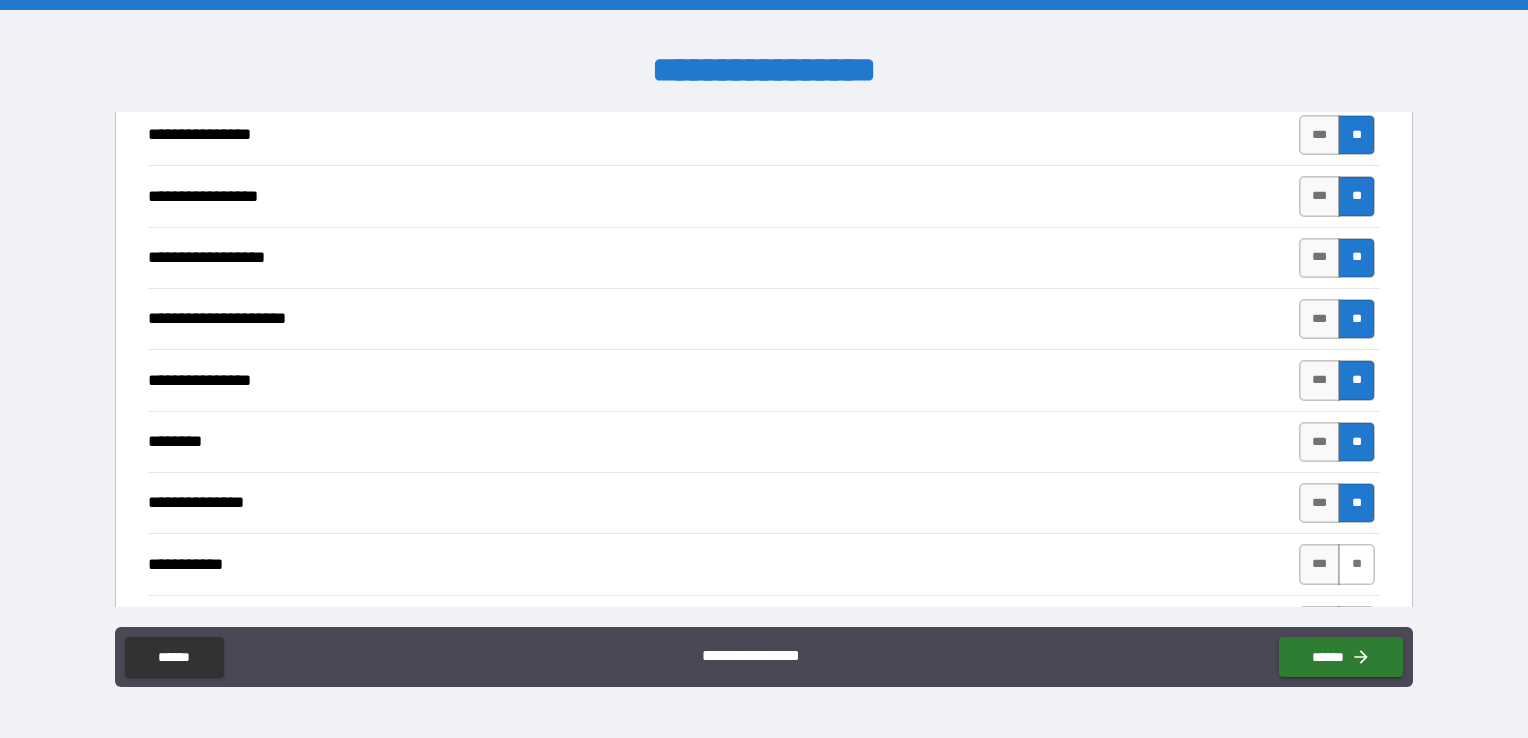 click on "**" at bounding box center (1356, 564) 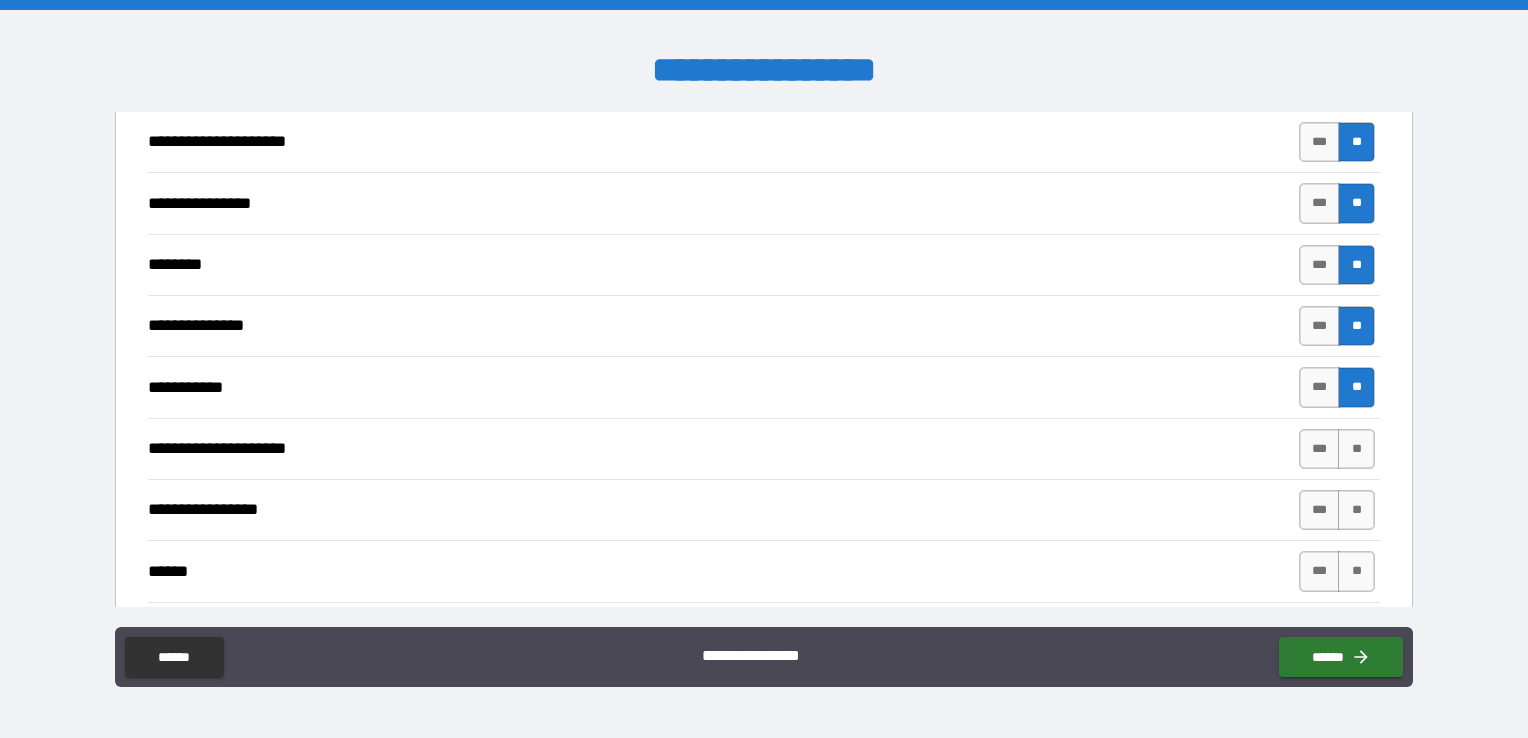scroll, scrollTop: 3941, scrollLeft: 0, axis: vertical 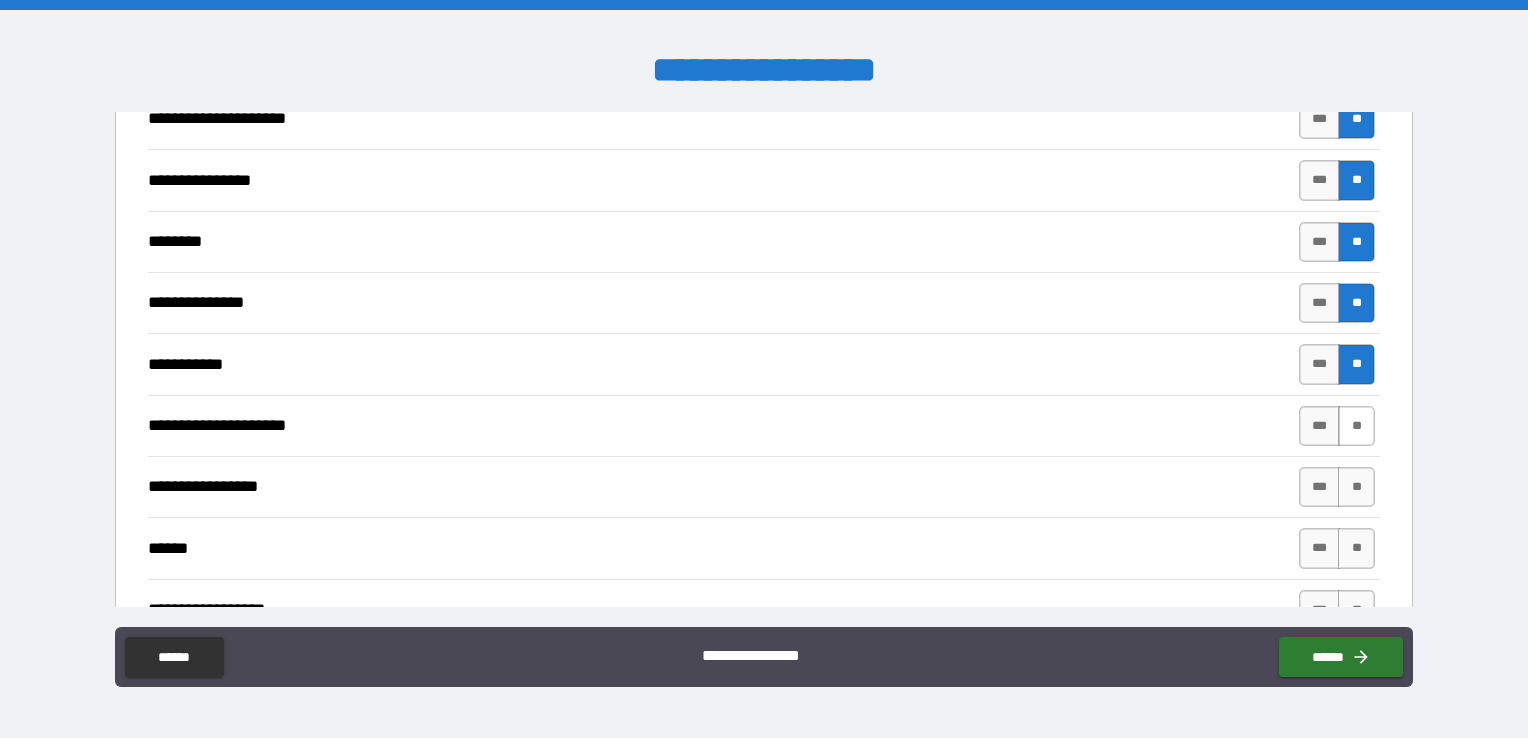 click on "**" at bounding box center (1356, 426) 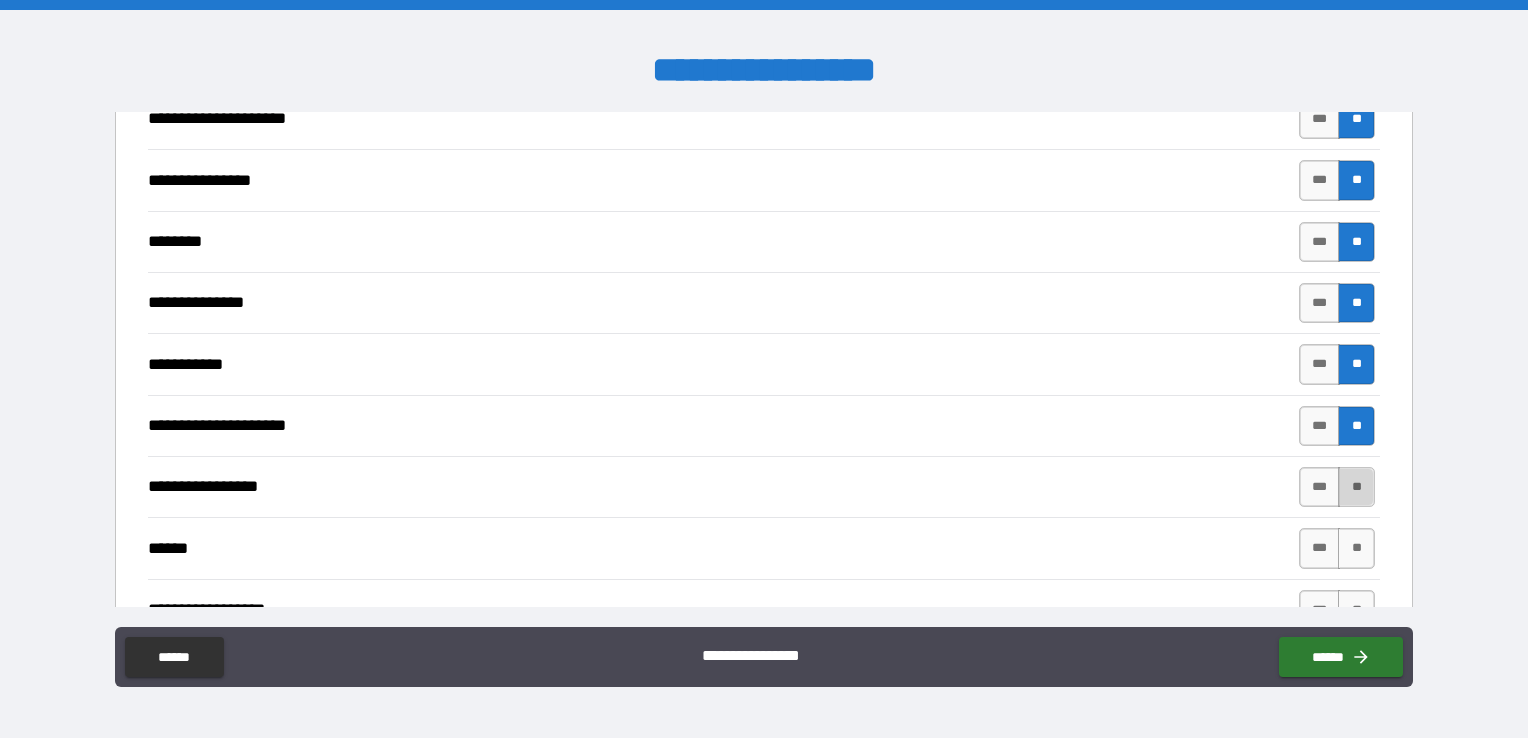 click on "**" at bounding box center [1356, 487] 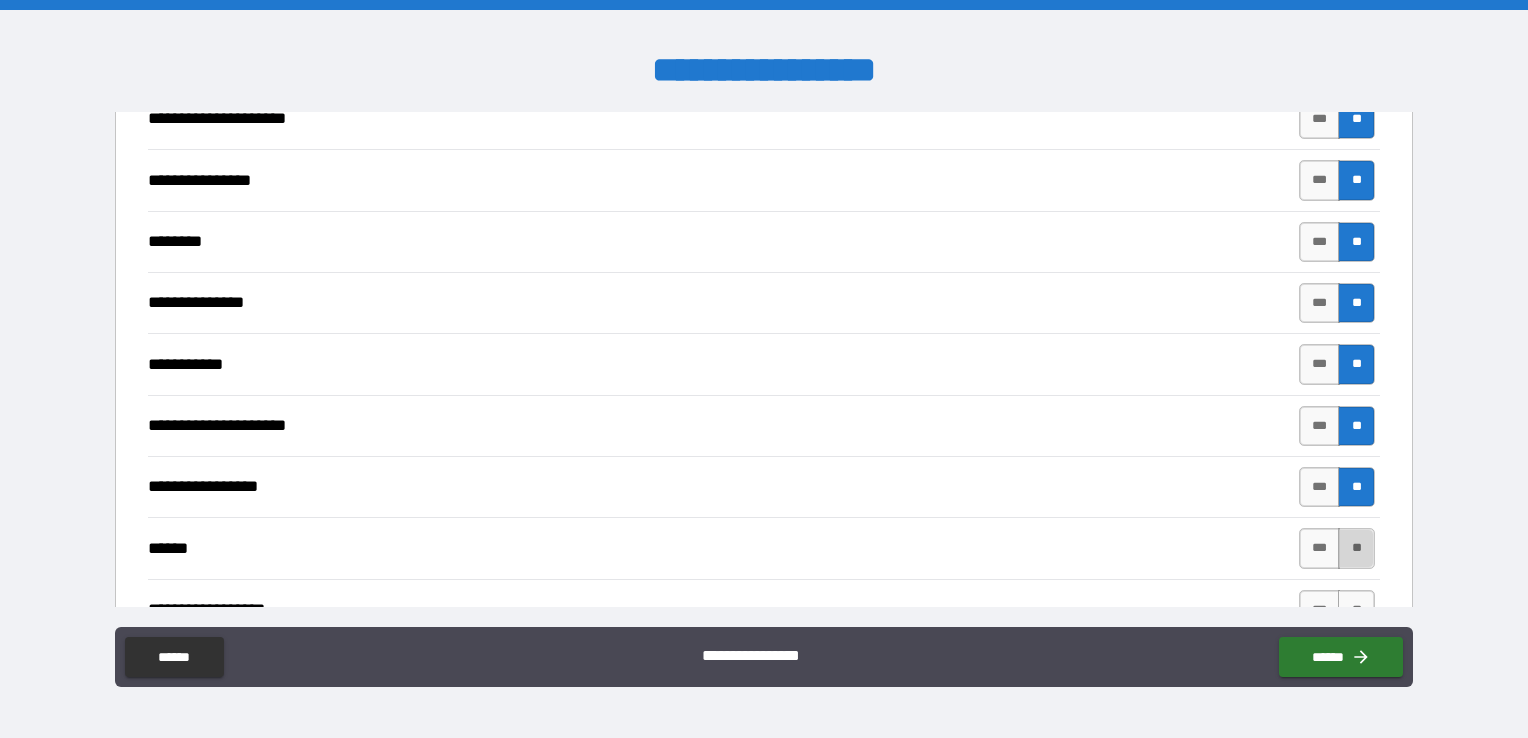 click on "**" at bounding box center [1356, 548] 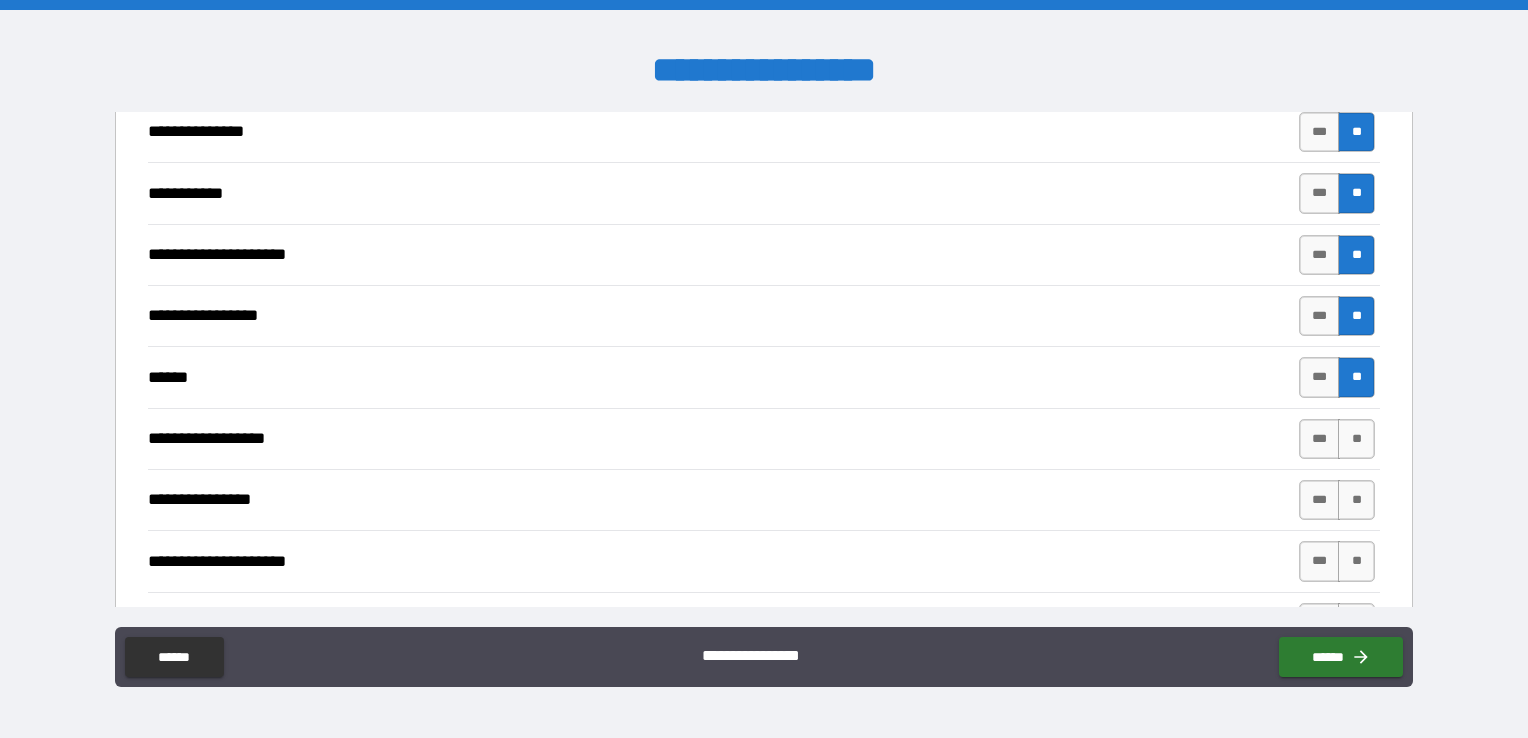 scroll, scrollTop: 4141, scrollLeft: 0, axis: vertical 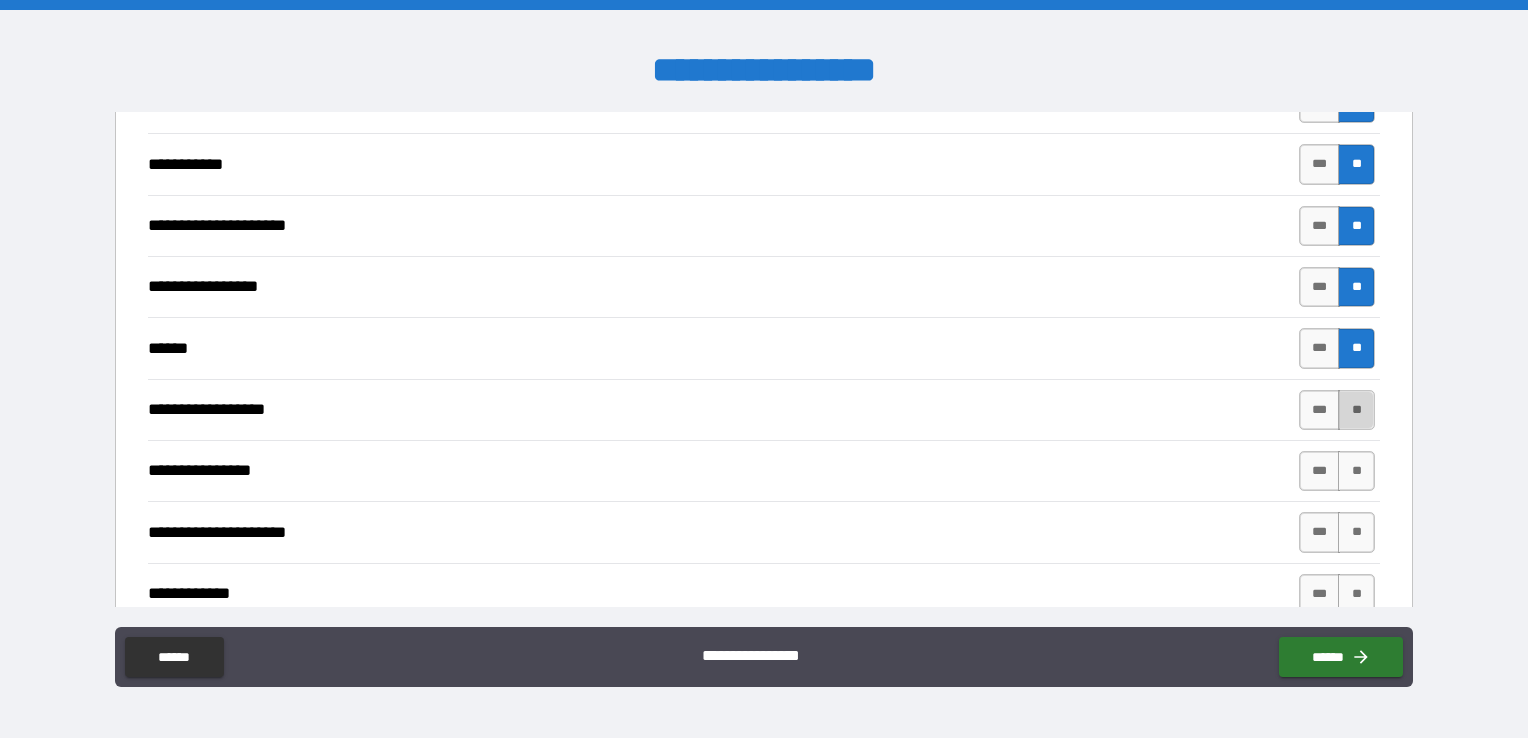 click on "**" at bounding box center [1356, 410] 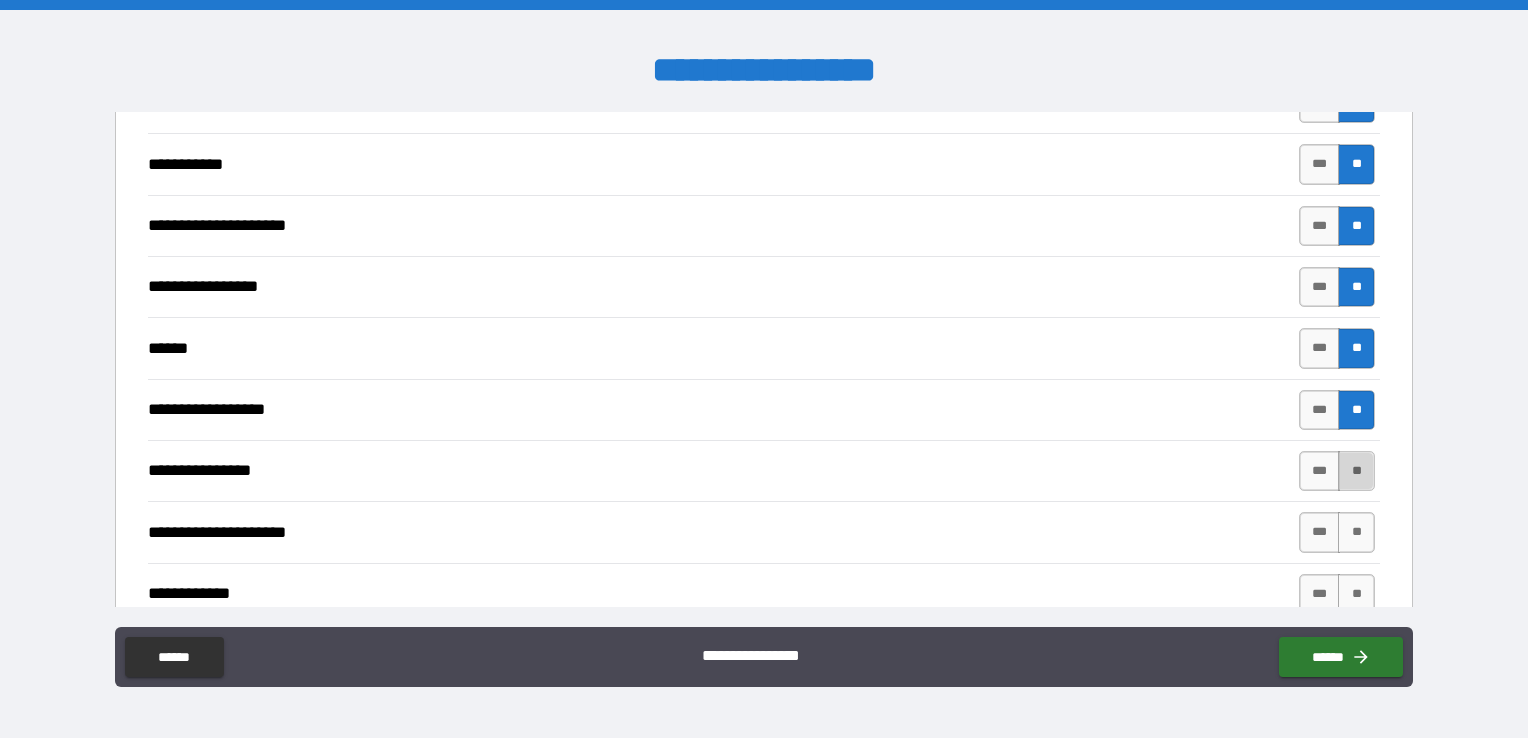click on "**" at bounding box center (1356, 471) 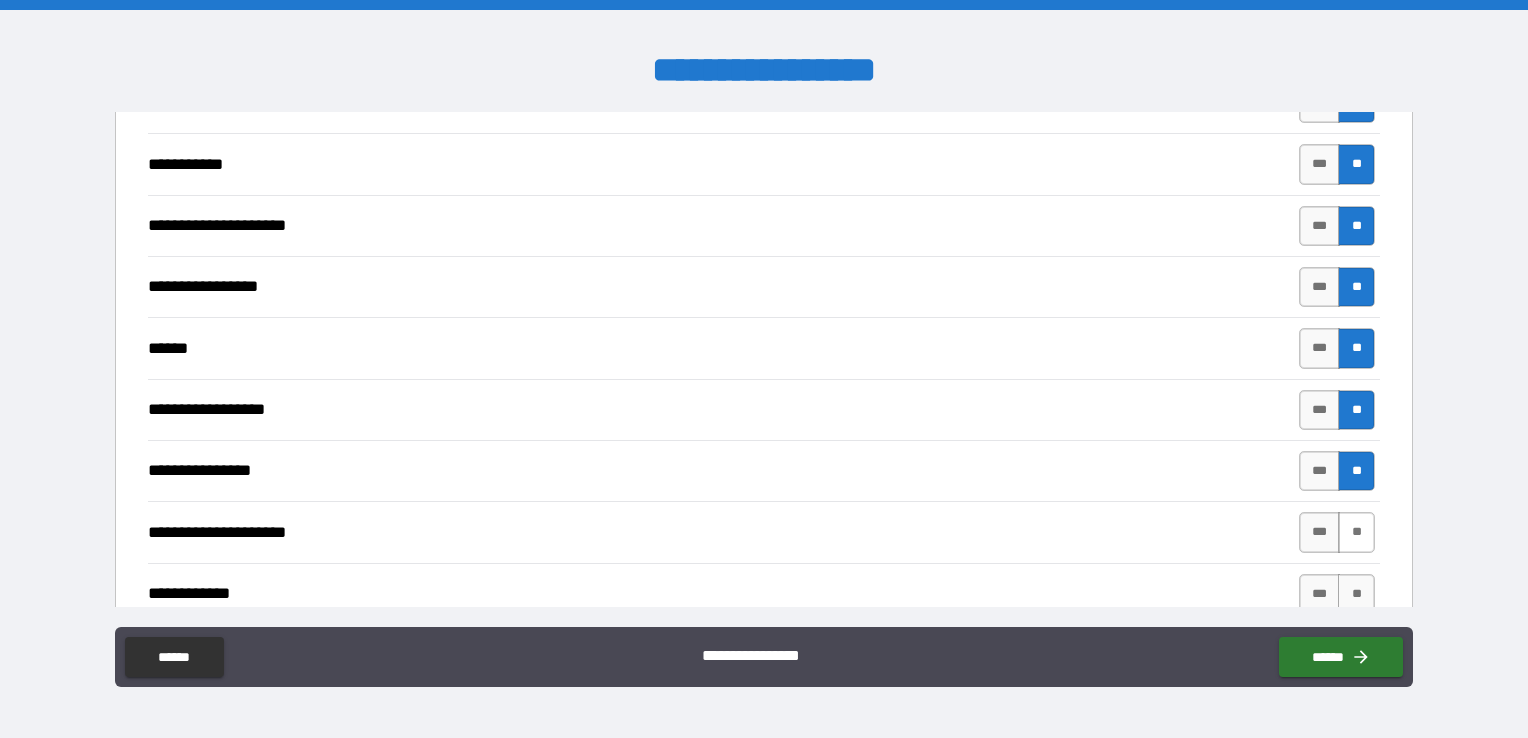 click on "**" at bounding box center [1356, 532] 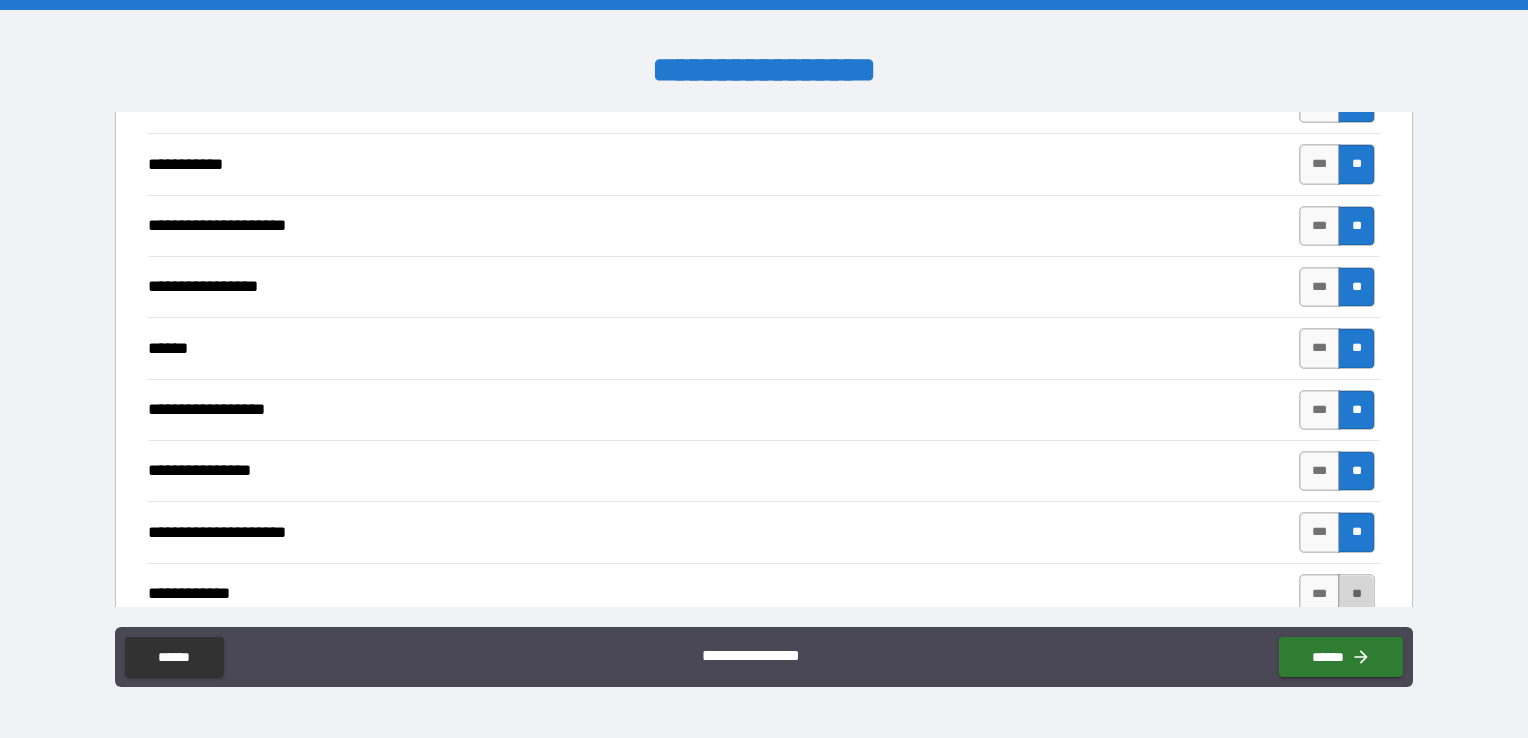 click on "**" at bounding box center [1356, 594] 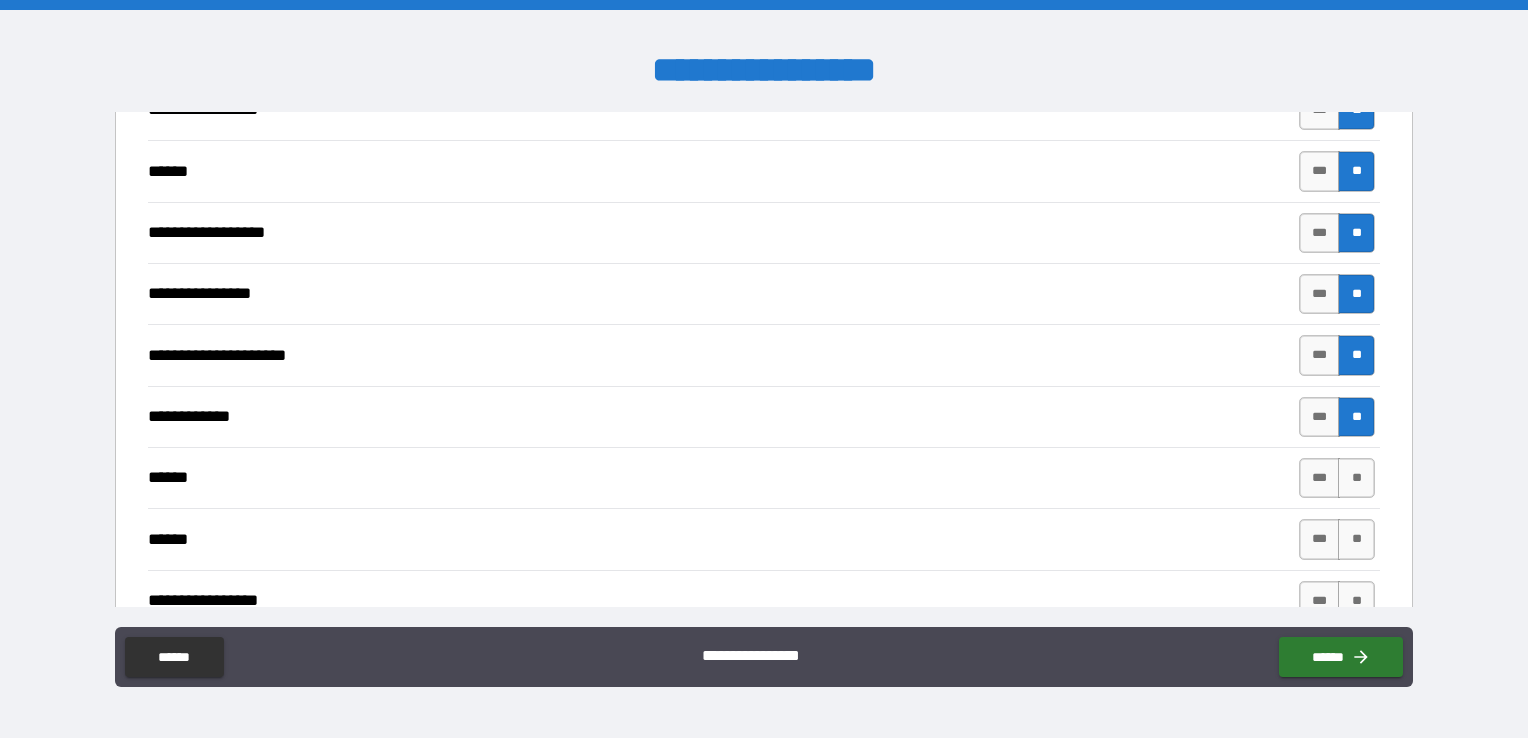 scroll, scrollTop: 4341, scrollLeft: 0, axis: vertical 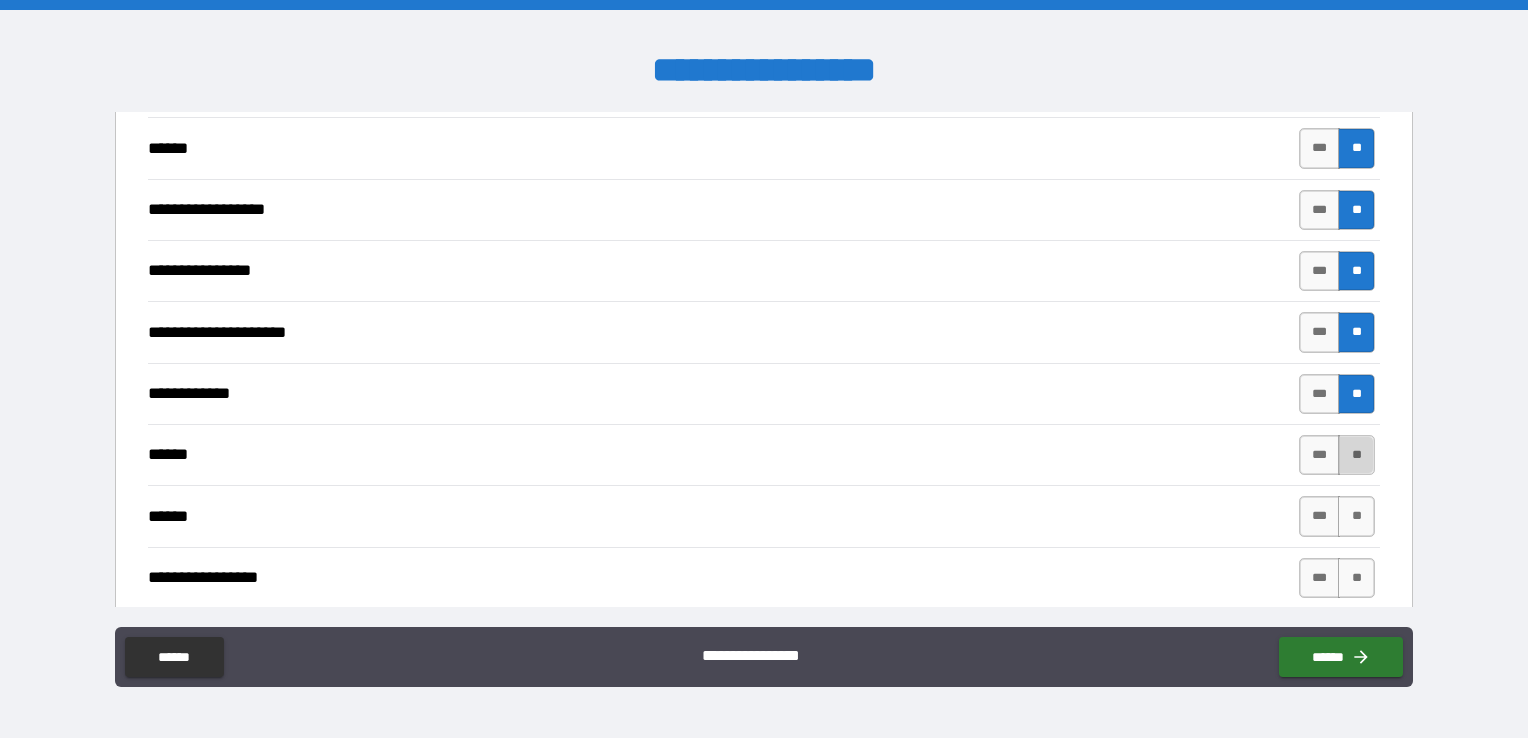 click on "**" at bounding box center (1356, 455) 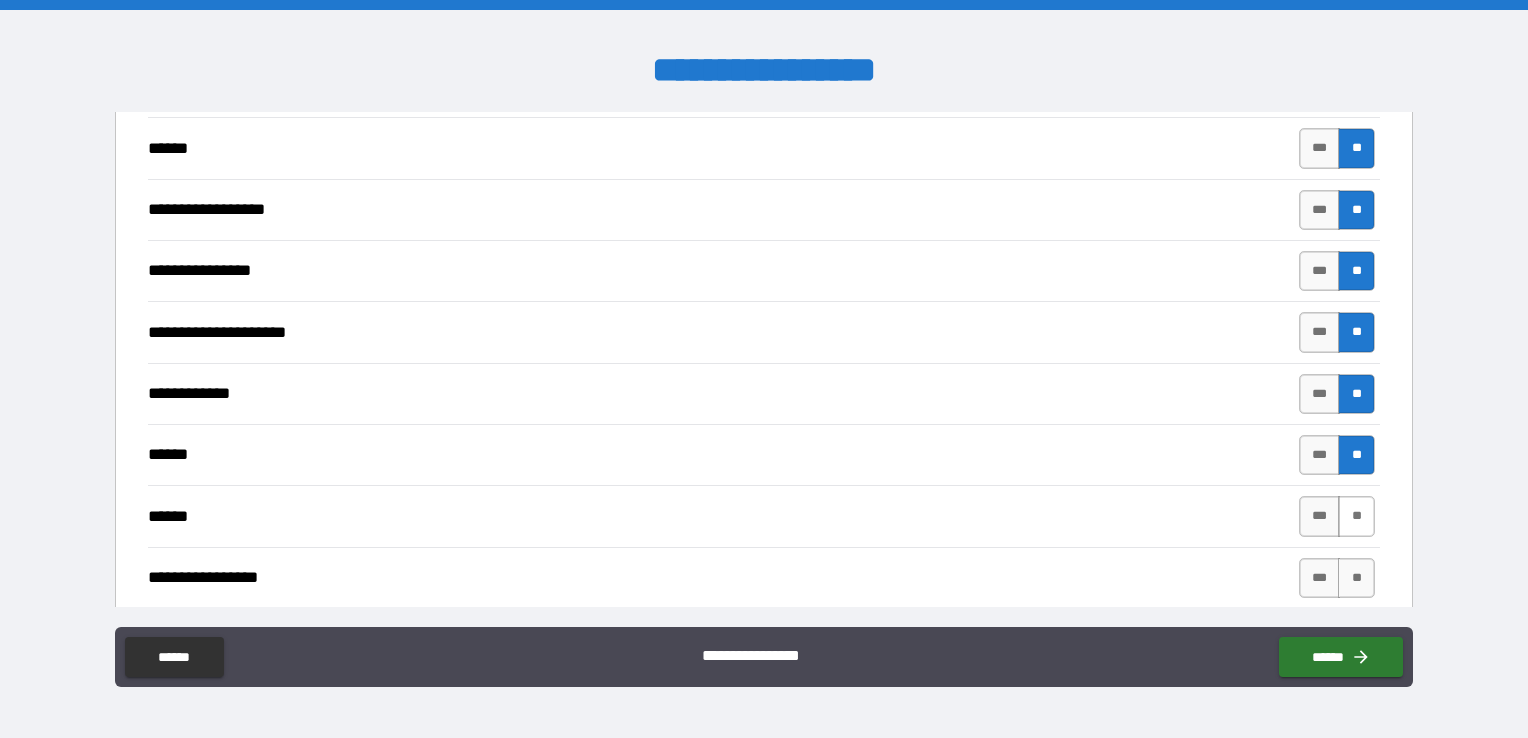 click on "**" at bounding box center (1356, 516) 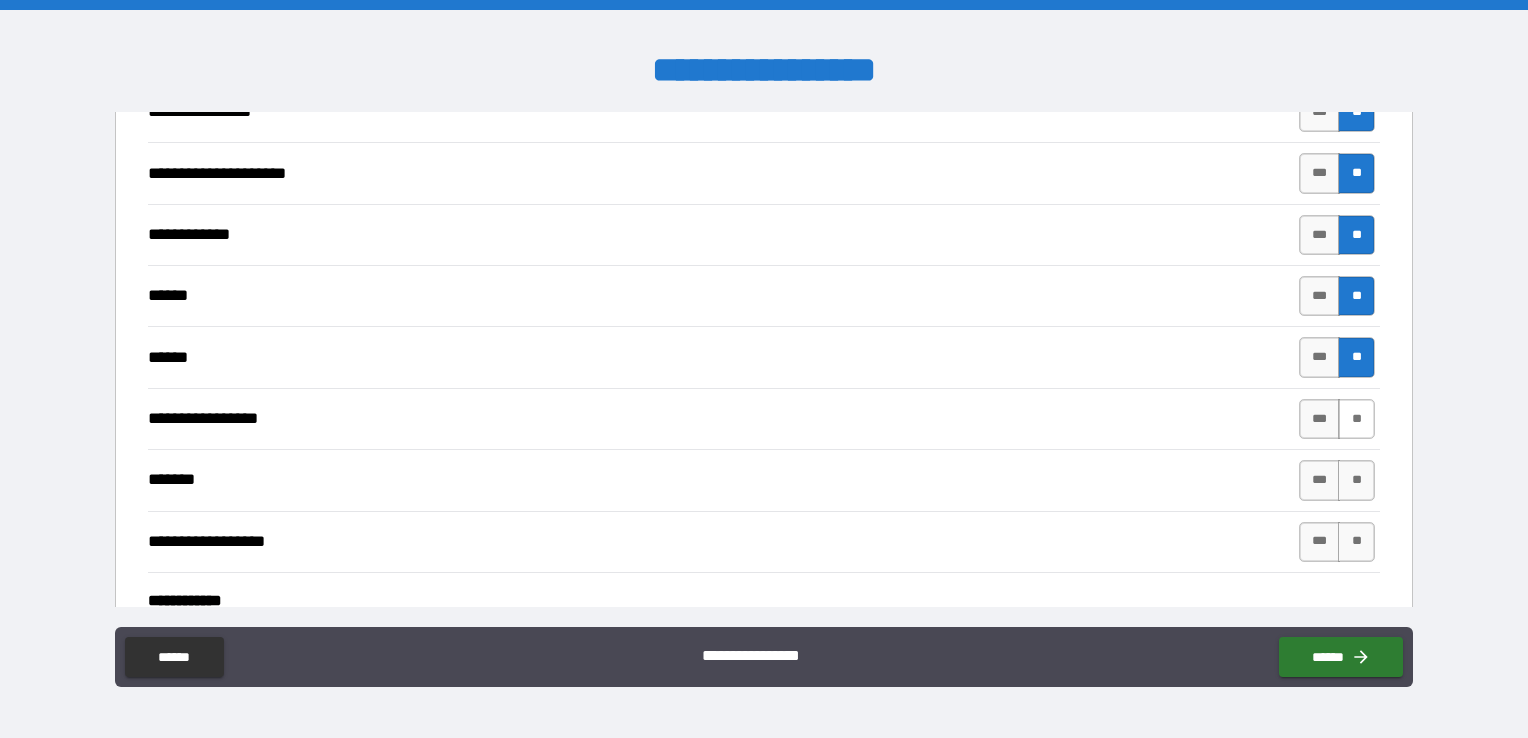 scroll, scrollTop: 4541, scrollLeft: 0, axis: vertical 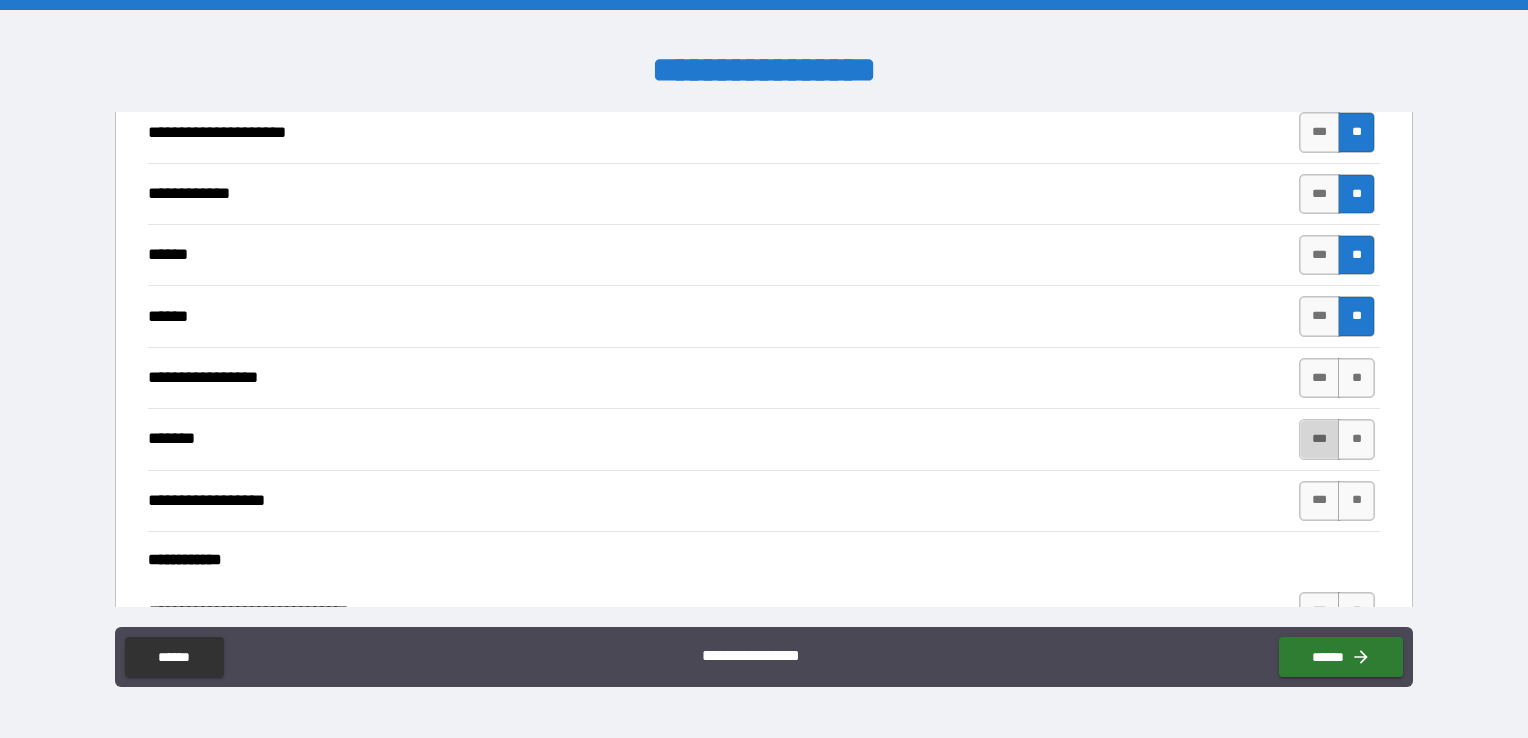 click on "***" at bounding box center [1320, 439] 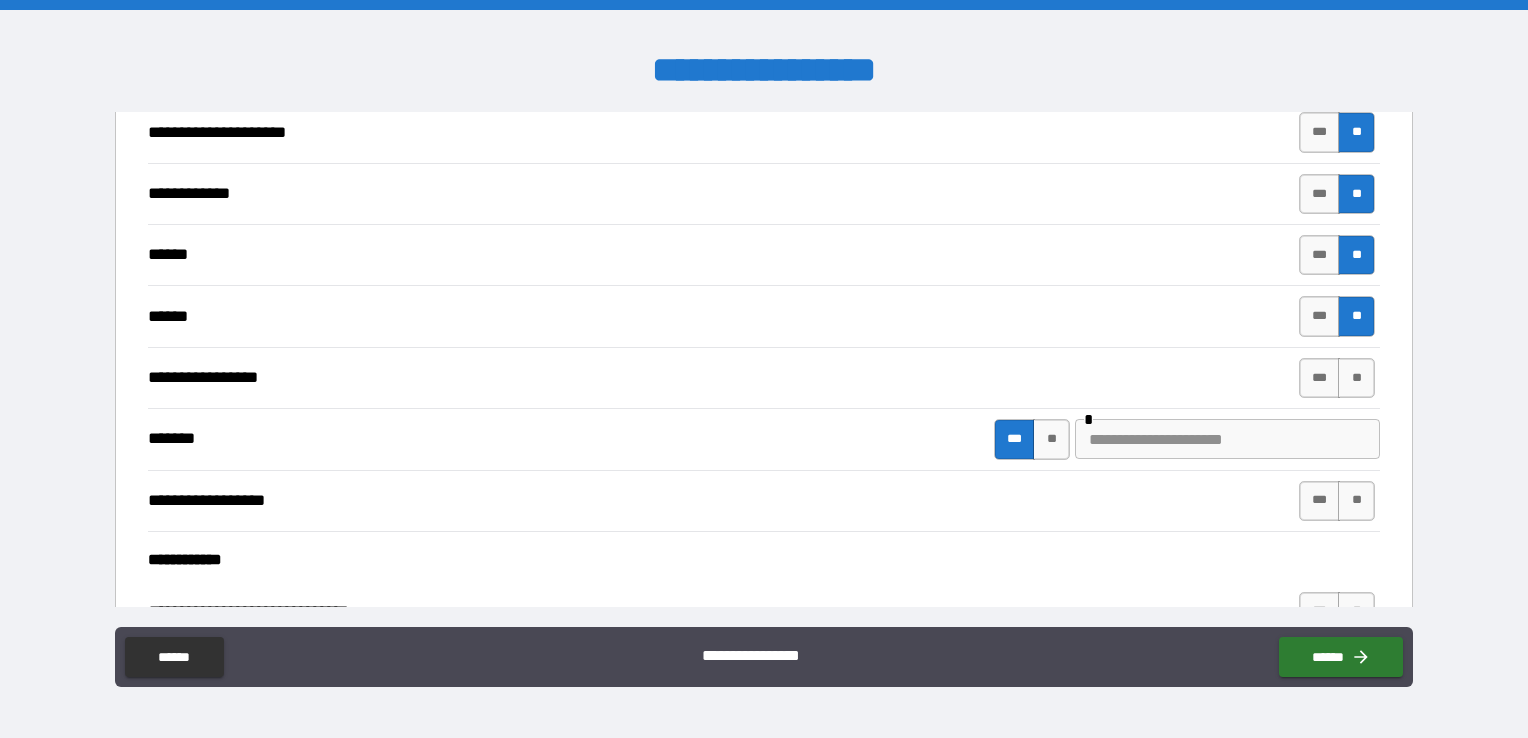 click at bounding box center [1227, 439] 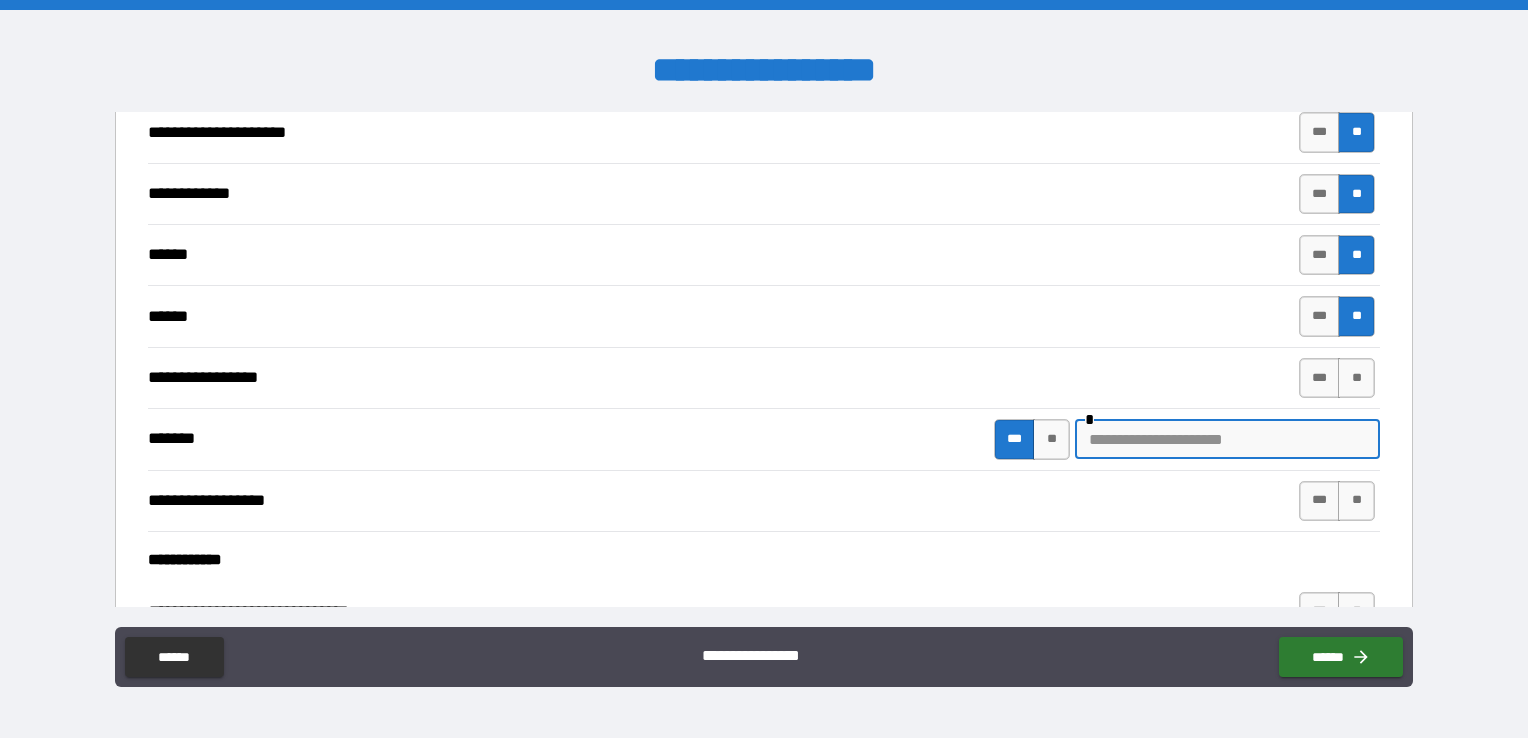 click at bounding box center [1227, 439] 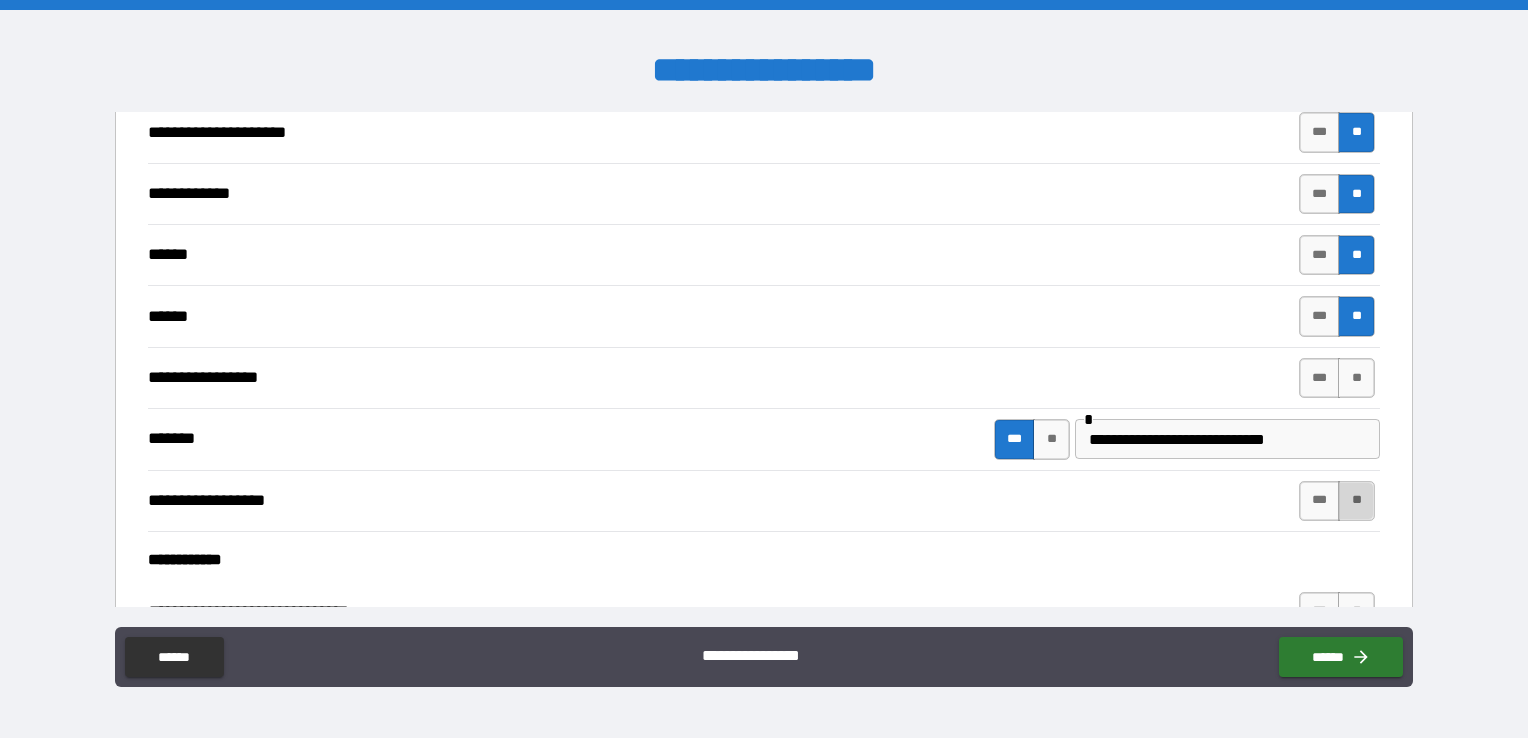 click on "**" at bounding box center (1356, 501) 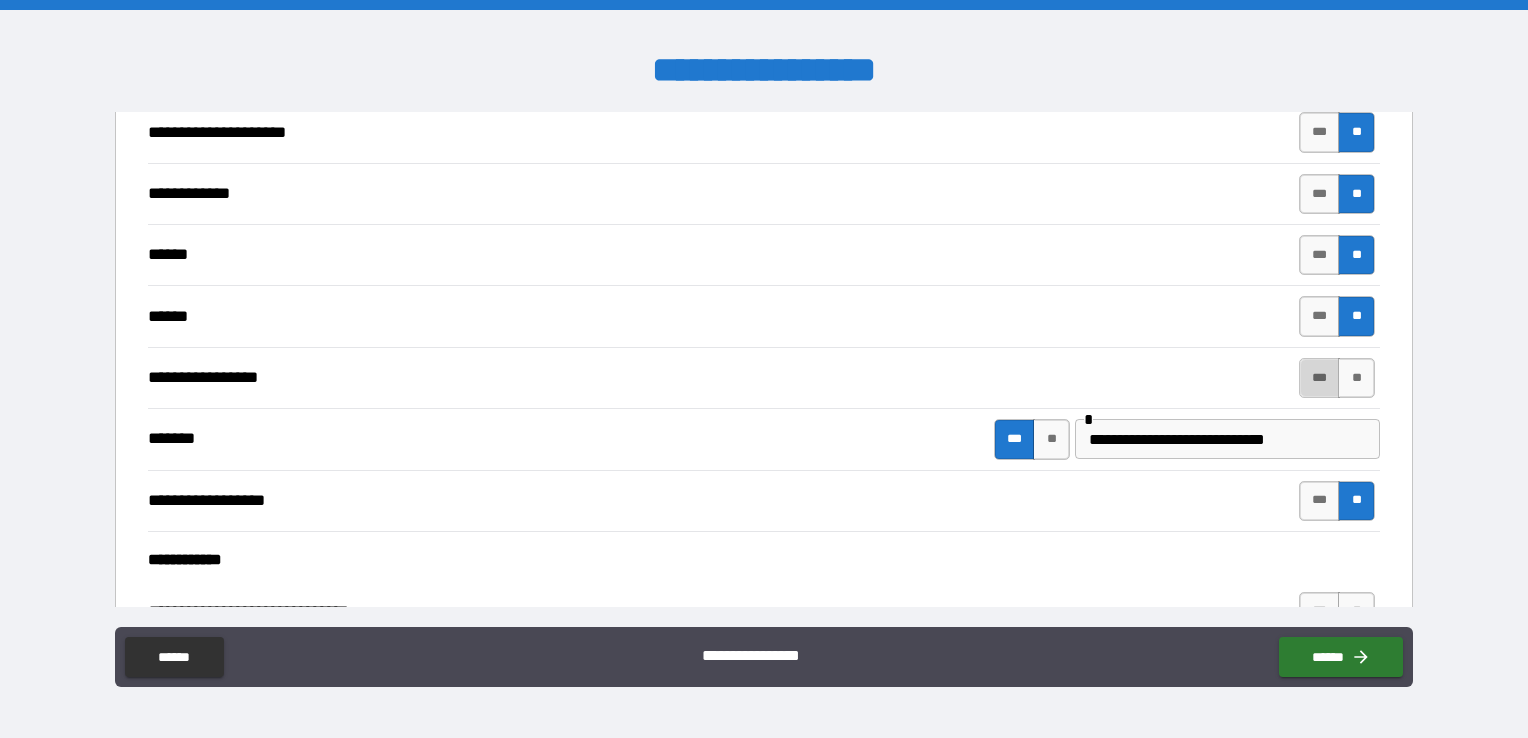 click on "***" at bounding box center (1320, 378) 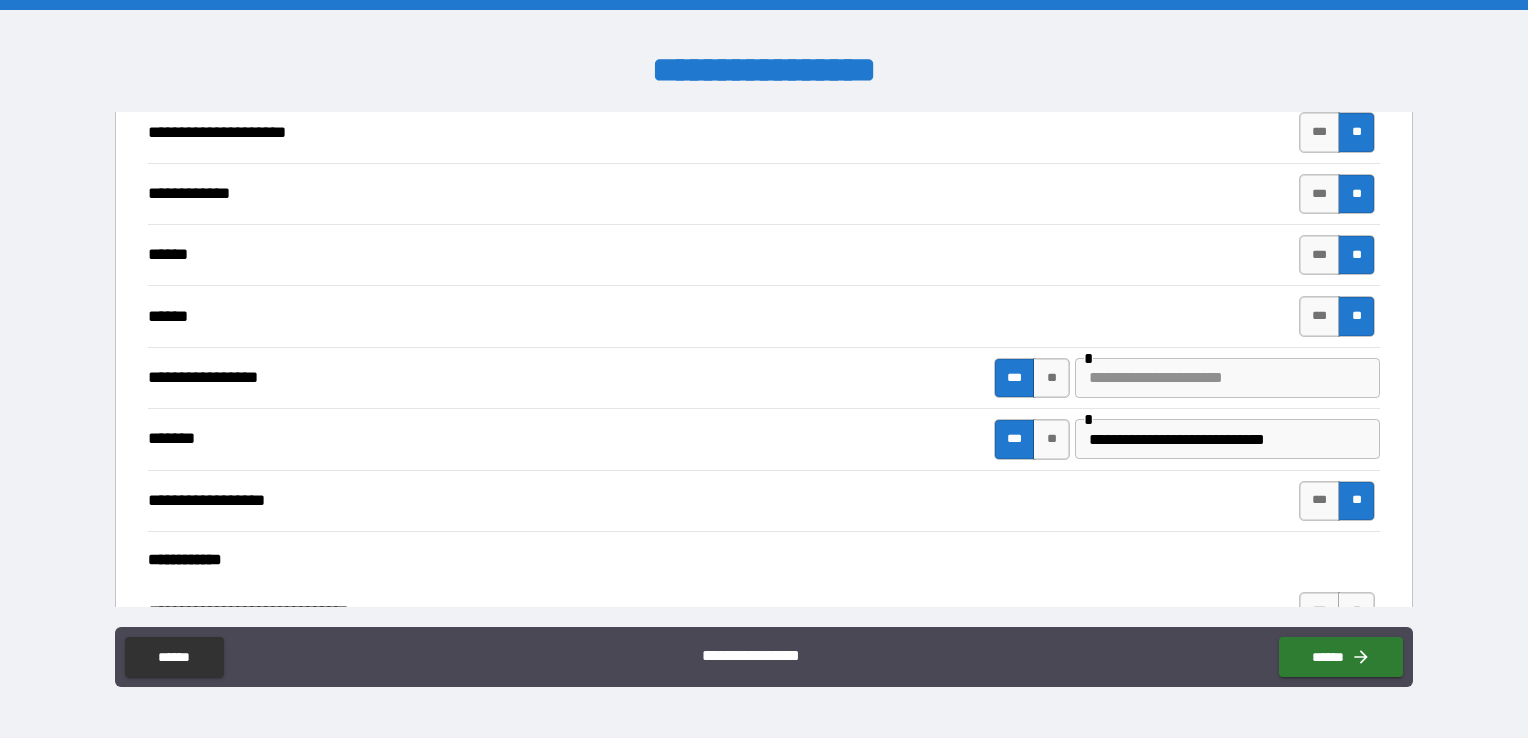 click at bounding box center [1227, 378] 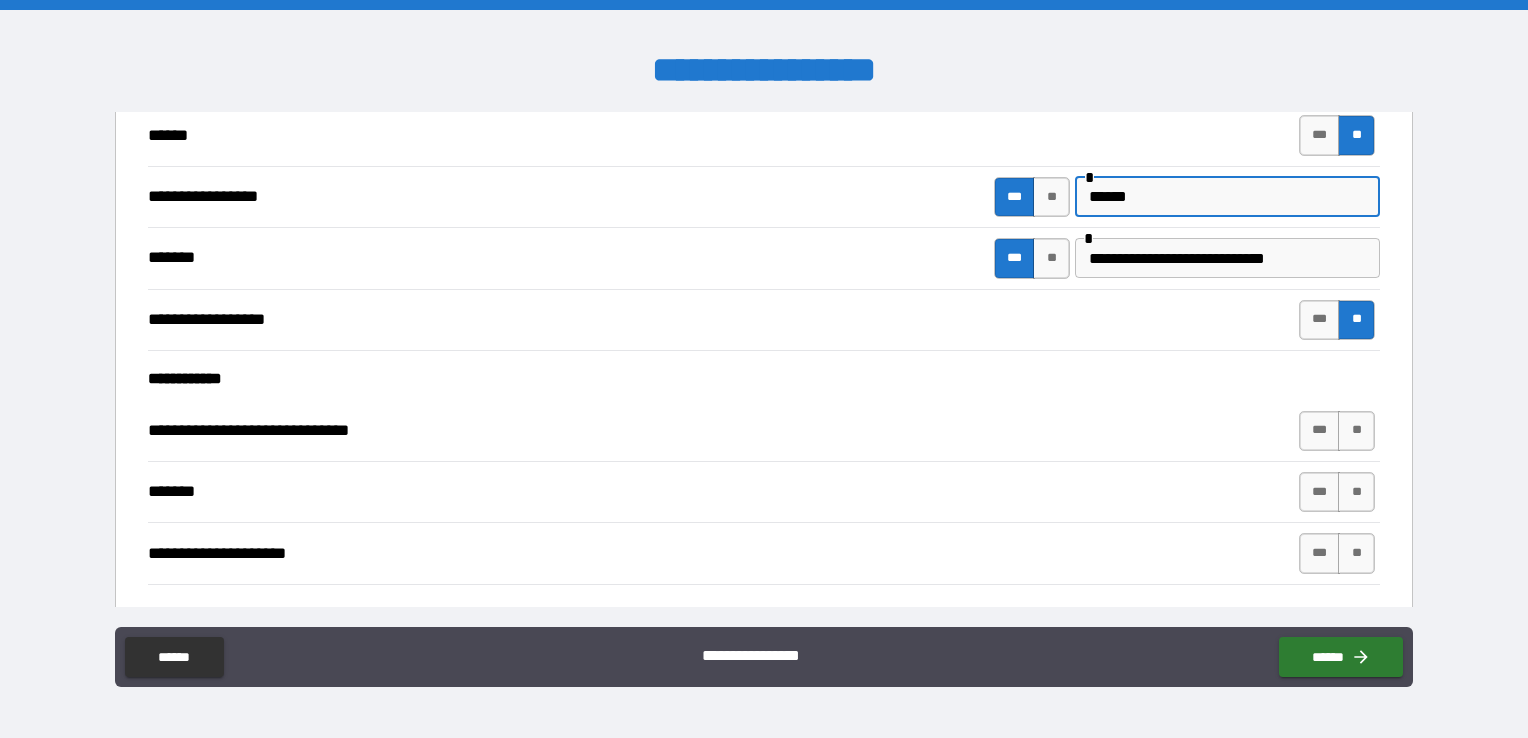 scroll, scrollTop: 4741, scrollLeft: 0, axis: vertical 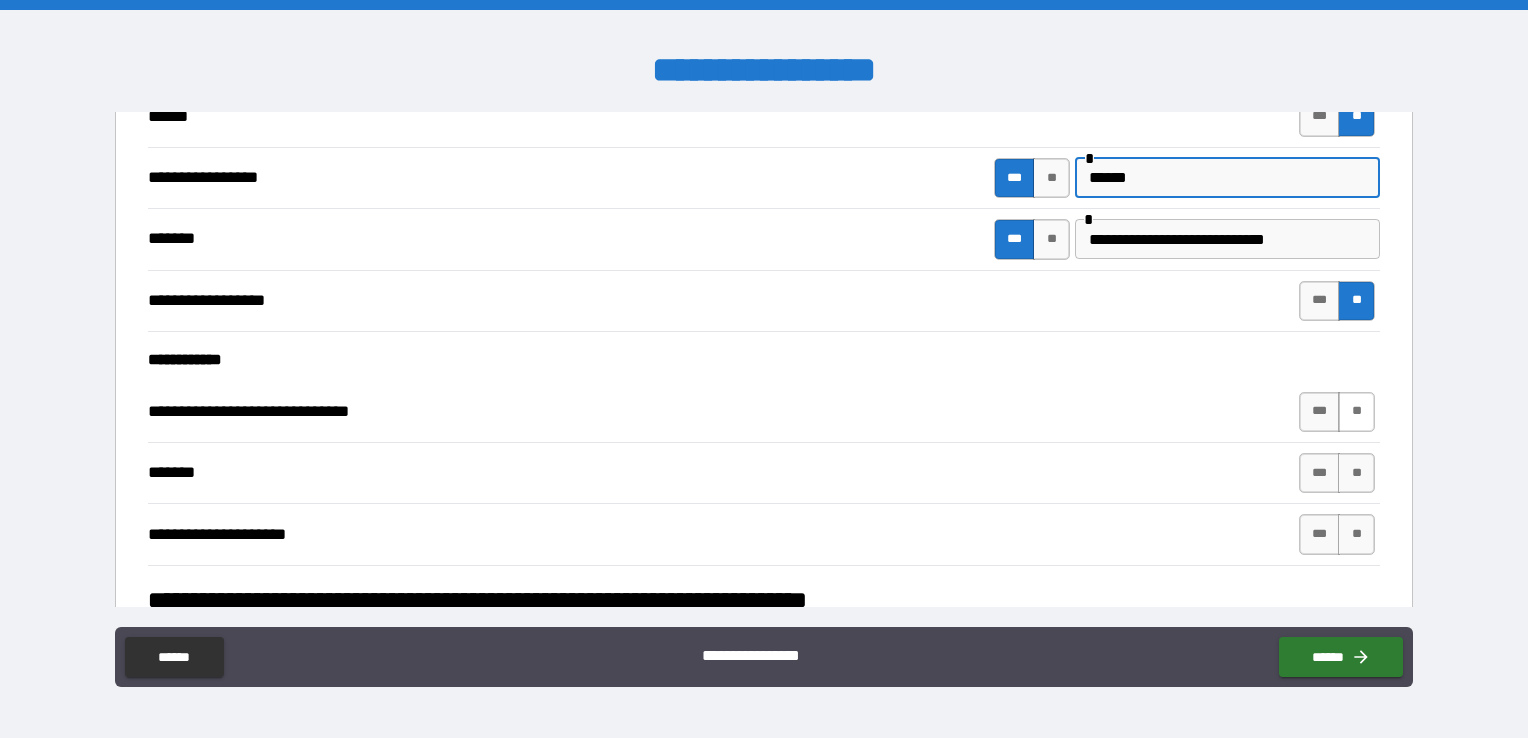 click on "**" at bounding box center (1356, 412) 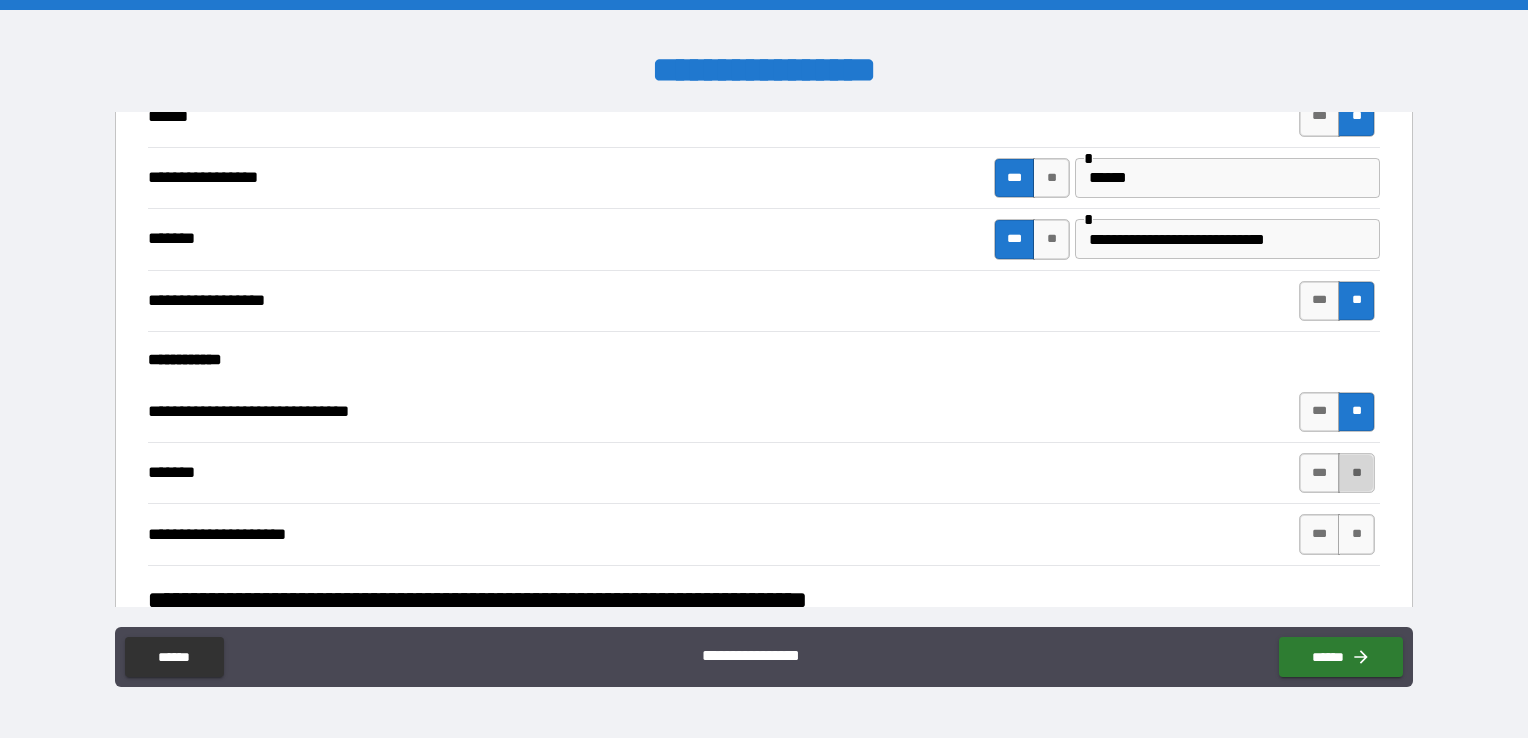 click on "**" at bounding box center (1356, 473) 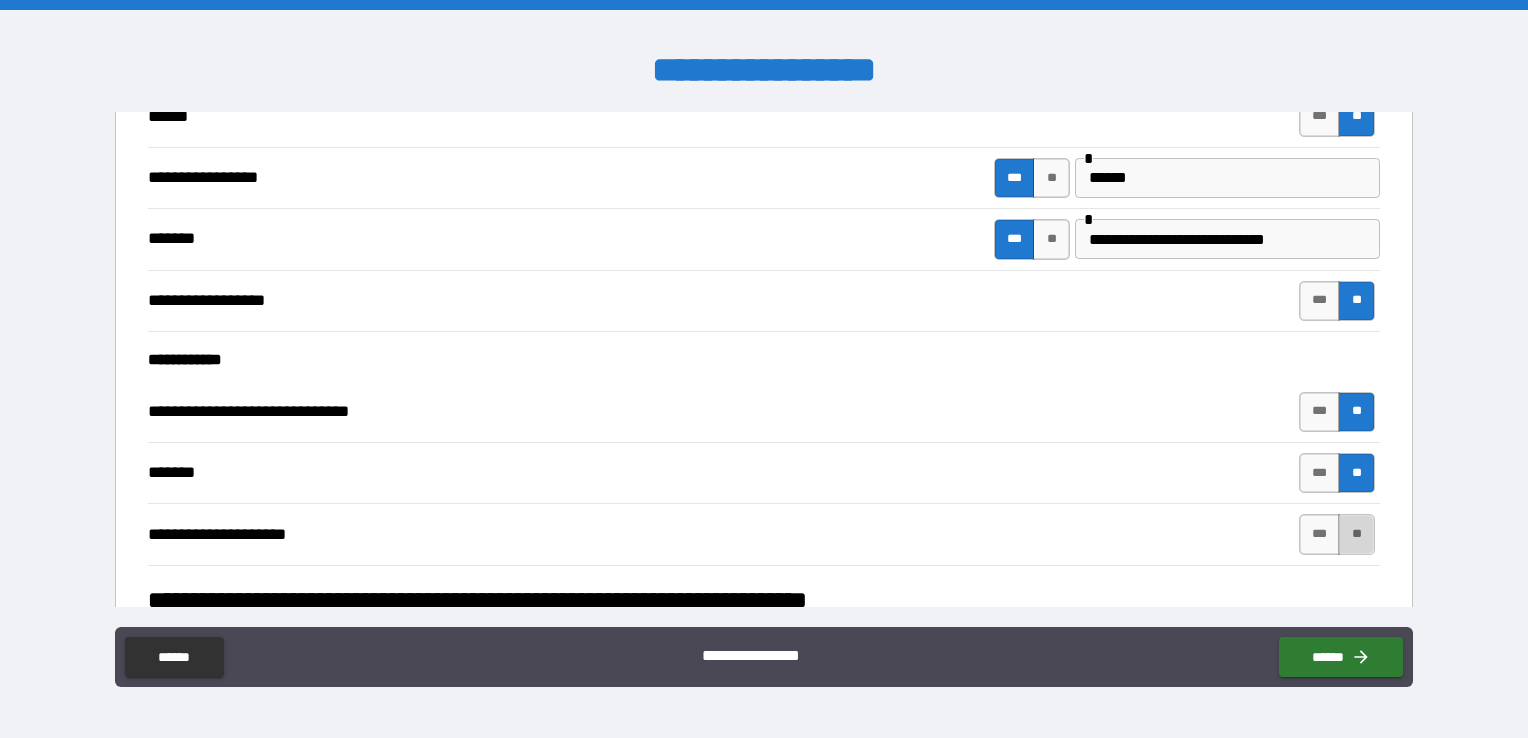 click on "**" at bounding box center [1356, 534] 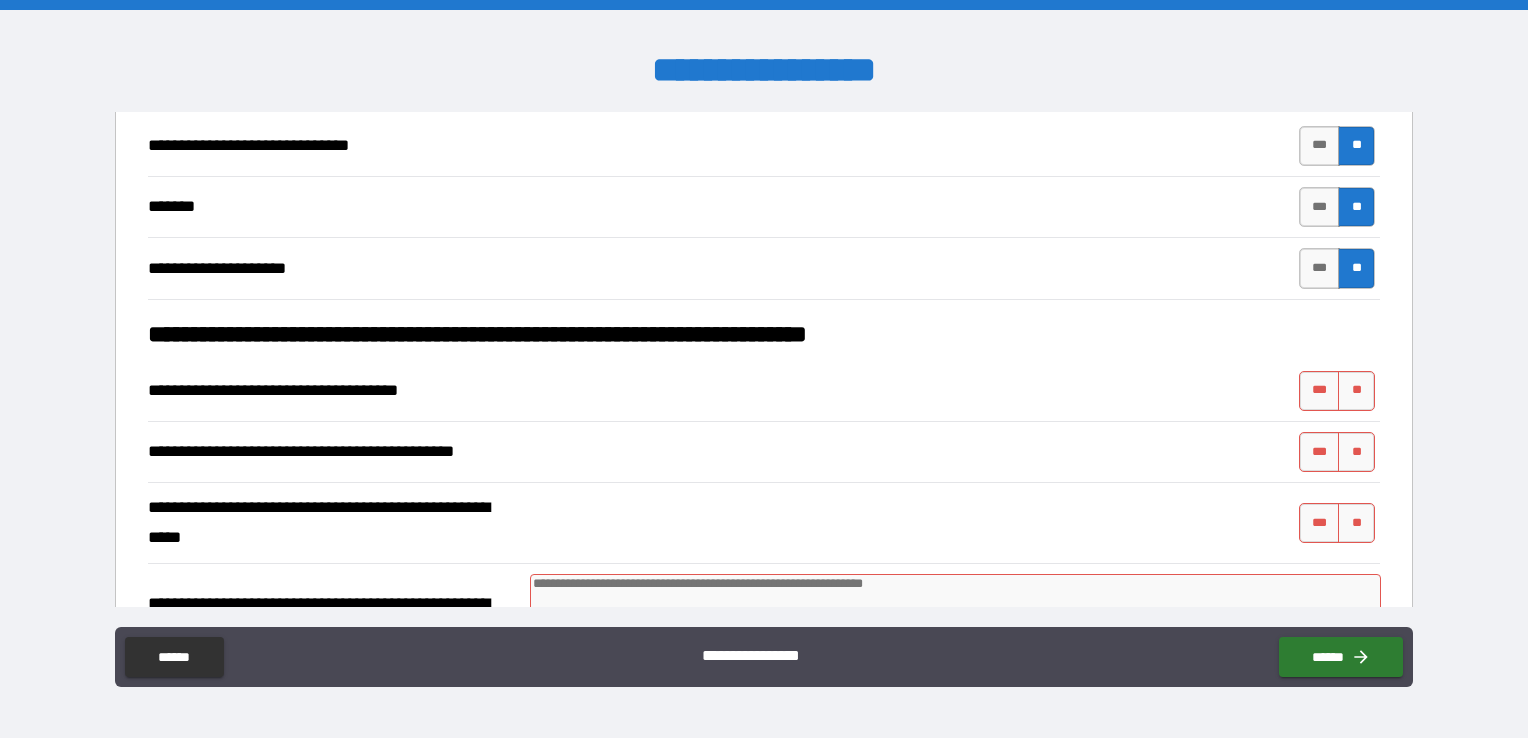 scroll, scrollTop: 5041, scrollLeft: 0, axis: vertical 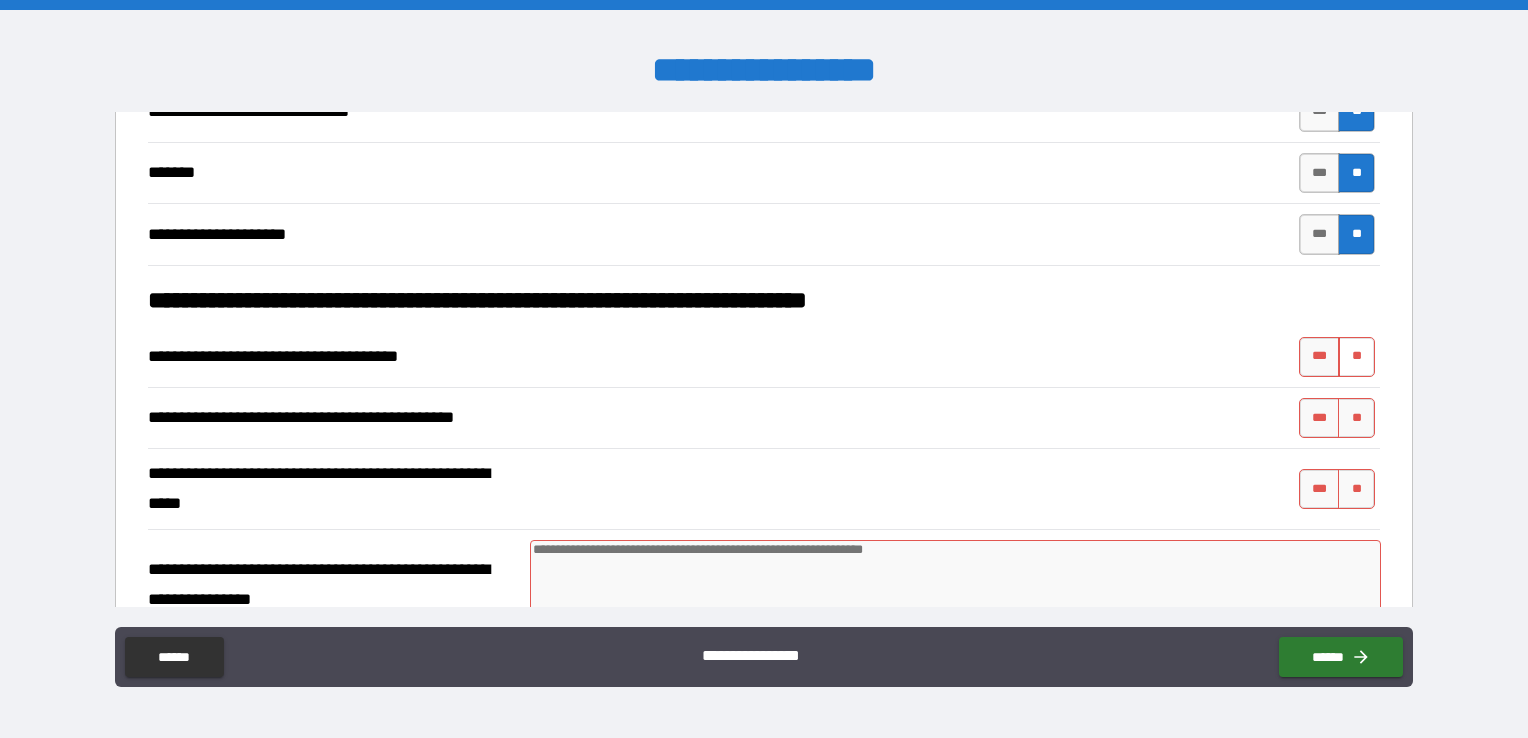 click on "**" at bounding box center [1356, 357] 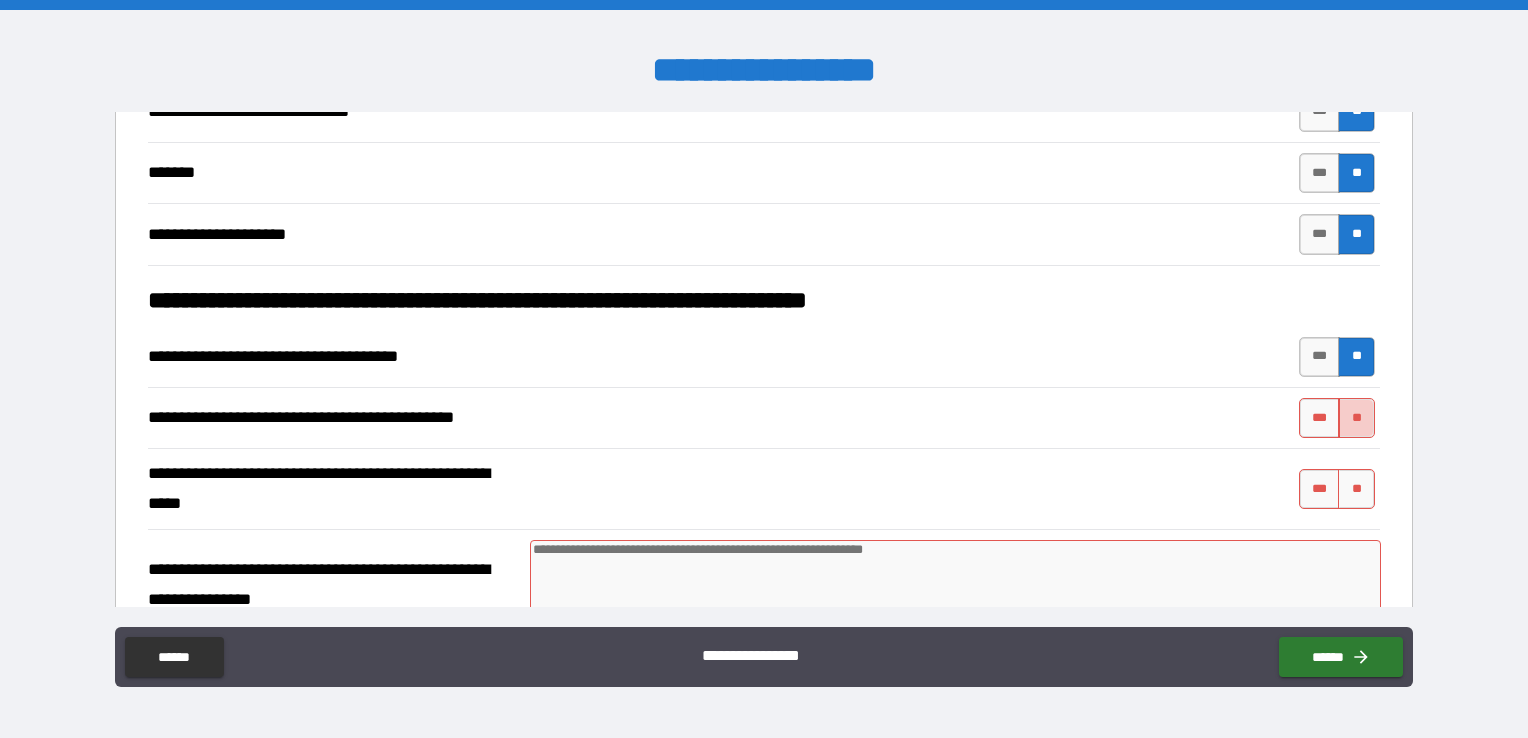 click on "**" at bounding box center (1356, 418) 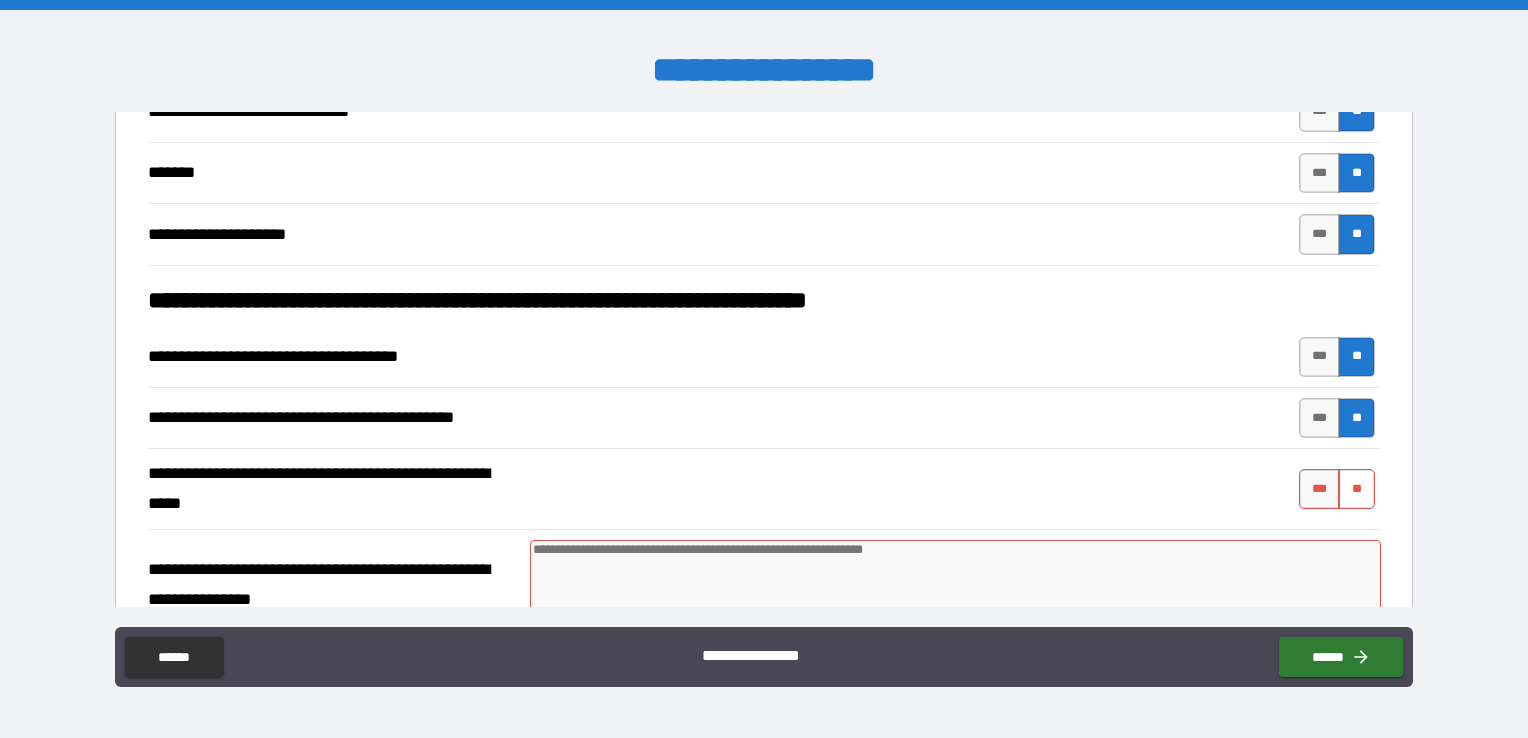 click on "**" at bounding box center (1356, 489) 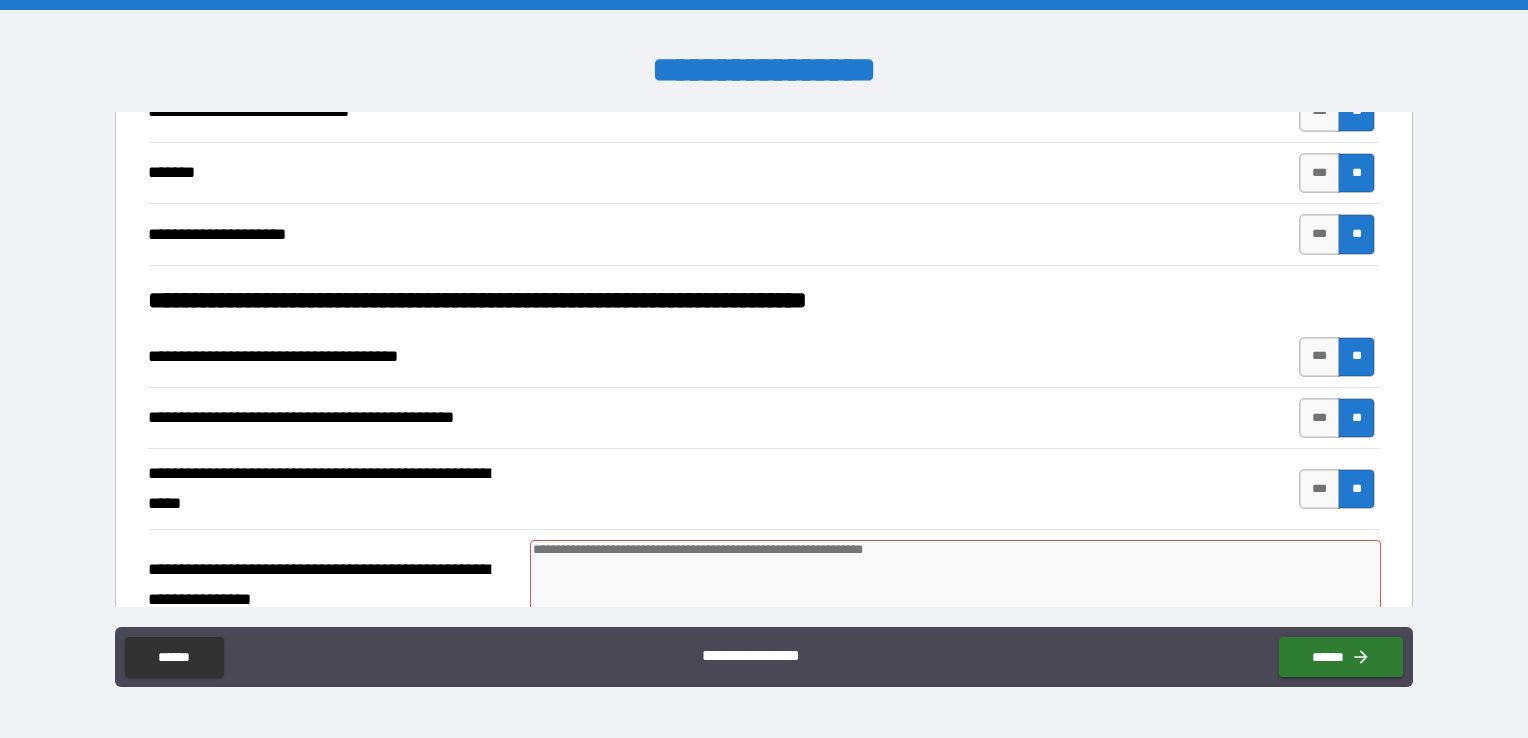 scroll, scrollTop: 5141, scrollLeft: 0, axis: vertical 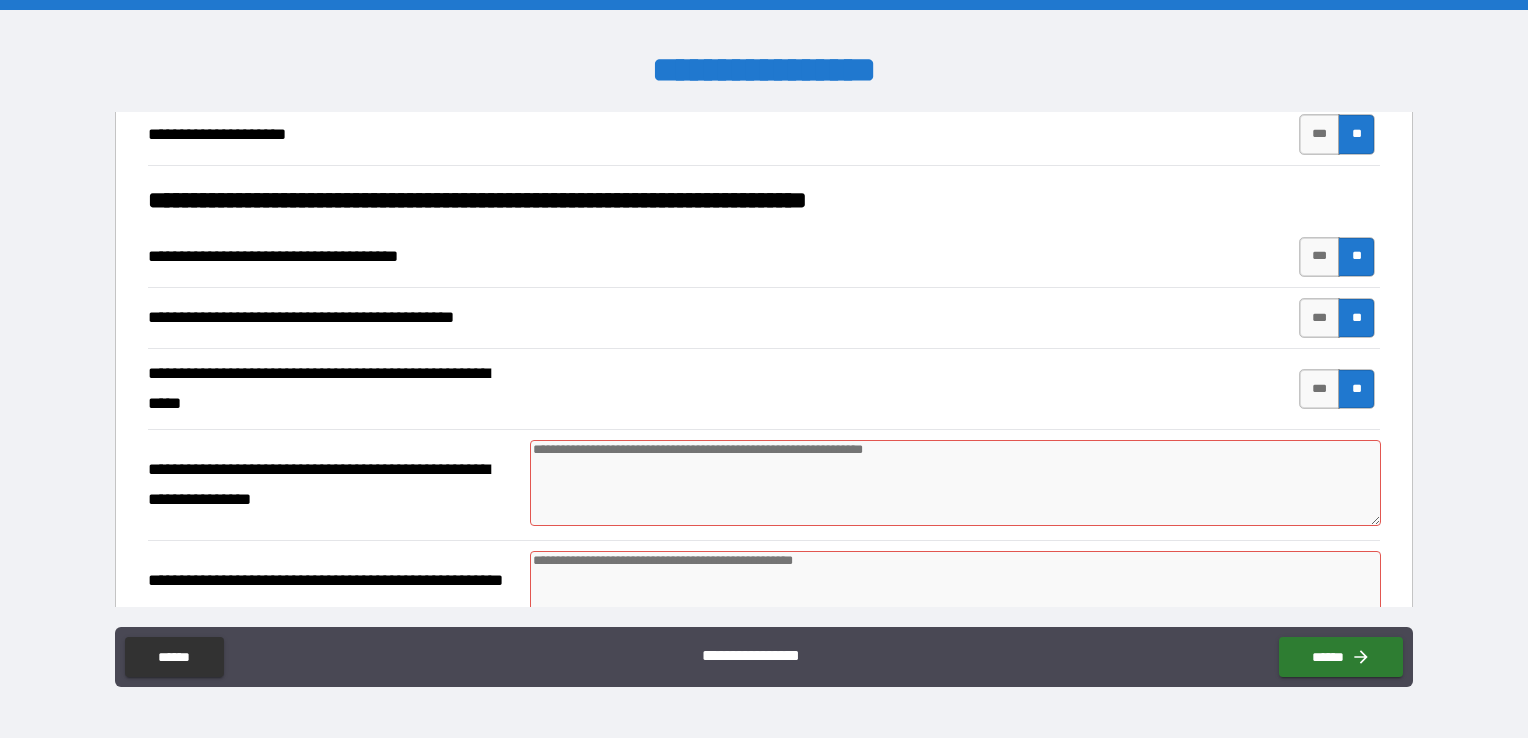 click at bounding box center (955, 483) 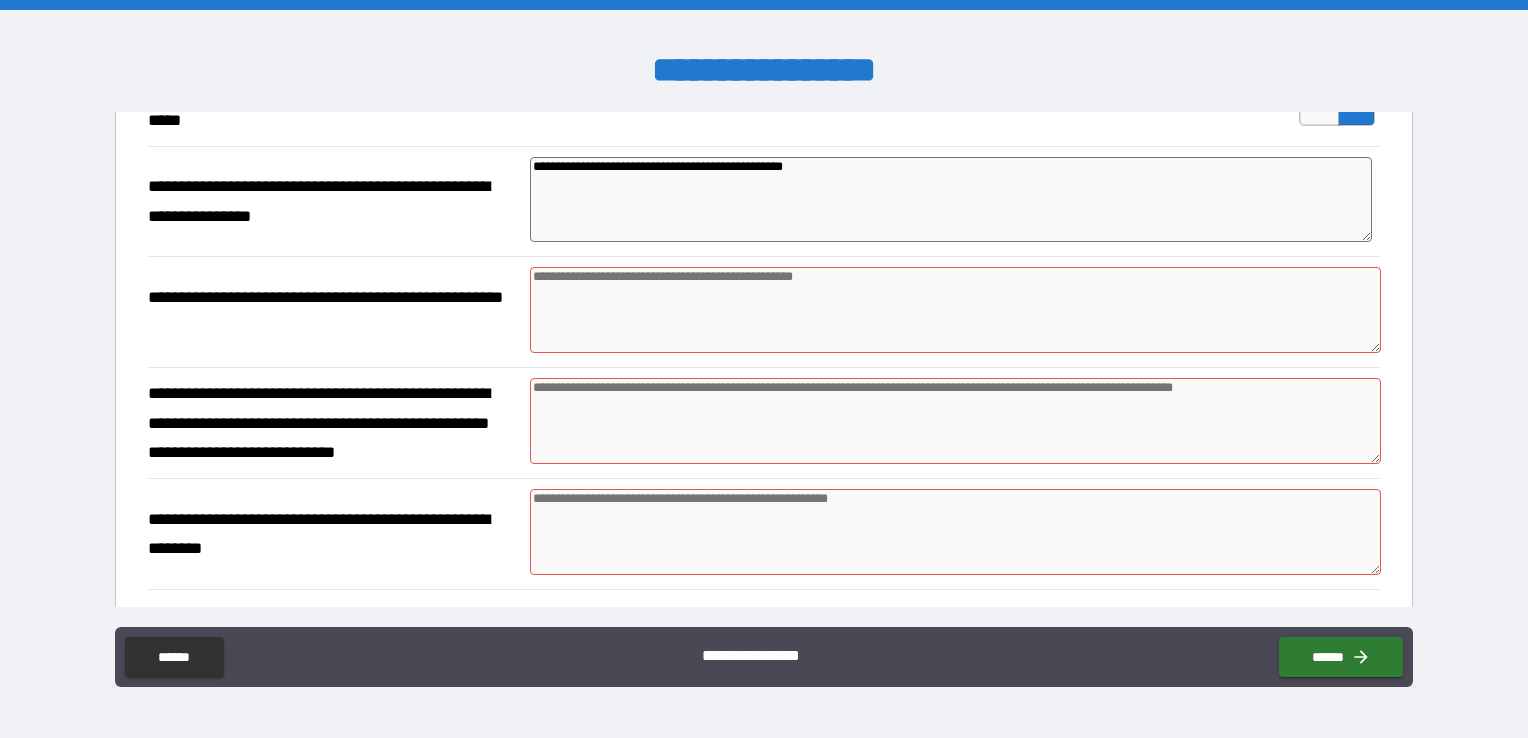 scroll, scrollTop: 5441, scrollLeft: 0, axis: vertical 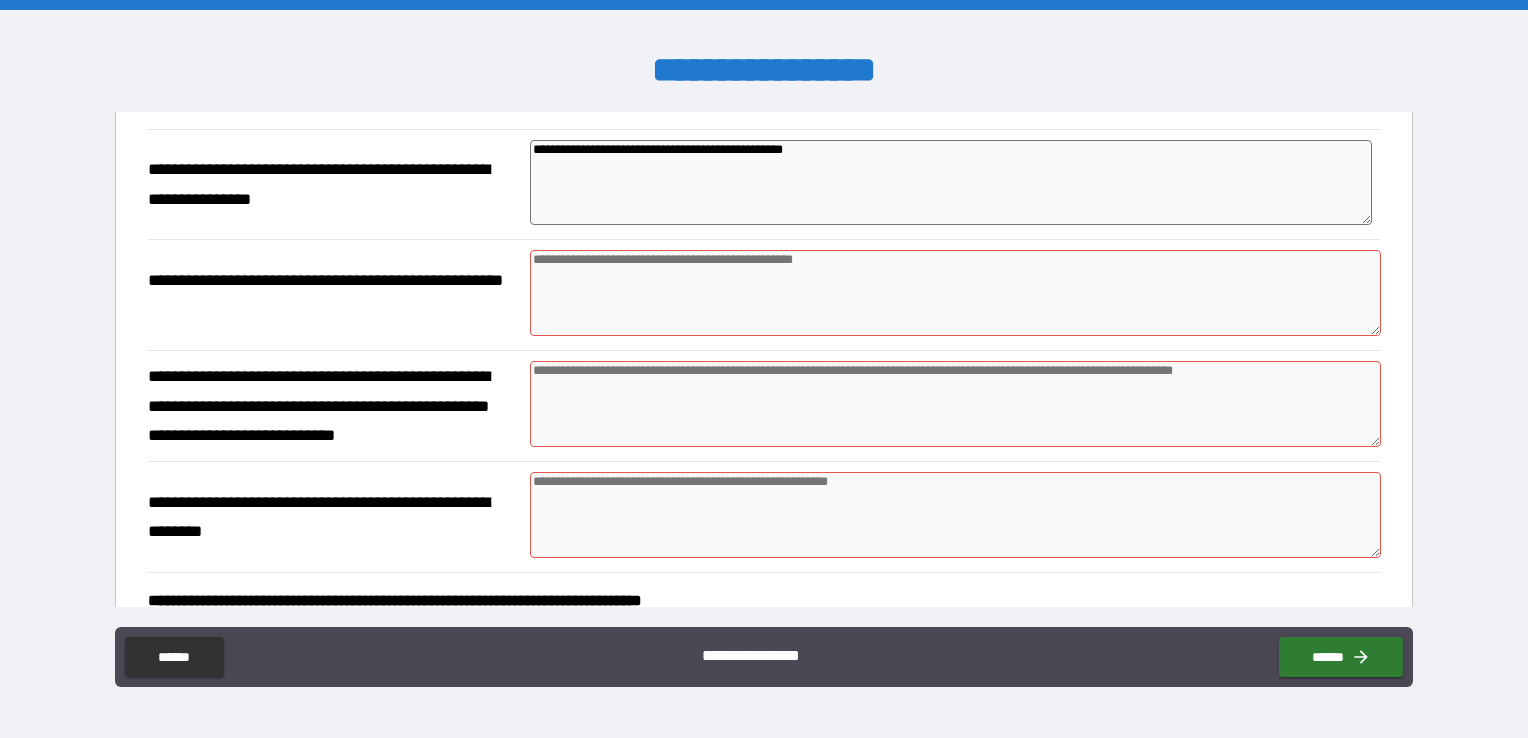 click at bounding box center (955, 293) 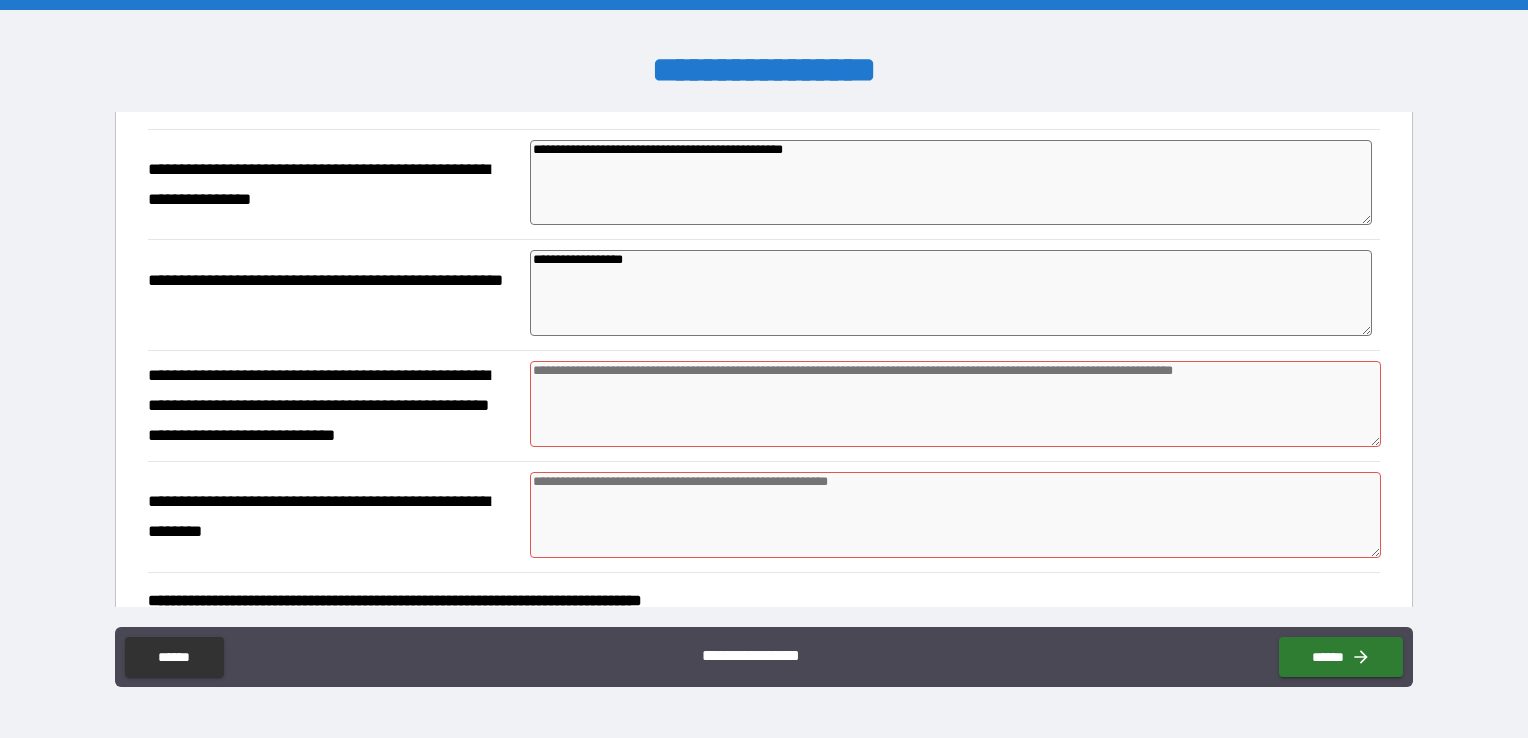 click on "**********" at bounding box center (951, 293) 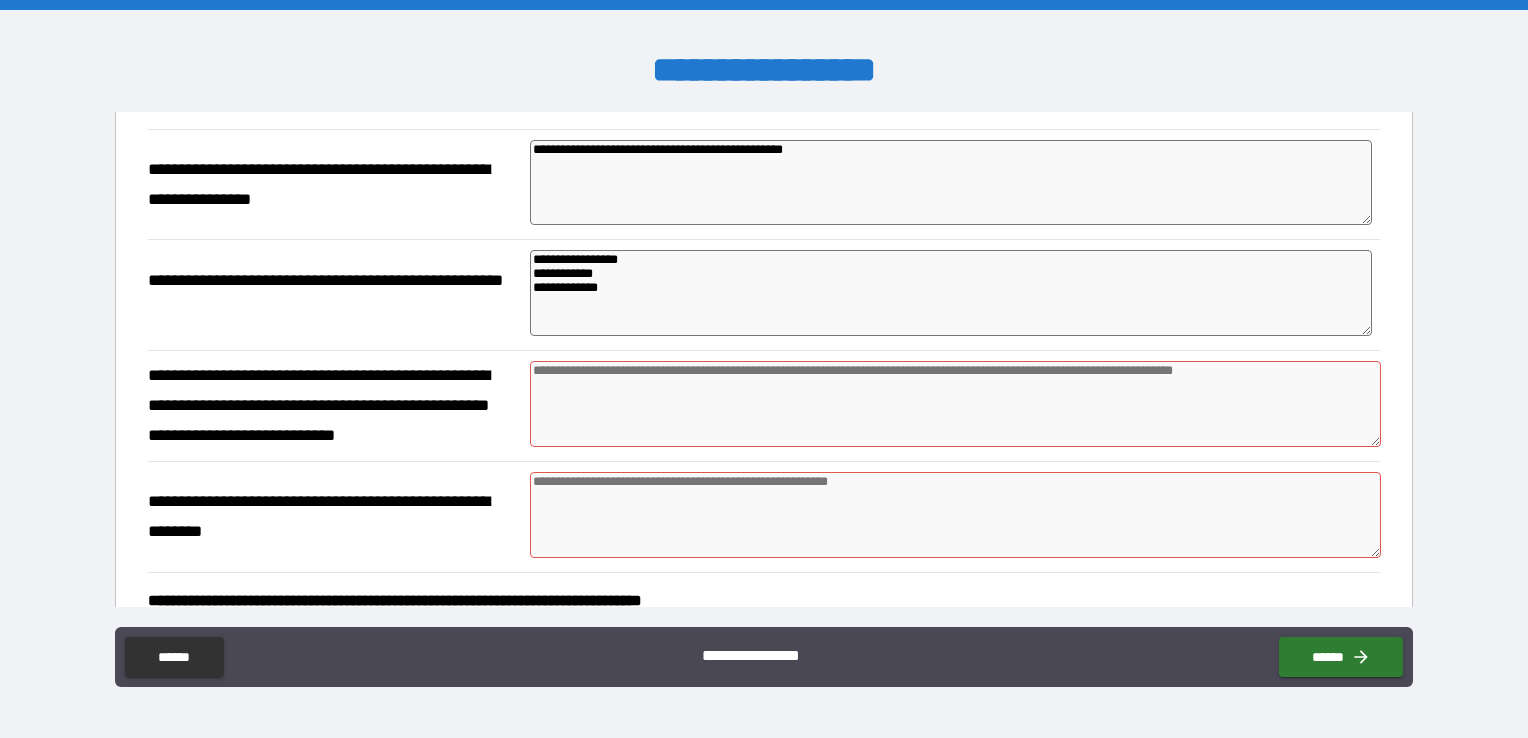 click at bounding box center [955, 404] 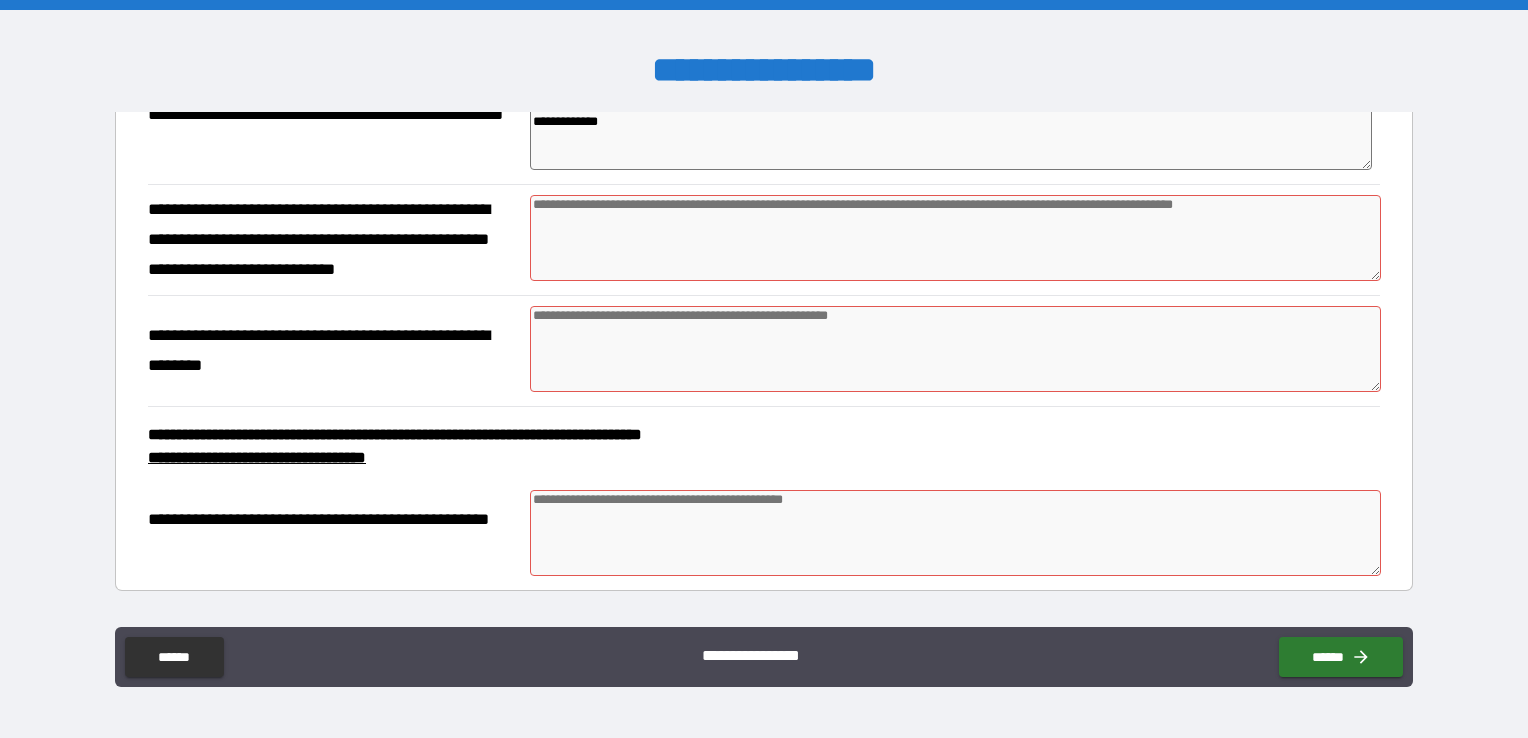 scroll, scrollTop: 5641, scrollLeft: 0, axis: vertical 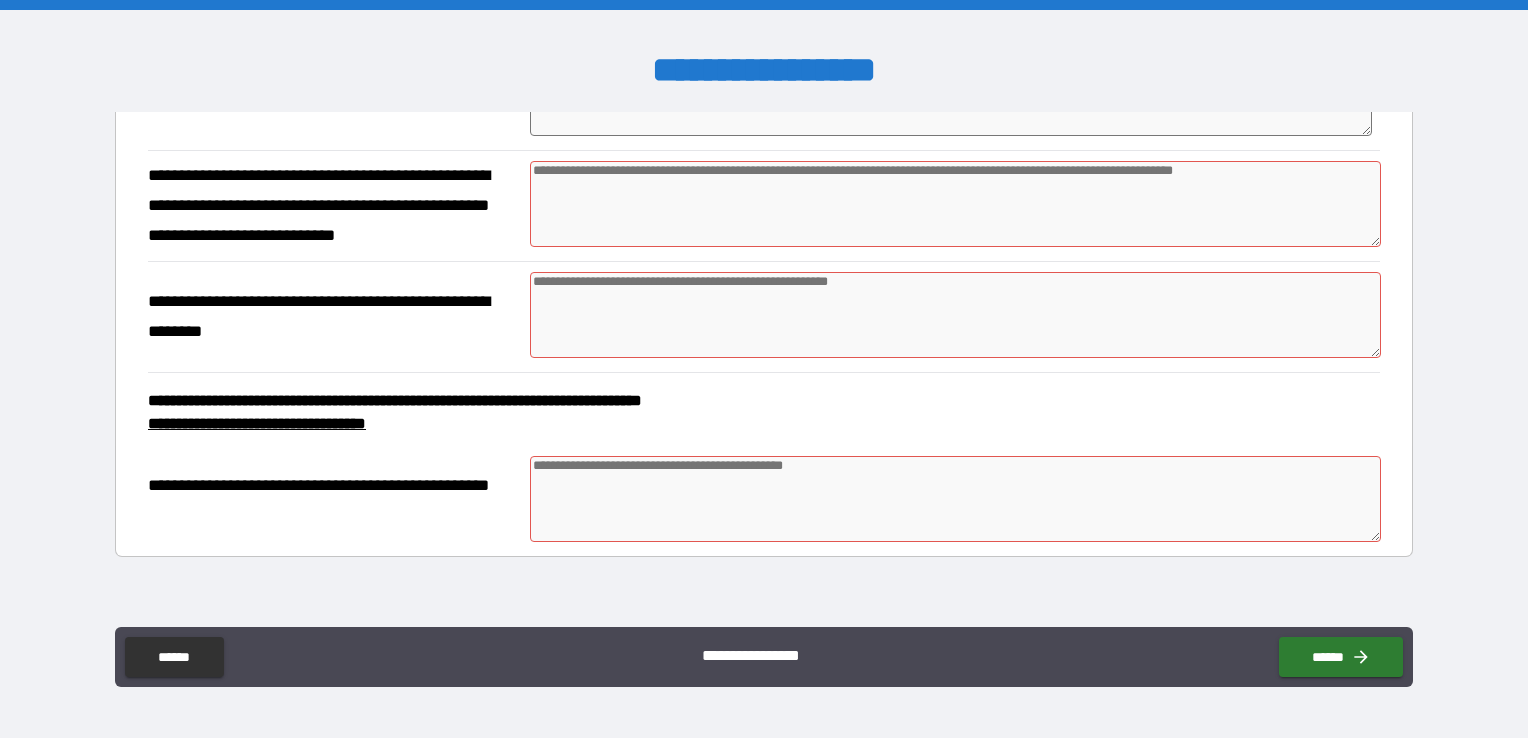 click at bounding box center (955, 499) 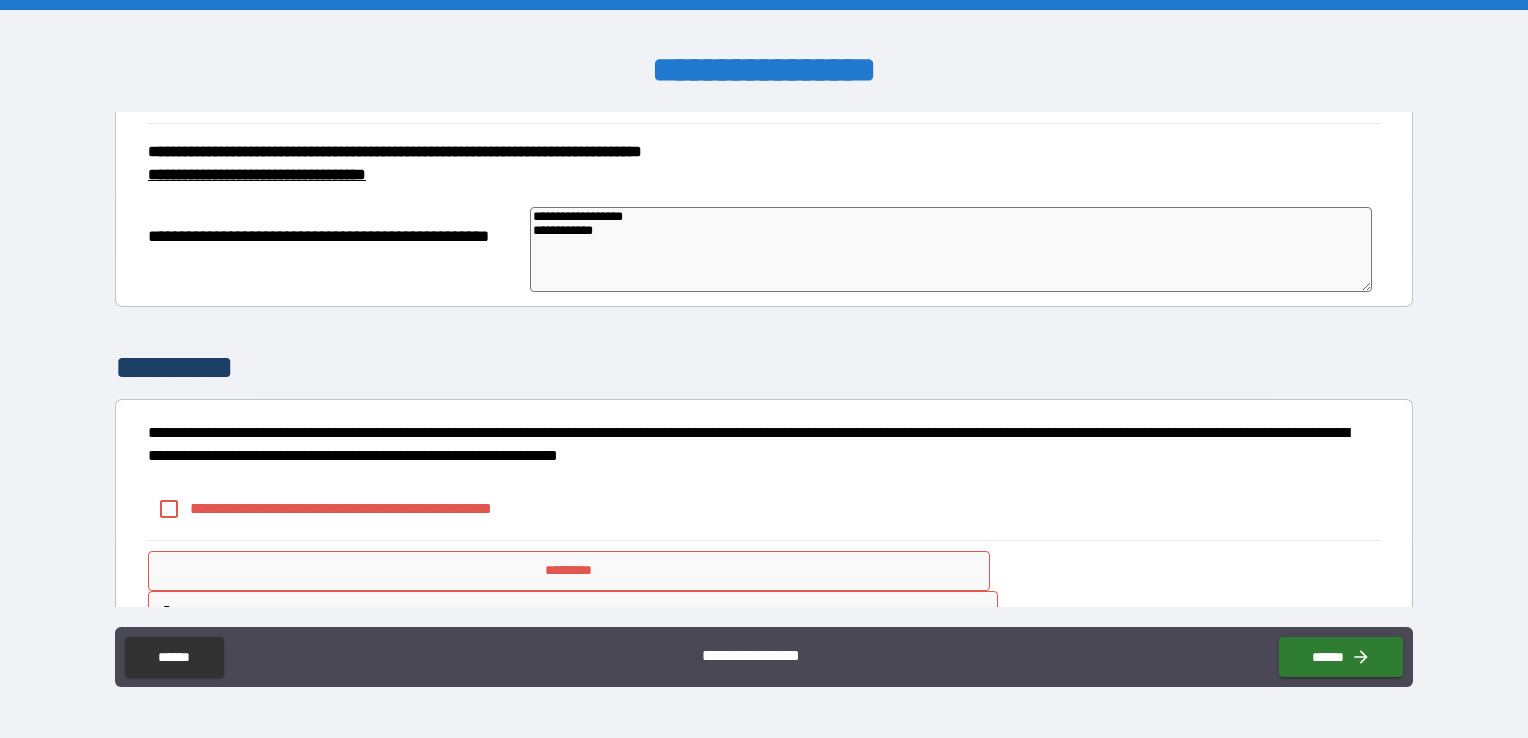 scroll, scrollTop: 5925, scrollLeft: 0, axis: vertical 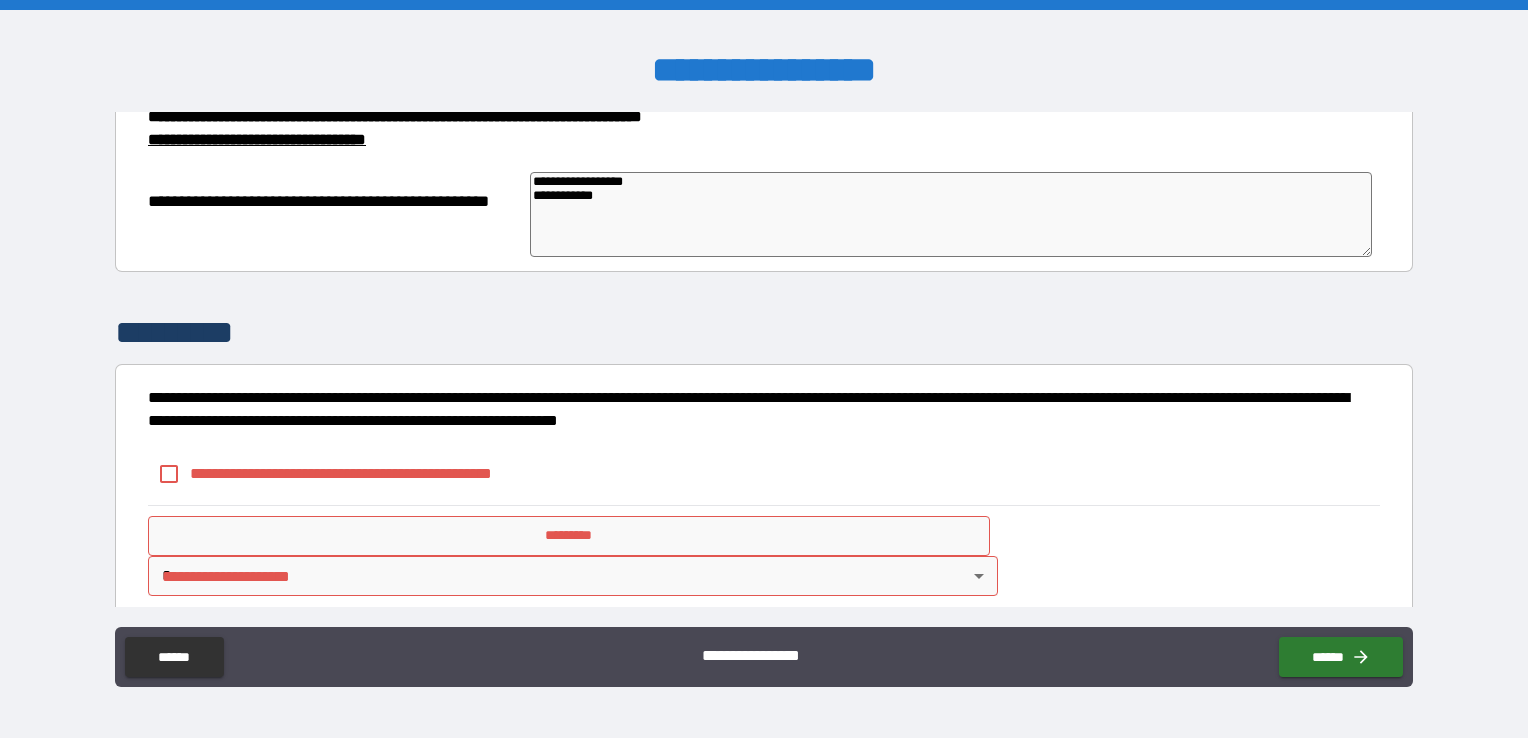 click on "**********" at bounding box center [951, 215] 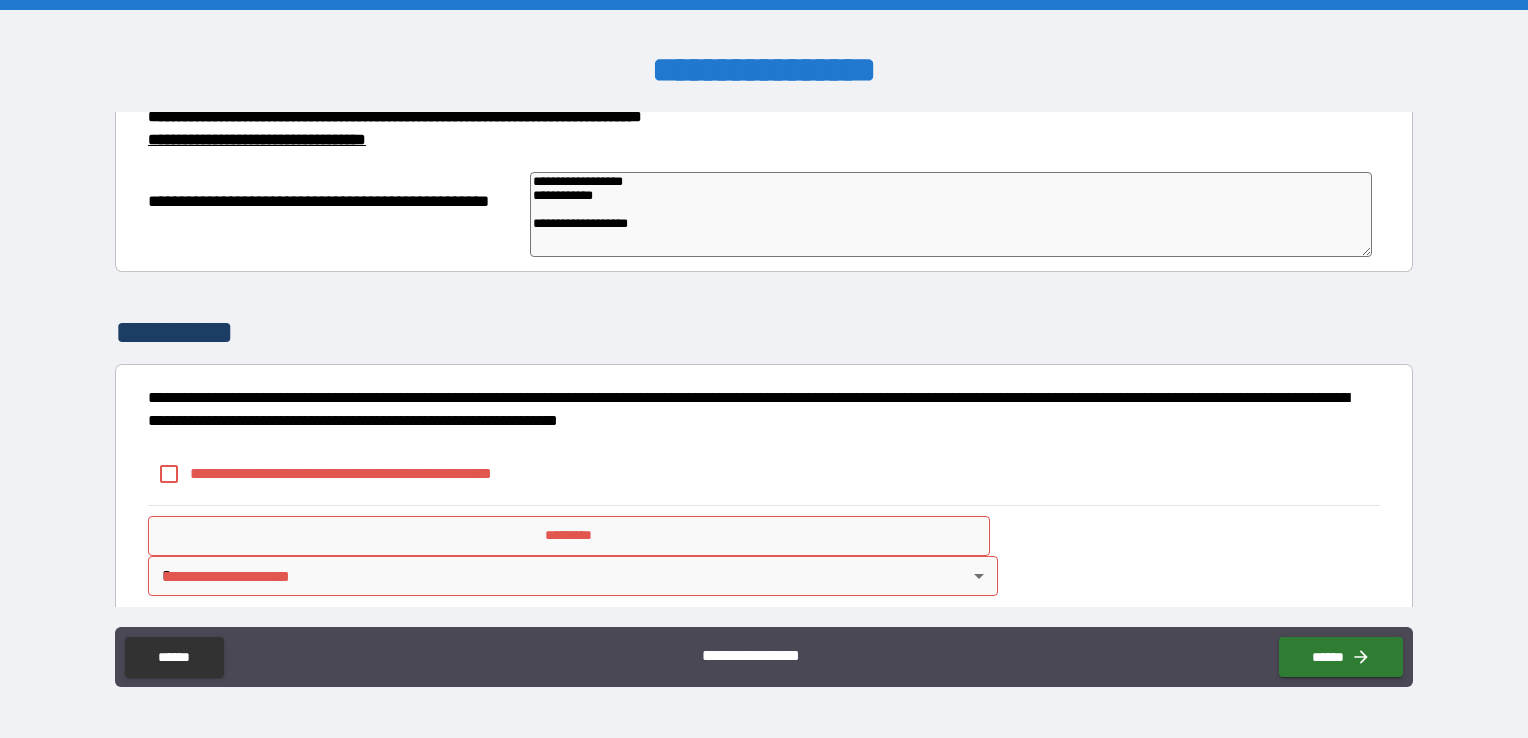 click on "**********" at bounding box center [951, 215] 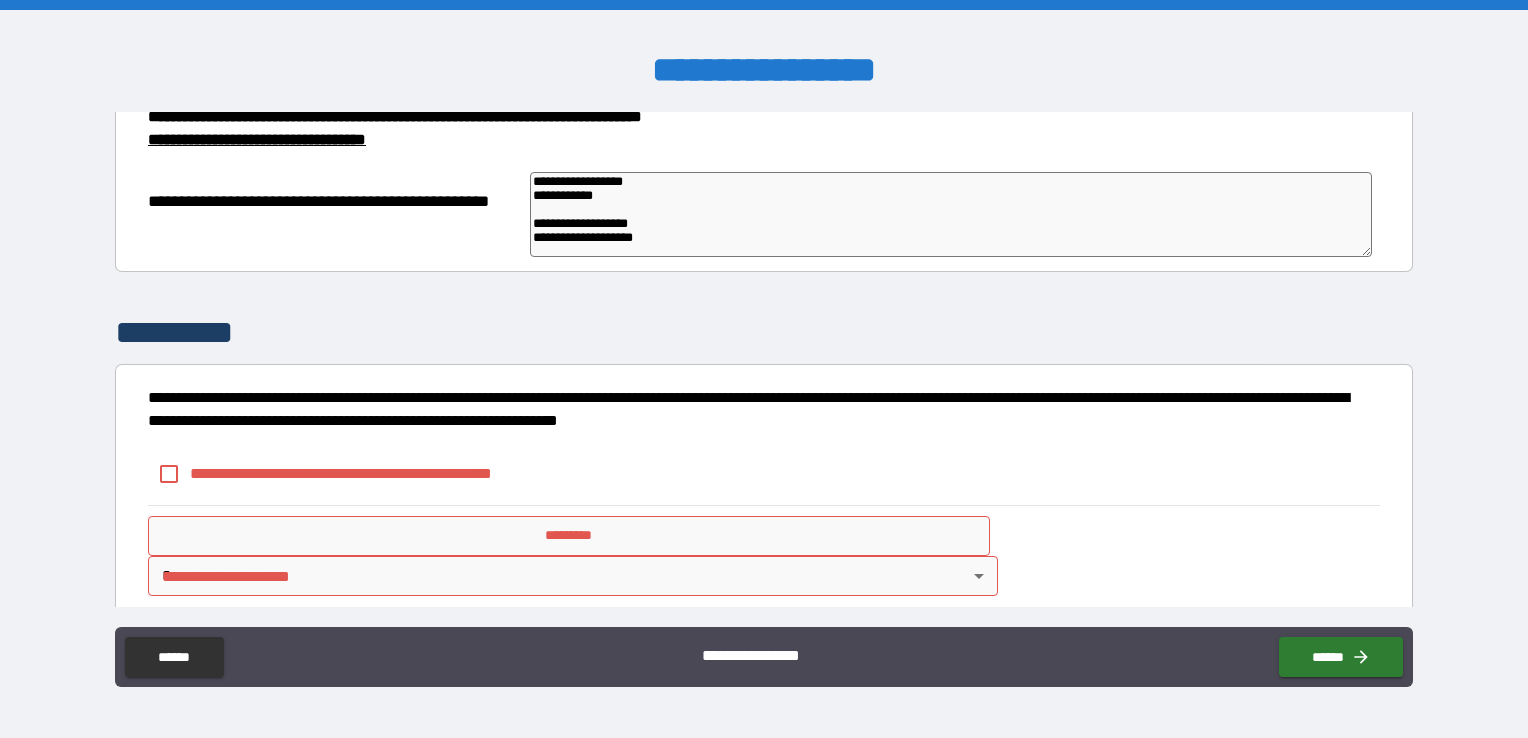 click on "**********" at bounding box center [951, 215] 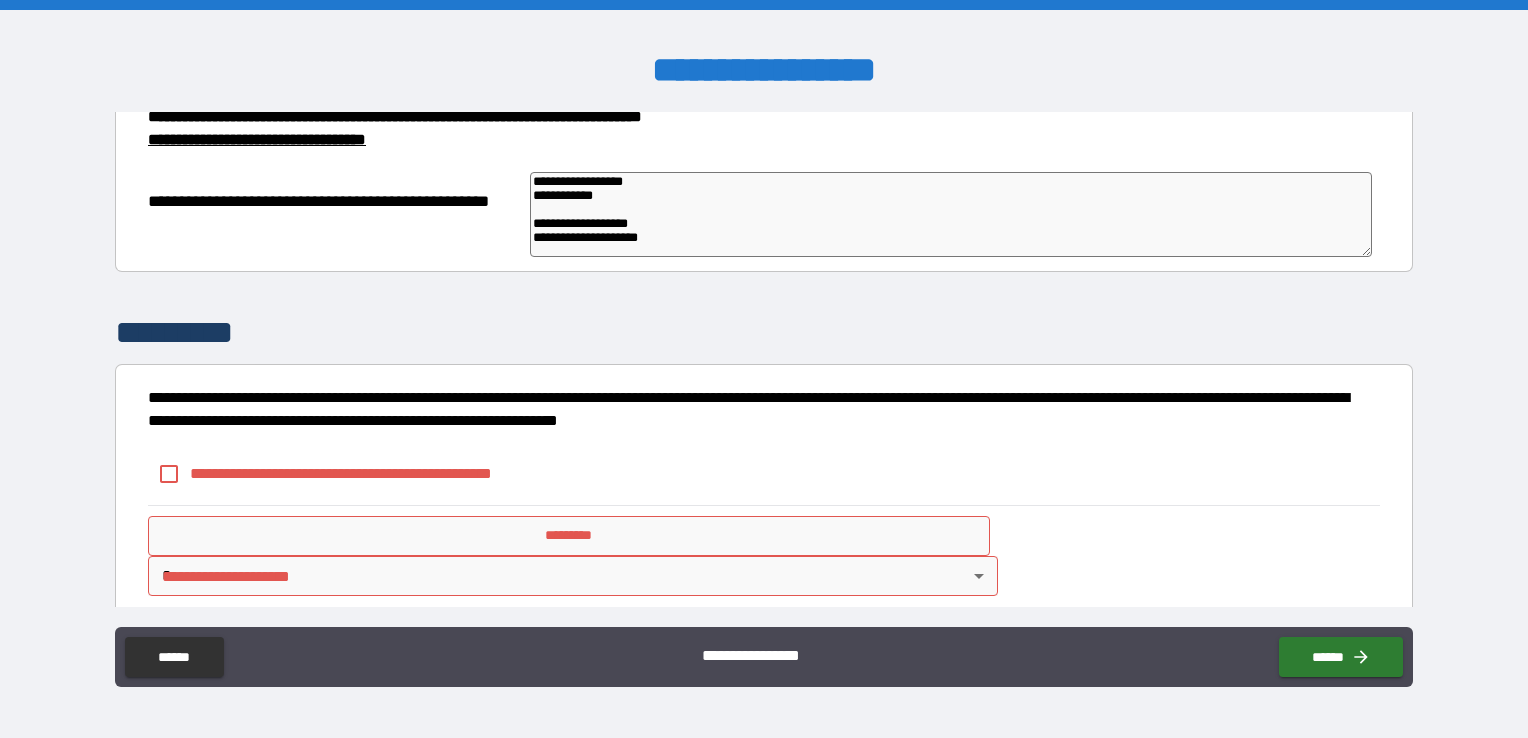 click on "**********" at bounding box center [951, 215] 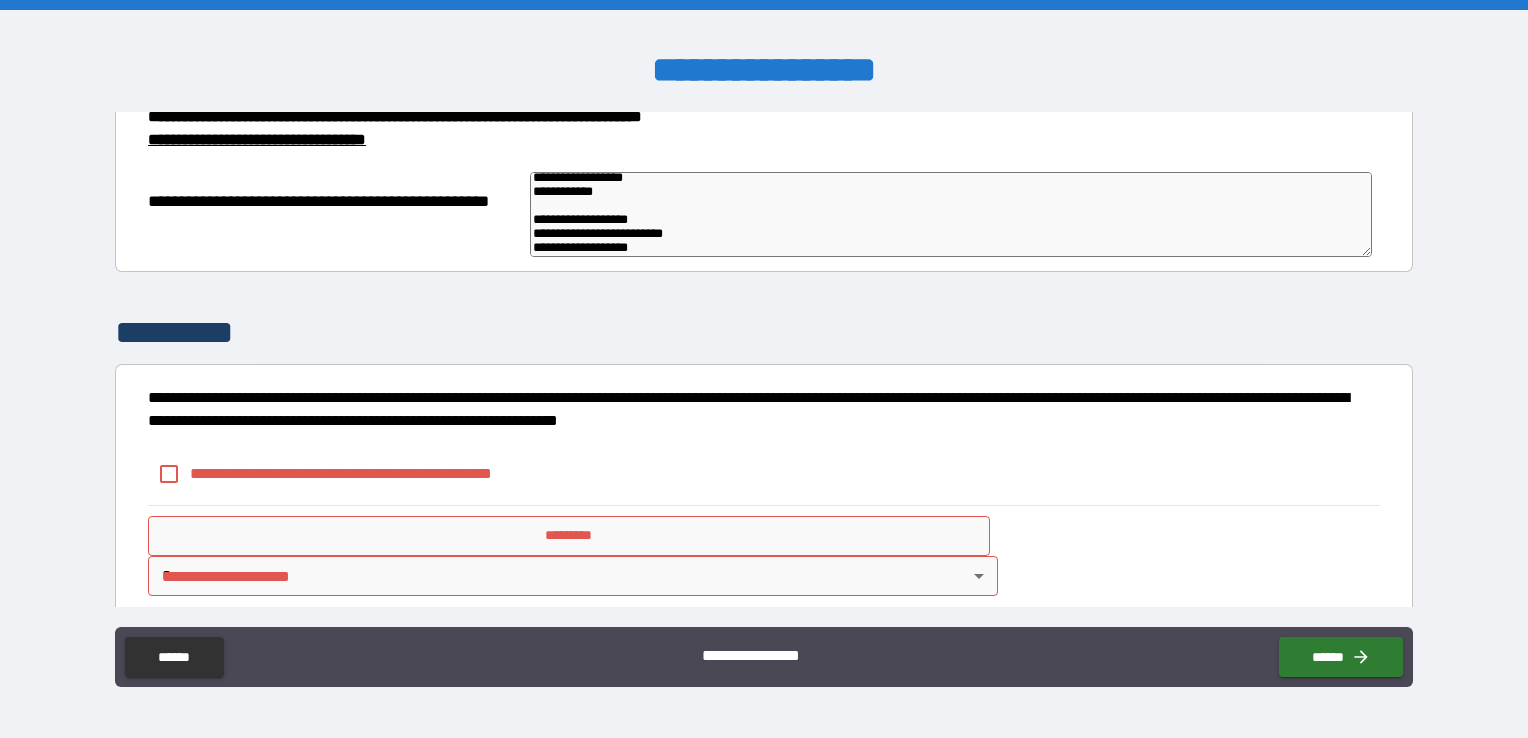 scroll, scrollTop: 30, scrollLeft: 0, axis: vertical 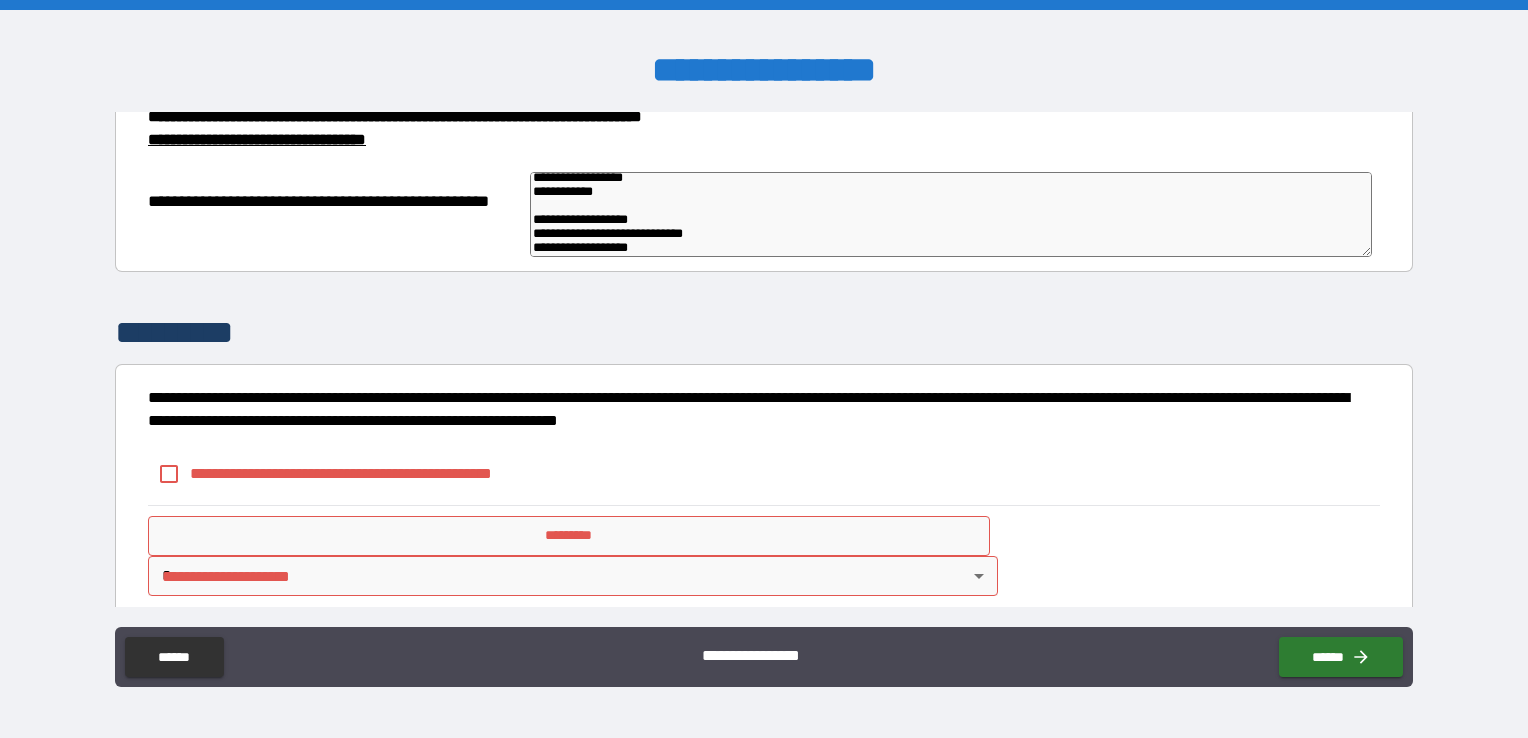 click on "**********" at bounding box center [951, 215] 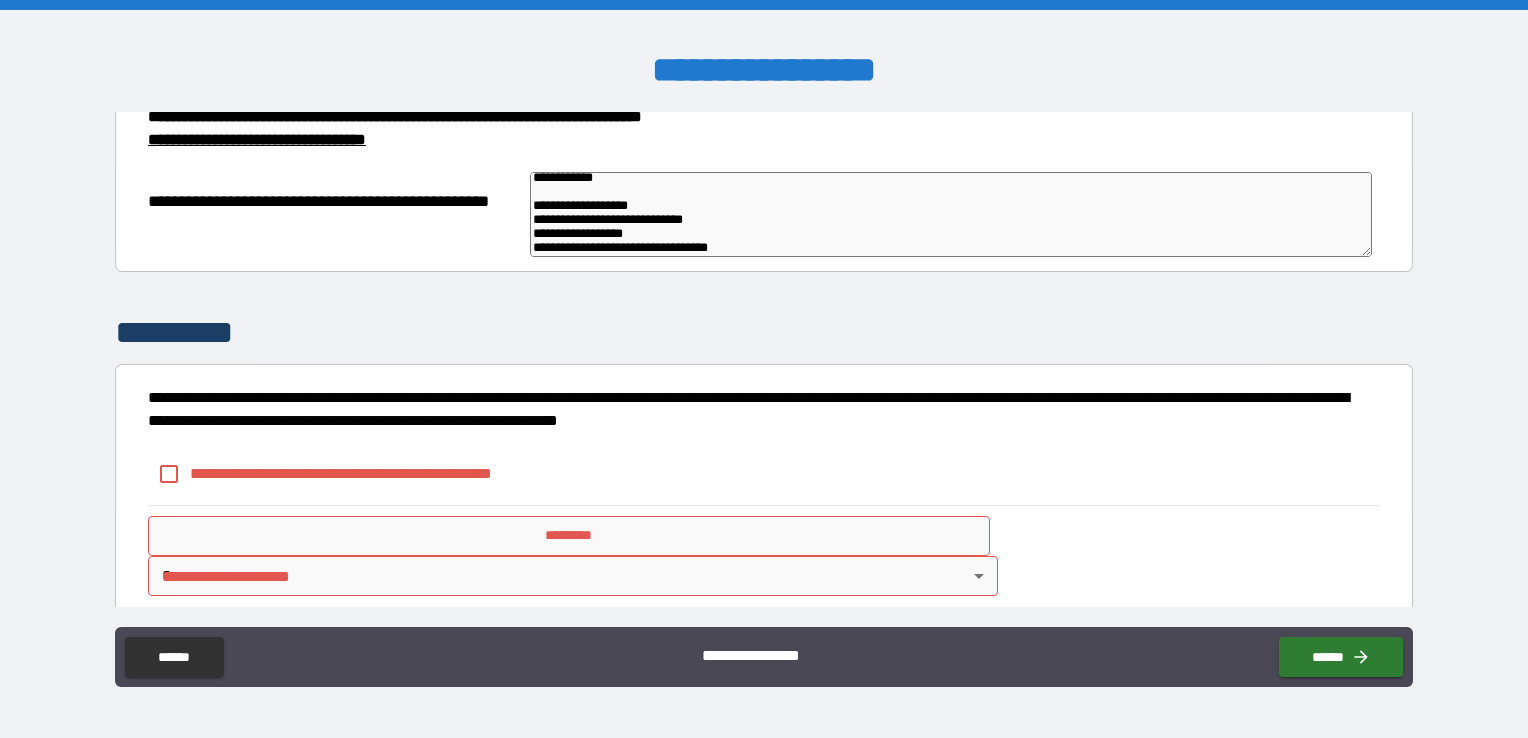 scroll, scrollTop: 46, scrollLeft: 0, axis: vertical 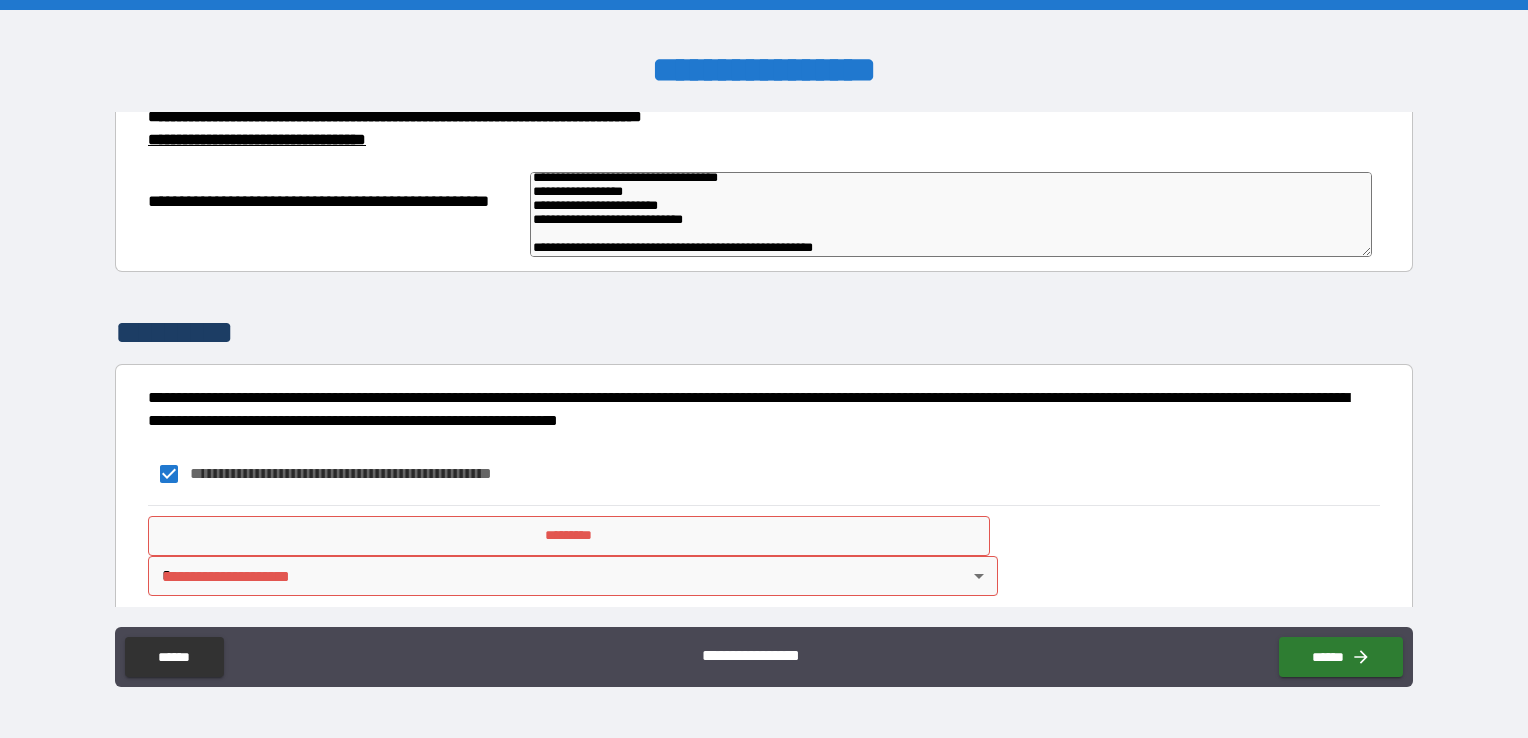 click on "*********" at bounding box center [569, 536] 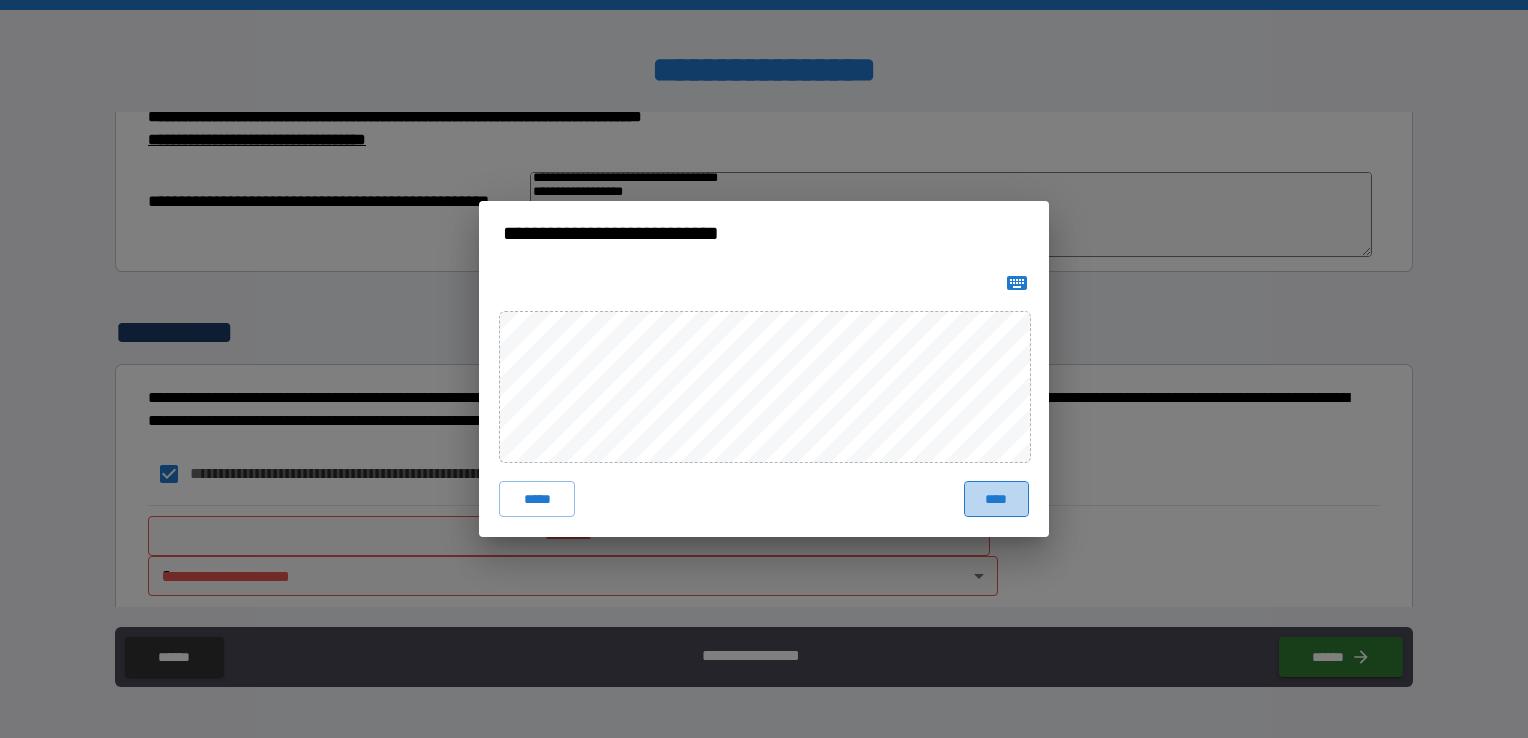 click on "****" at bounding box center (996, 499) 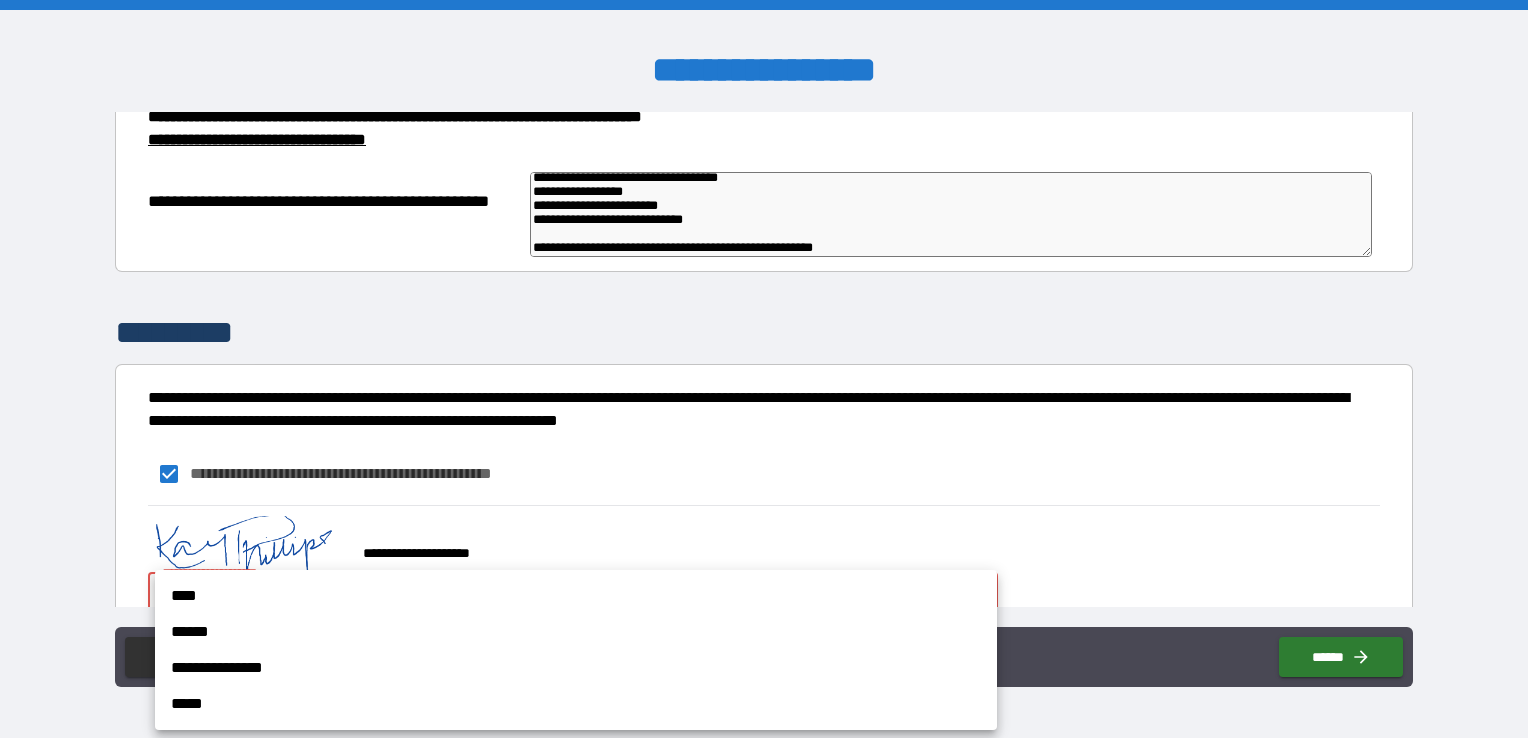 click on "**********" at bounding box center [764, 369] 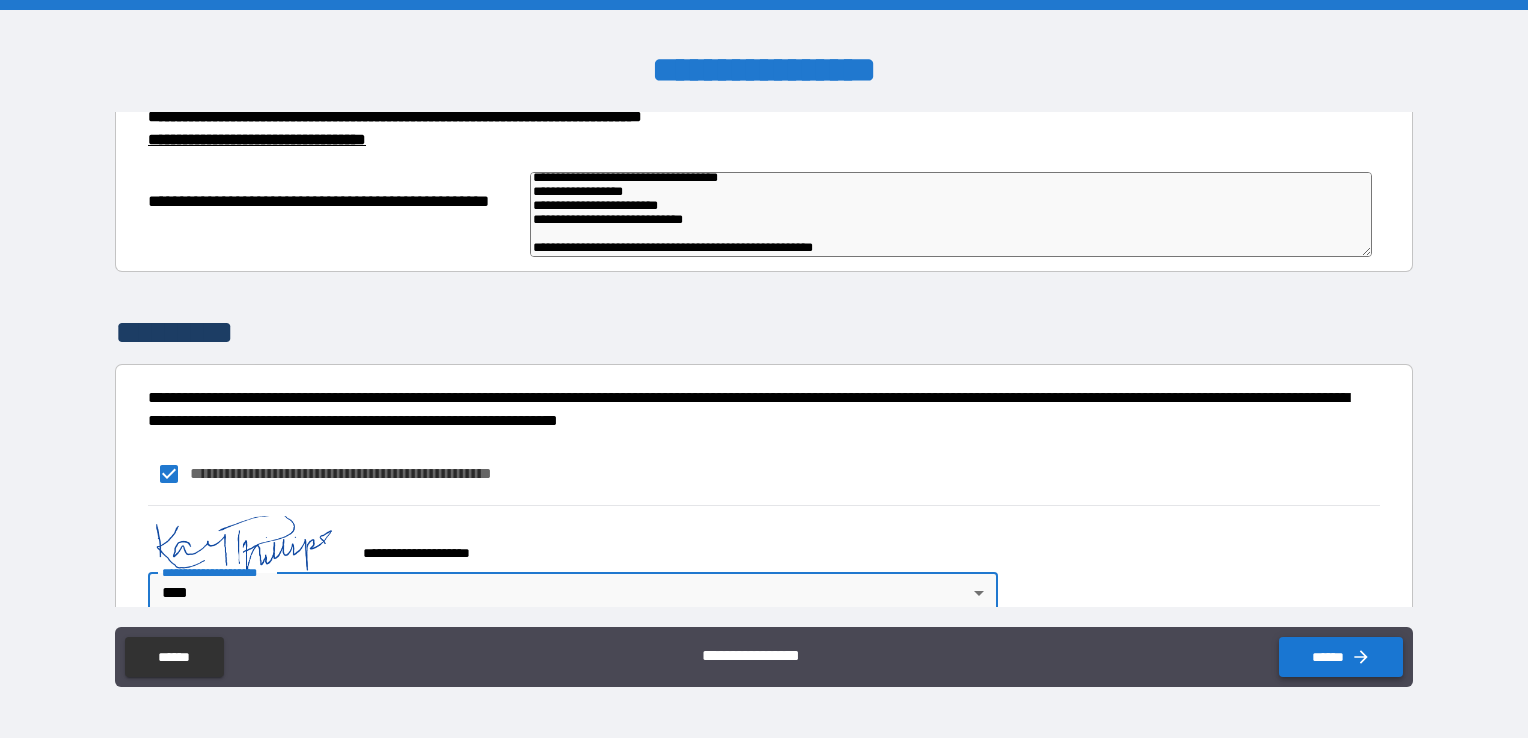 click on "******" at bounding box center (1341, 657) 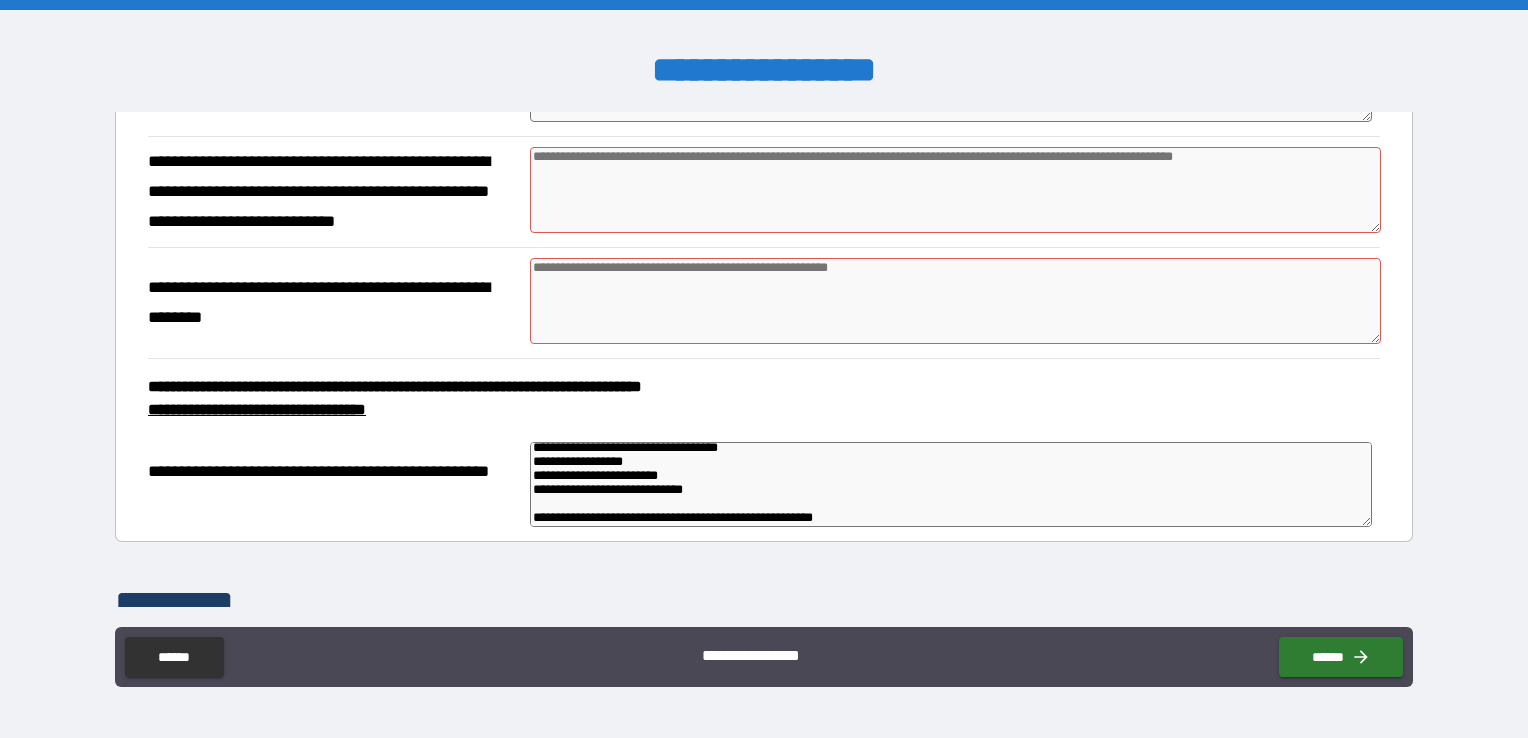 scroll, scrollTop: 5625, scrollLeft: 0, axis: vertical 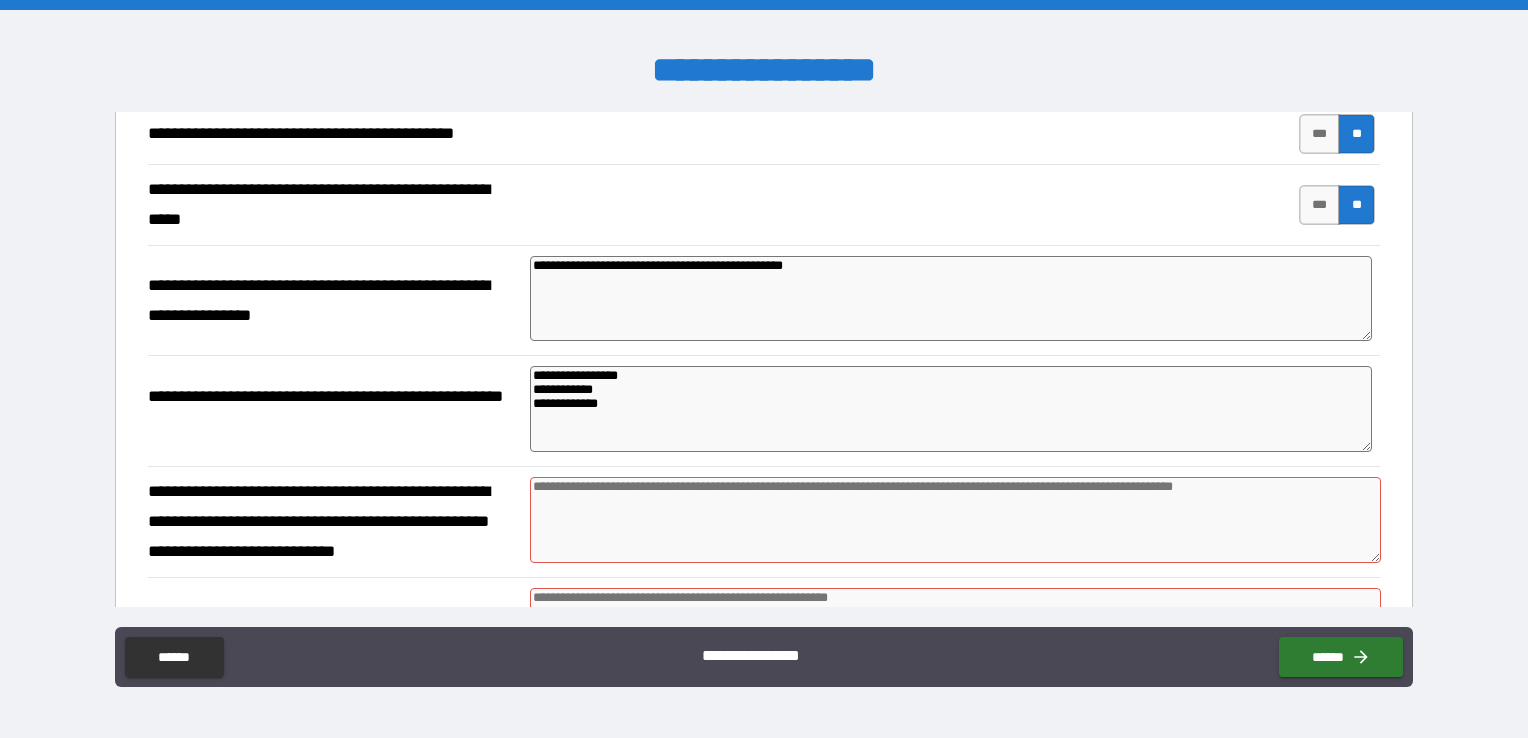 click at bounding box center (955, 520) 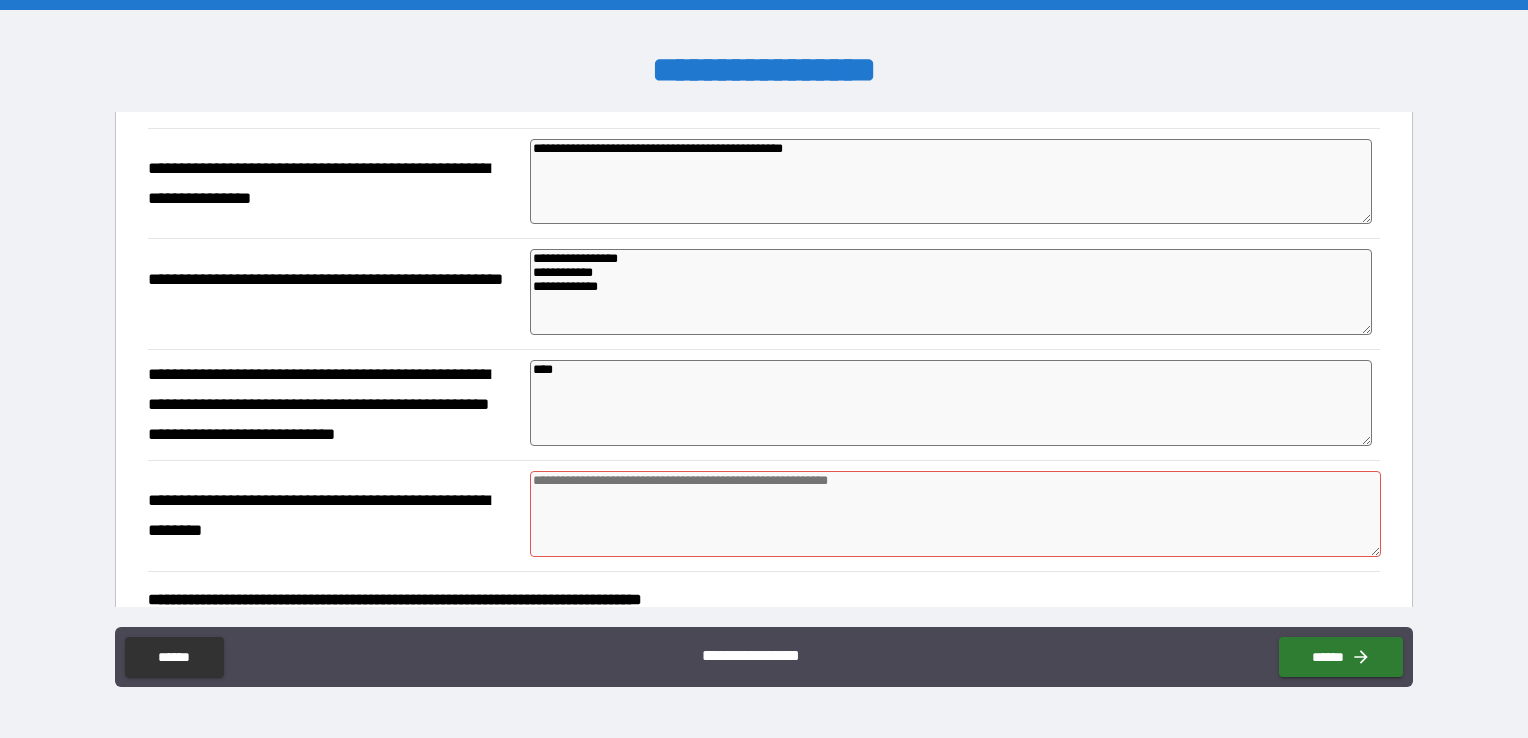 scroll, scrollTop: 5525, scrollLeft: 0, axis: vertical 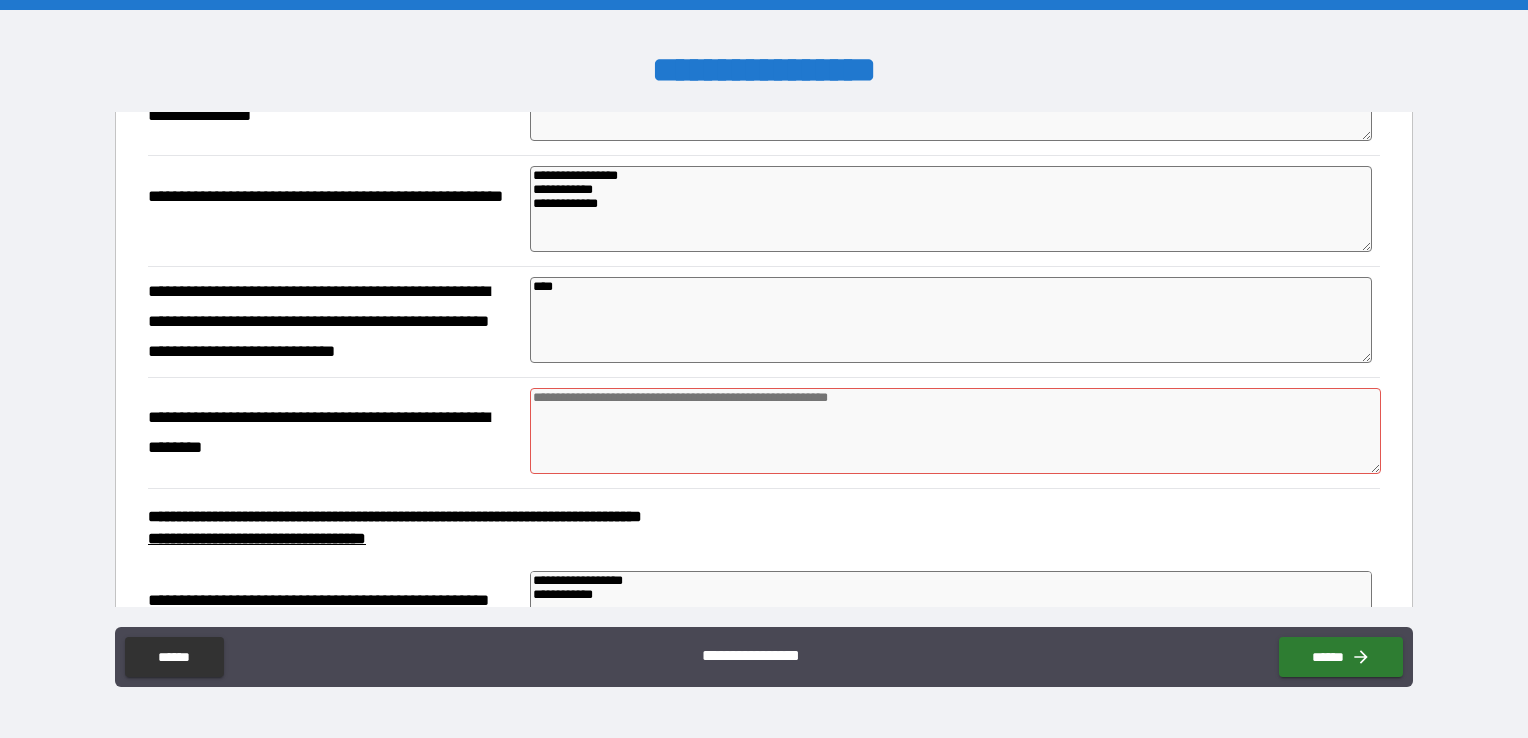click at bounding box center [955, 431] 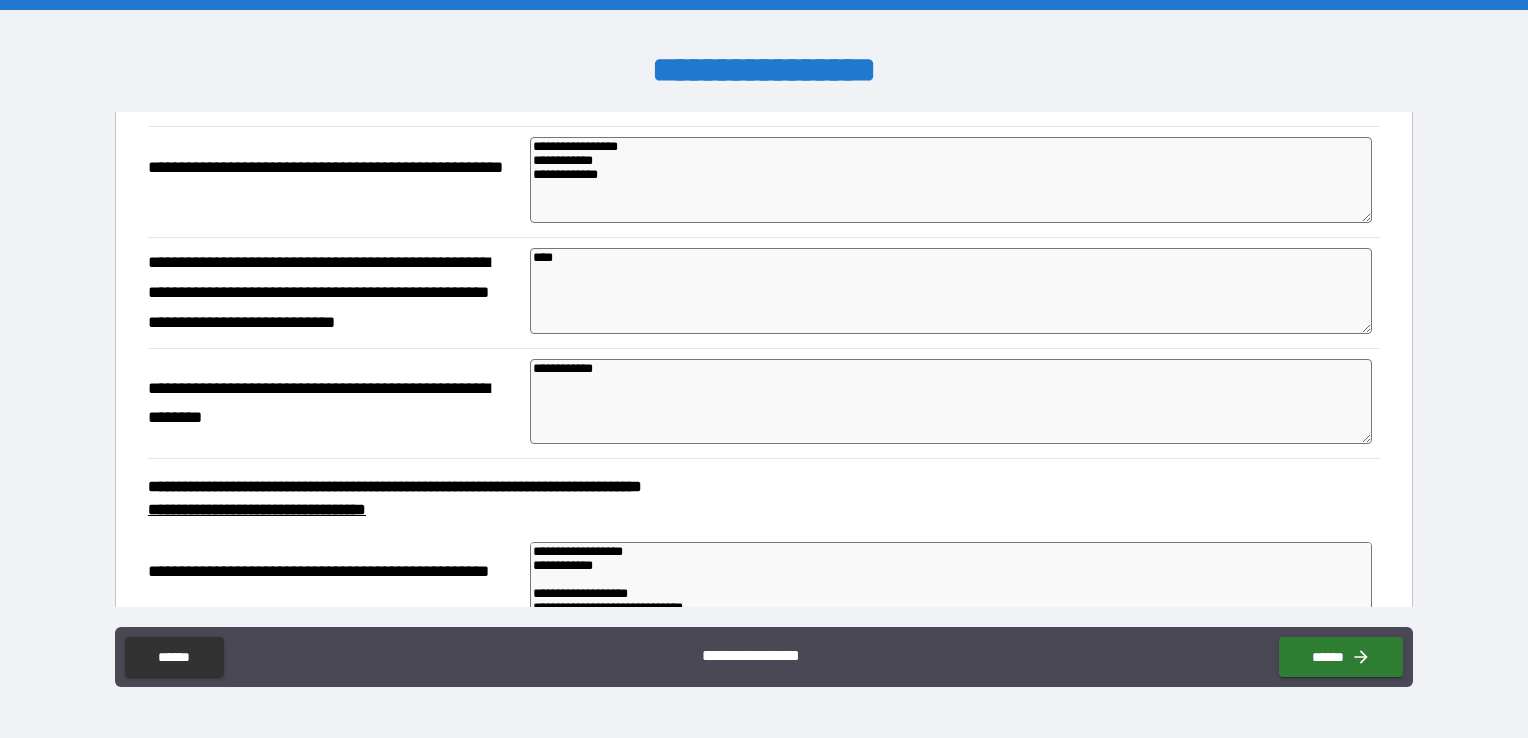 scroll, scrollTop: 5525, scrollLeft: 0, axis: vertical 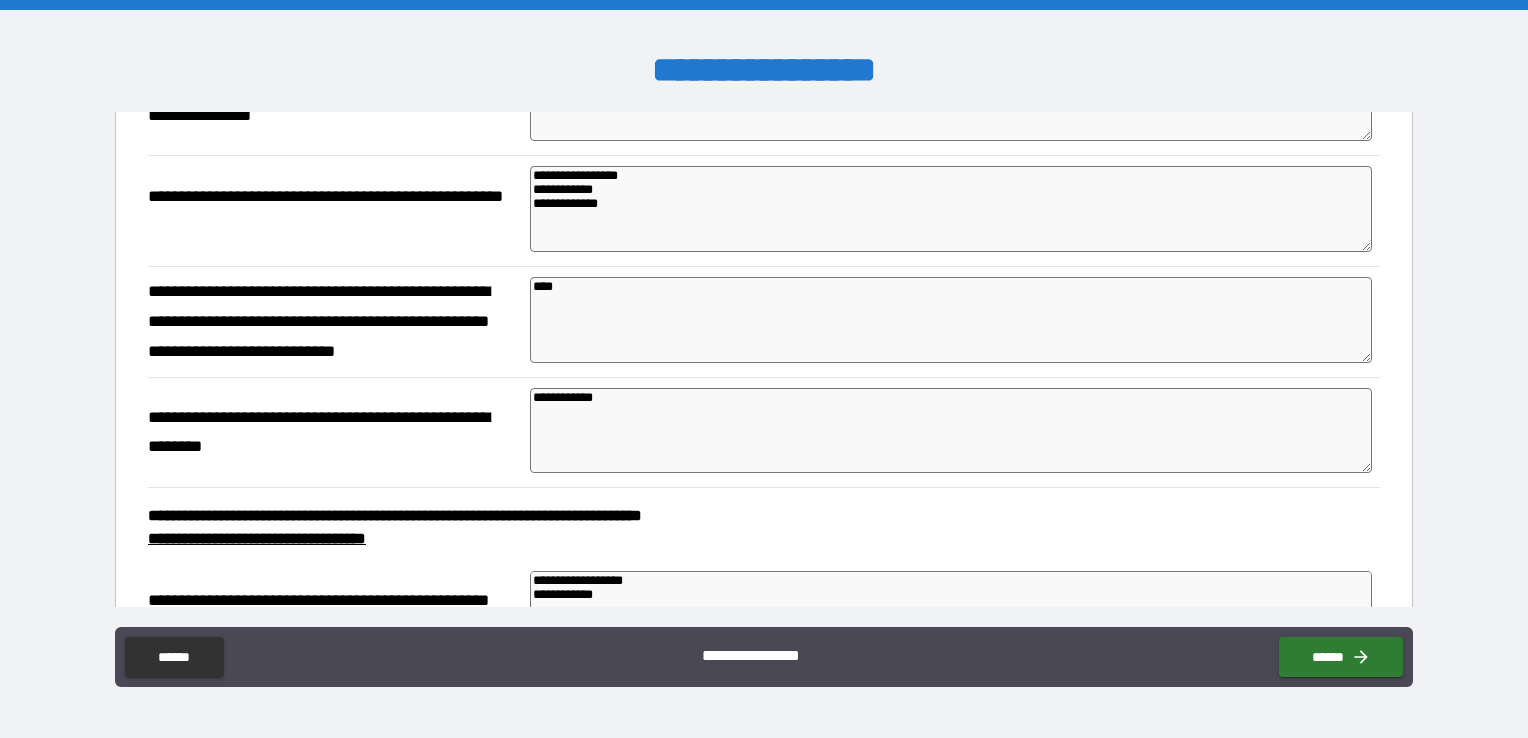 drag, startPoint x: 563, startPoint y: 271, endPoint x: 524, endPoint y: 274, distance: 39.115215 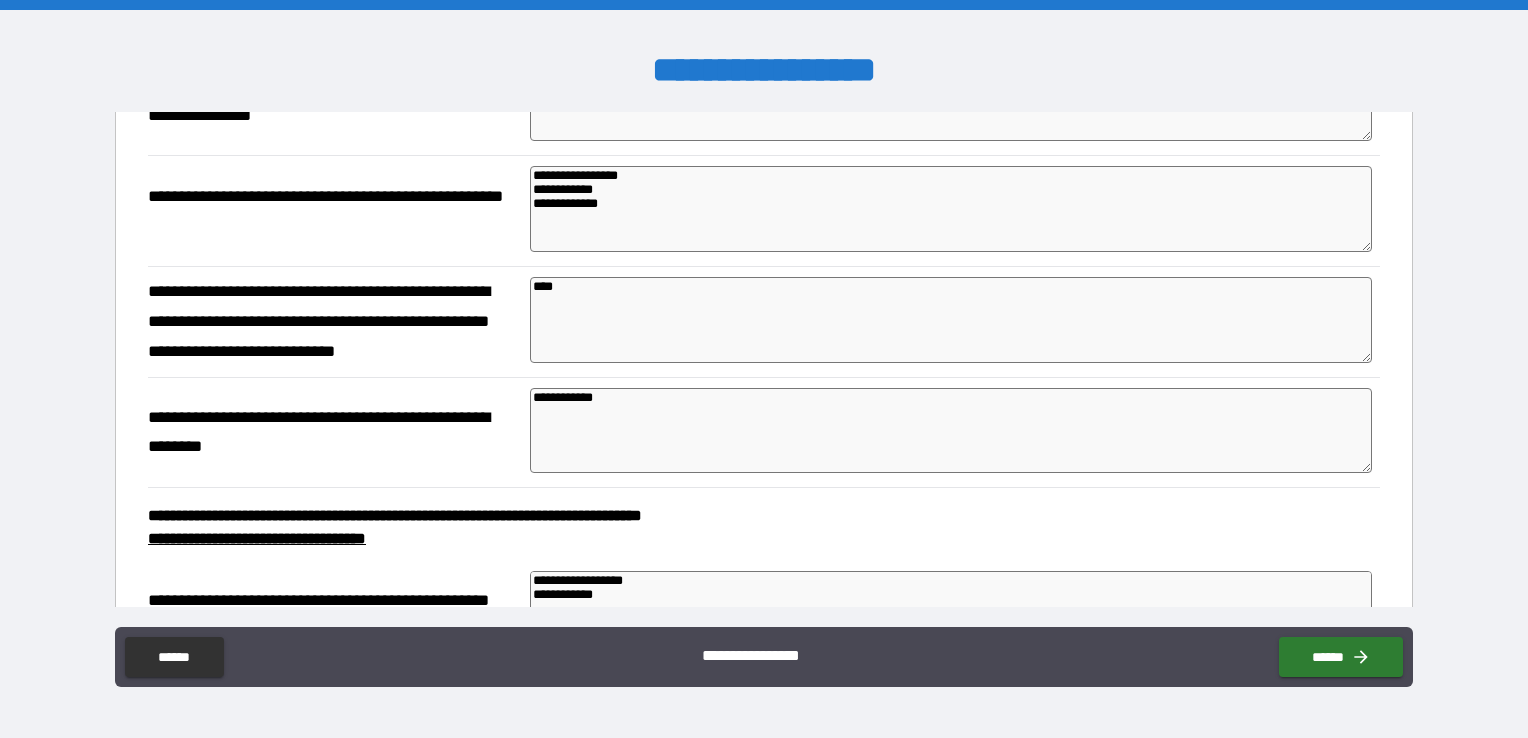 click on "**********" at bounding box center [764, 322] 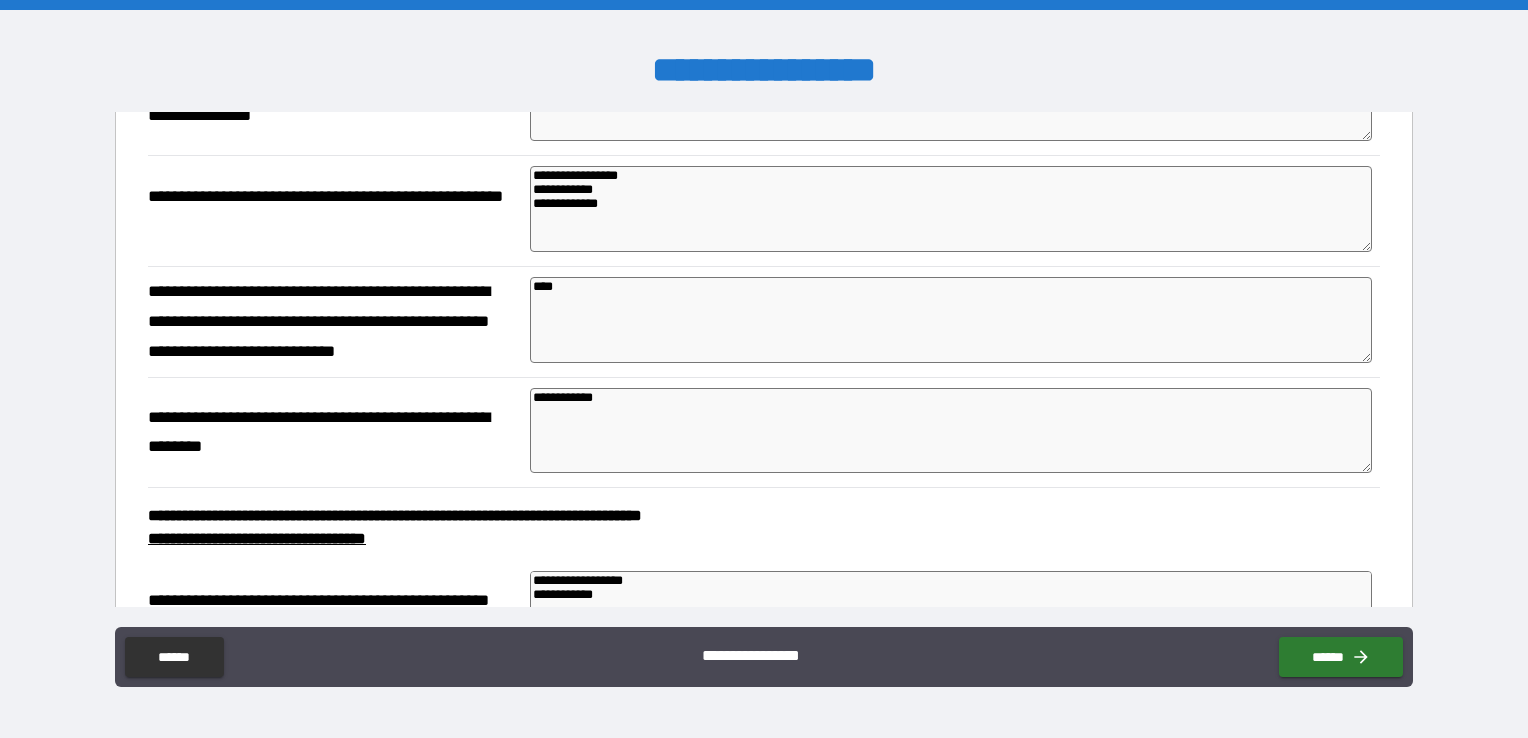 click on "****" at bounding box center (951, 320) 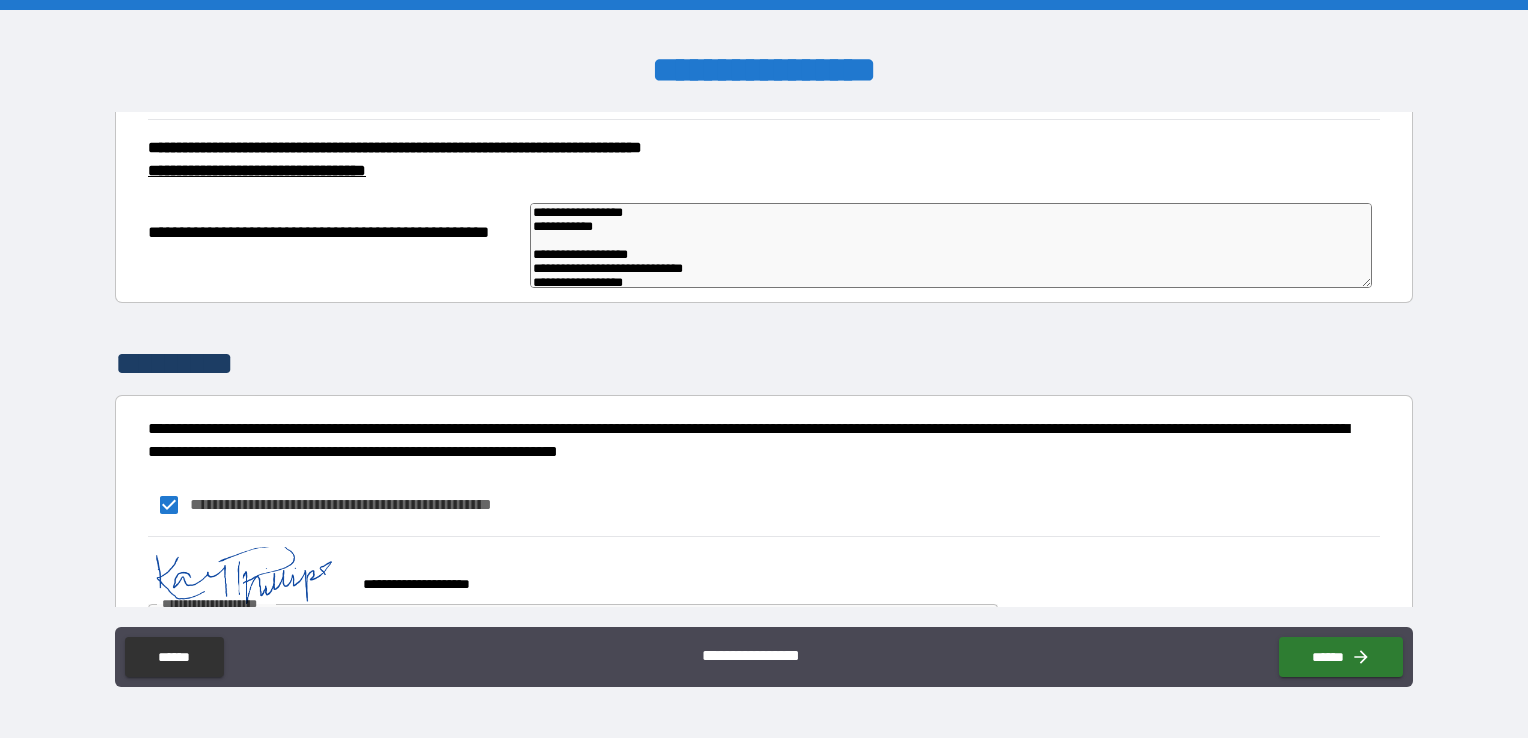 scroll, scrollTop: 5942, scrollLeft: 0, axis: vertical 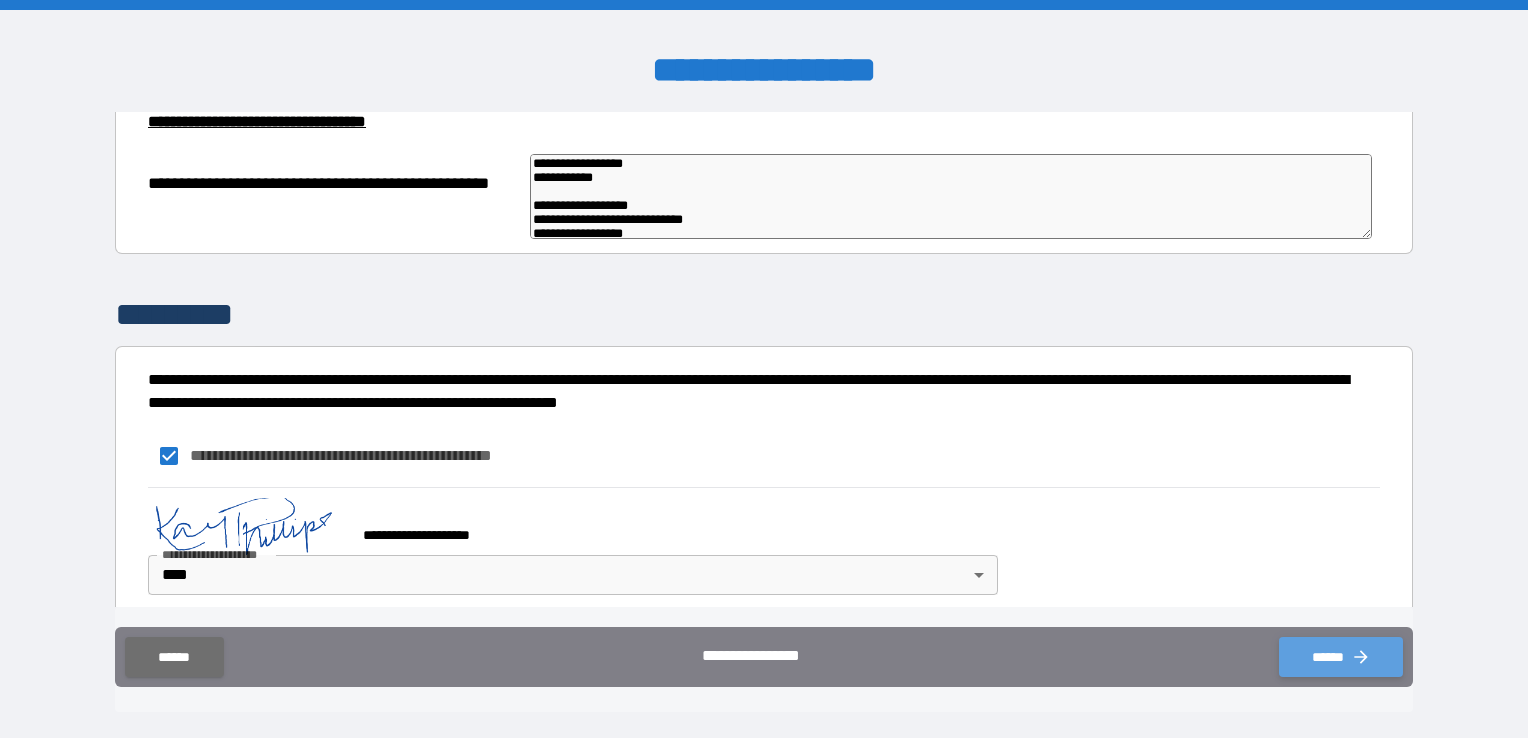 click on "******" at bounding box center (1341, 657) 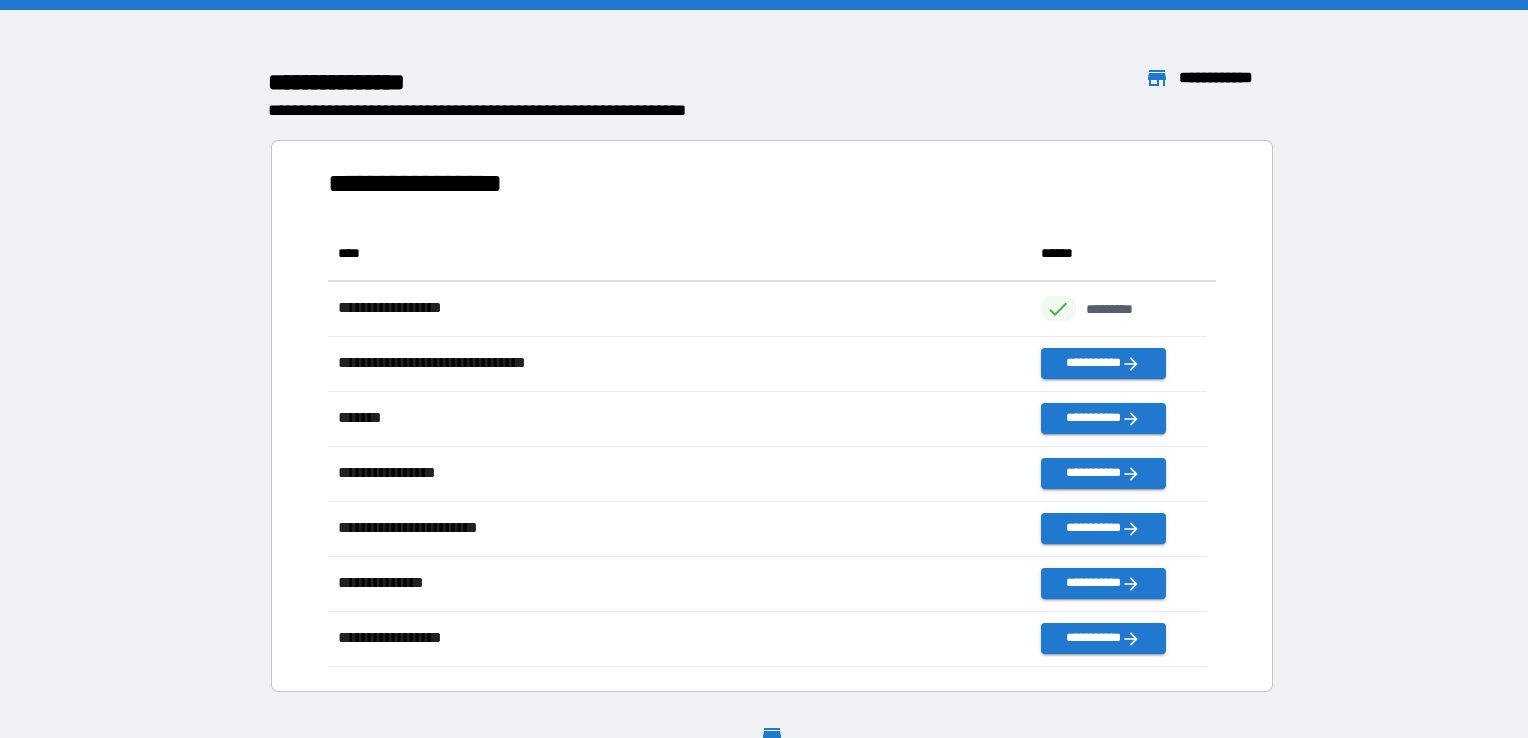 scroll, scrollTop: 16, scrollLeft: 16, axis: both 